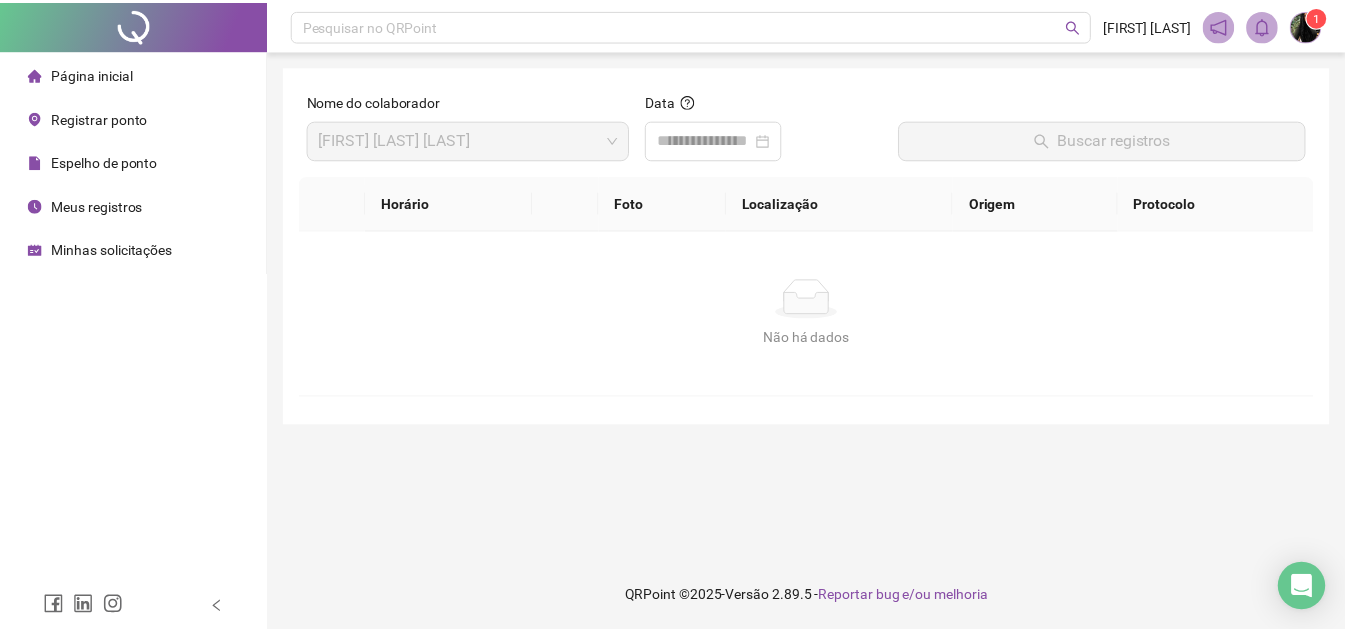 scroll, scrollTop: 0, scrollLeft: 0, axis: both 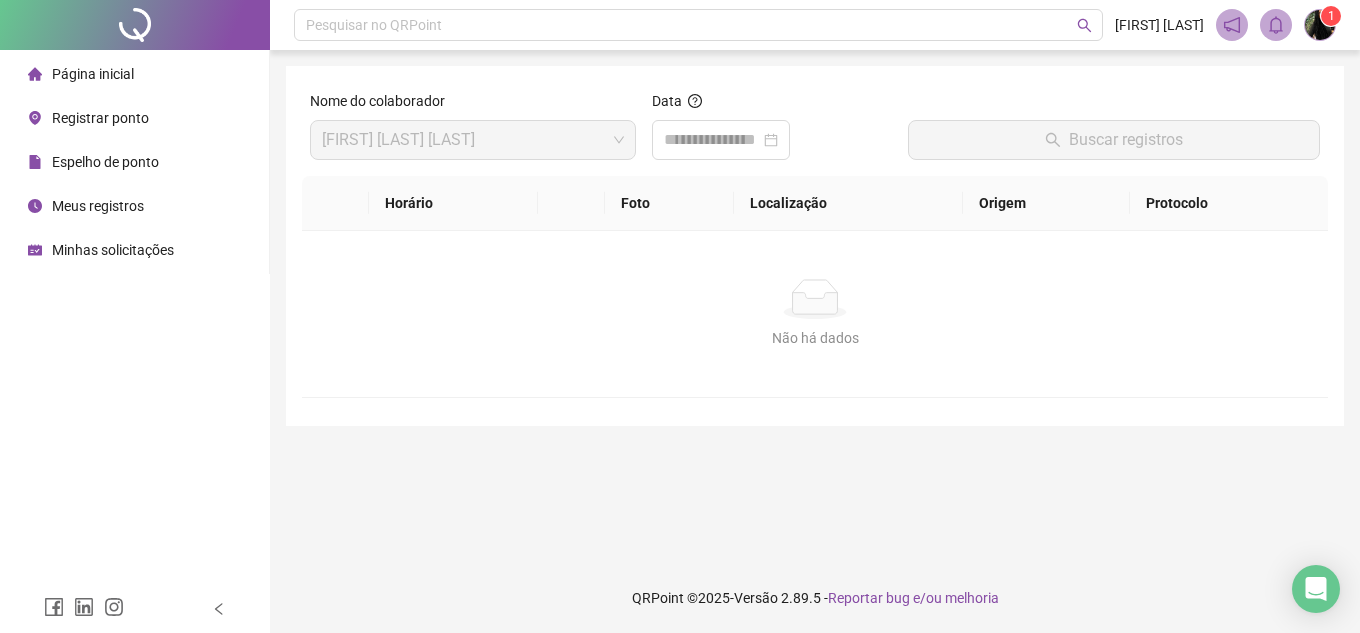 click on "Página inicial" at bounding box center (93, 74) 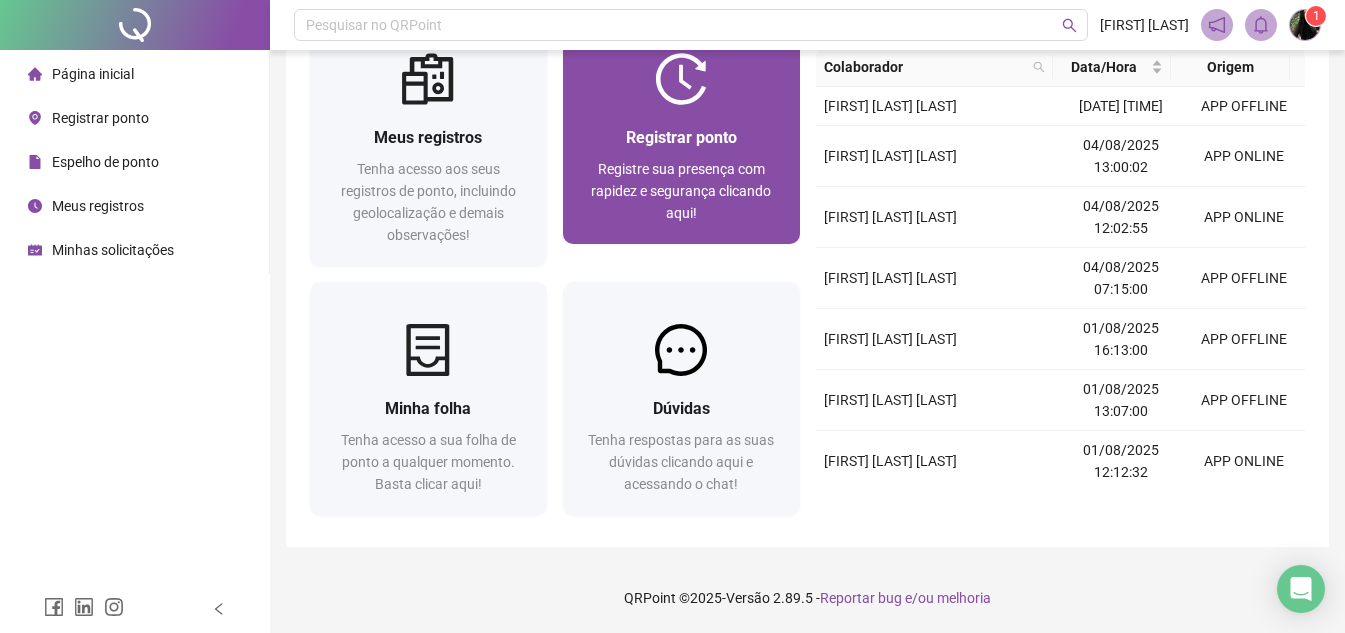 scroll, scrollTop: 0, scrollLeft: 0, axis: both 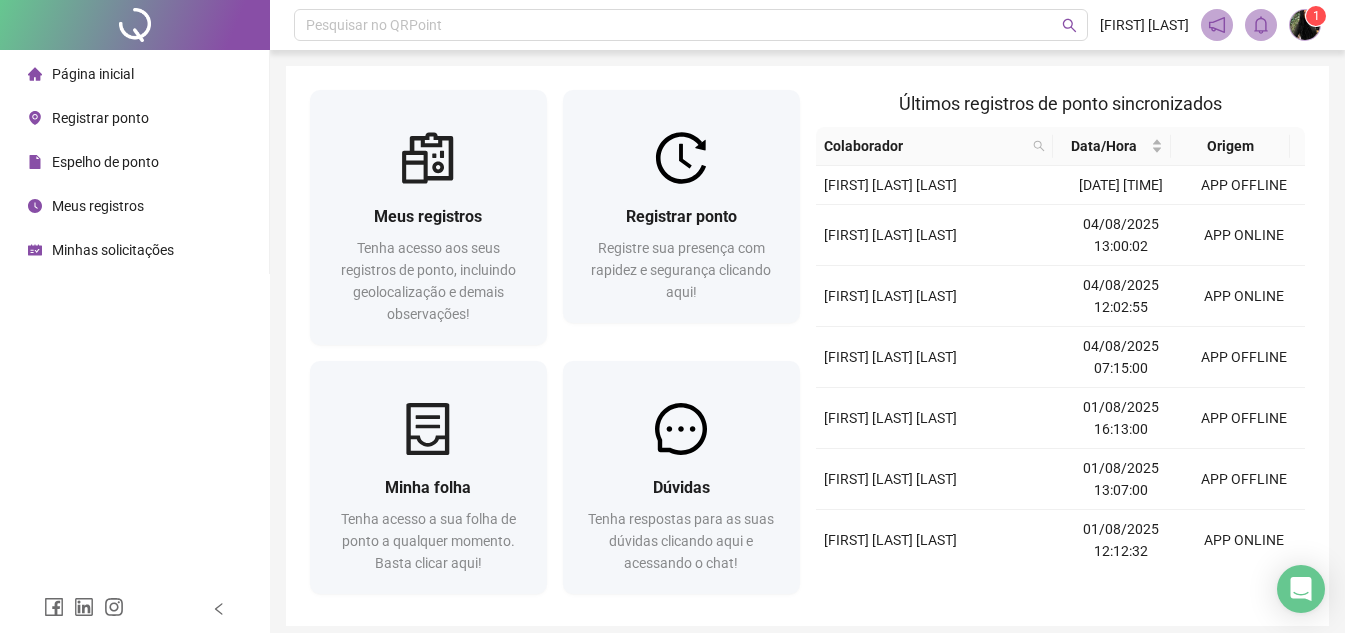 click on "Minhas solicitações" at bounding box center (113, 250) 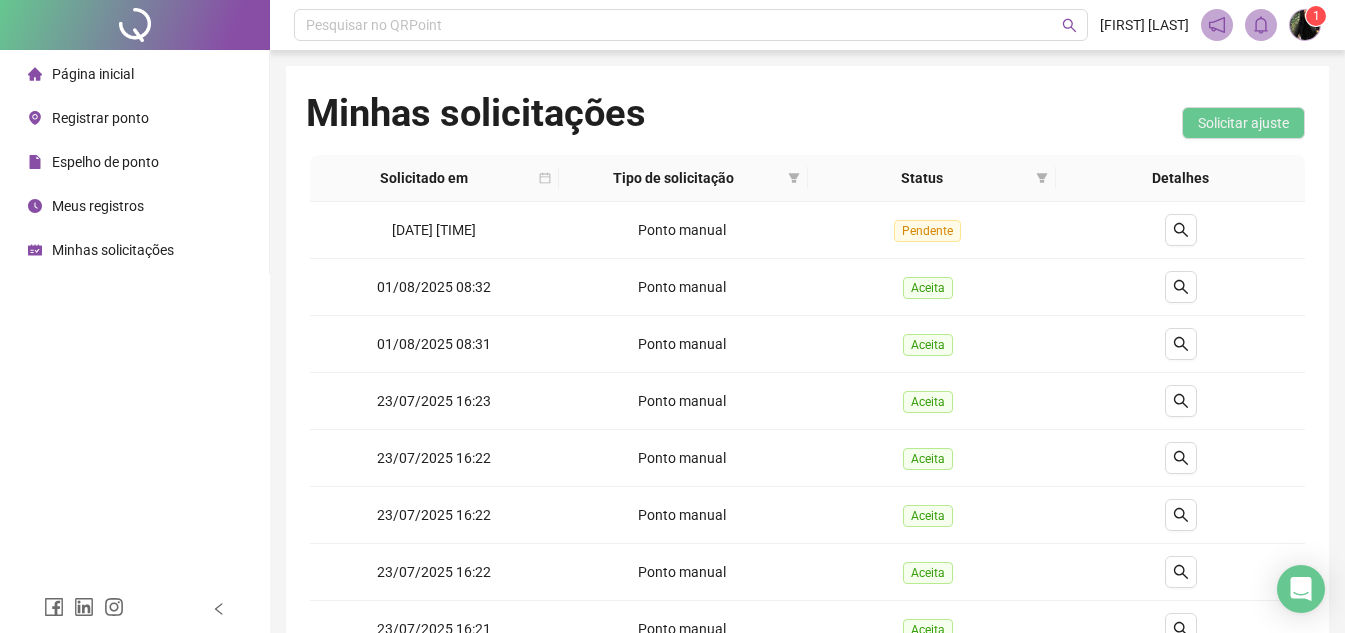 click on "Página inicial" at bounding box center (93, 74) 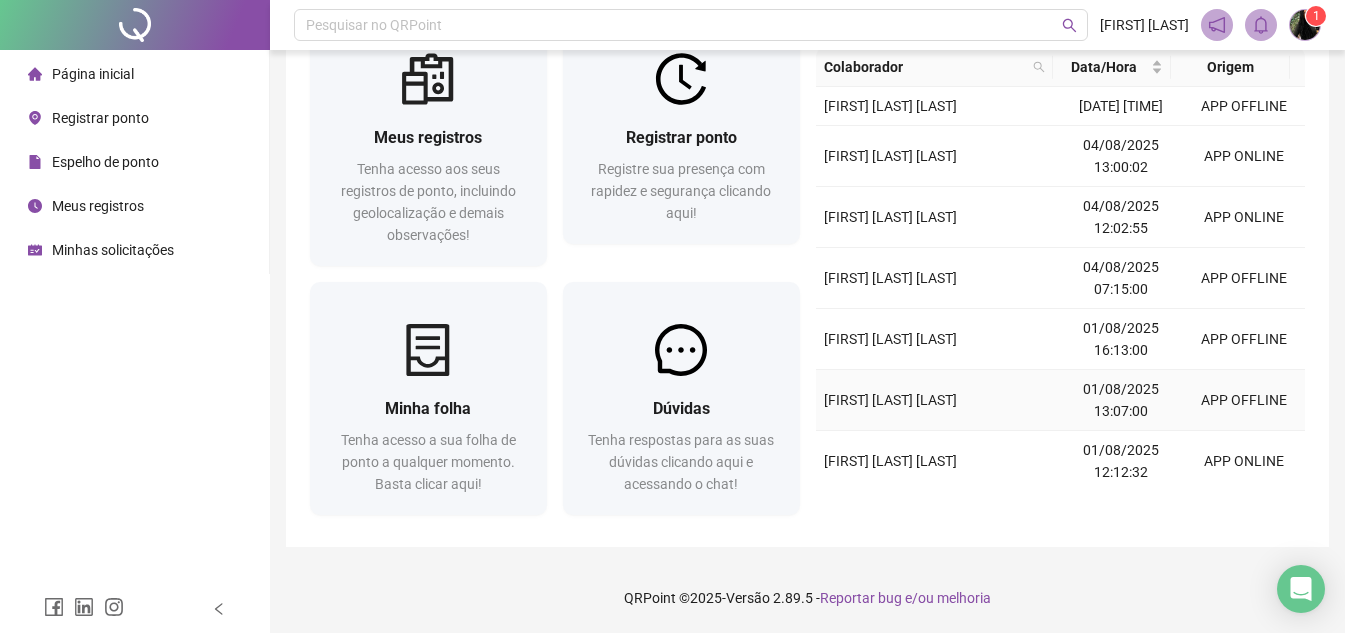 scroll, scrollTop: 0, scrollLeft: 0, axis: both 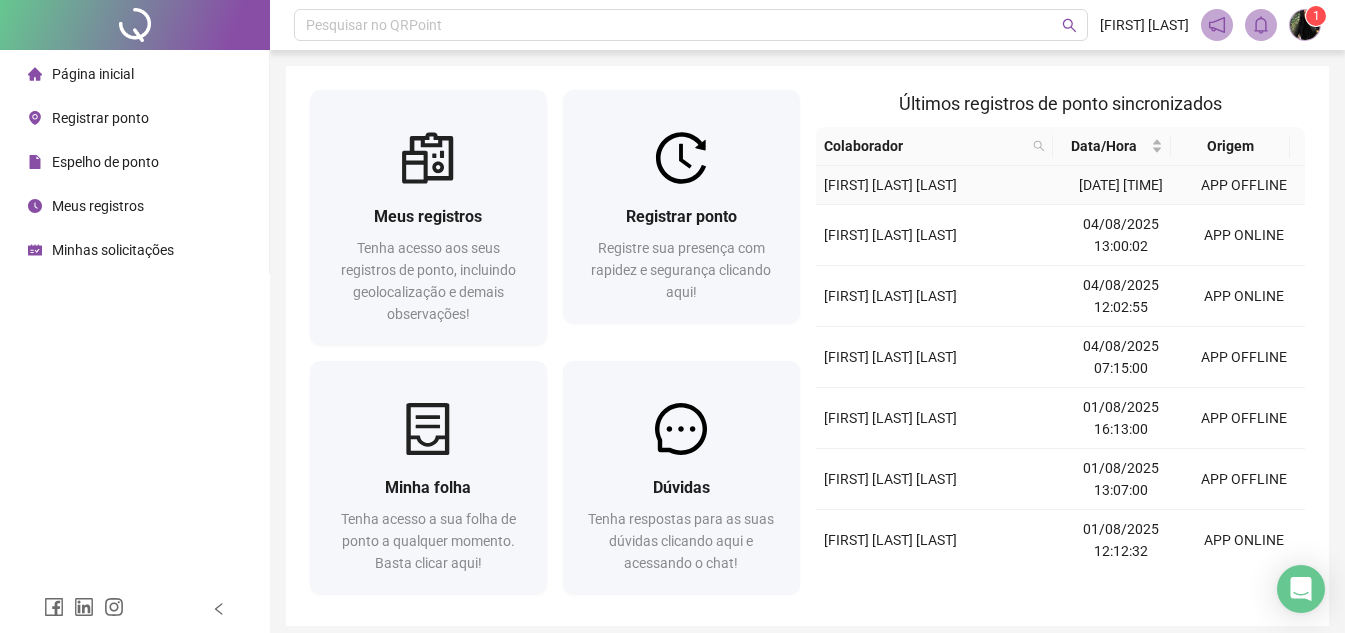 click on "[FIRST] [LAST] [LAST]" at bounding box center [890, 185] 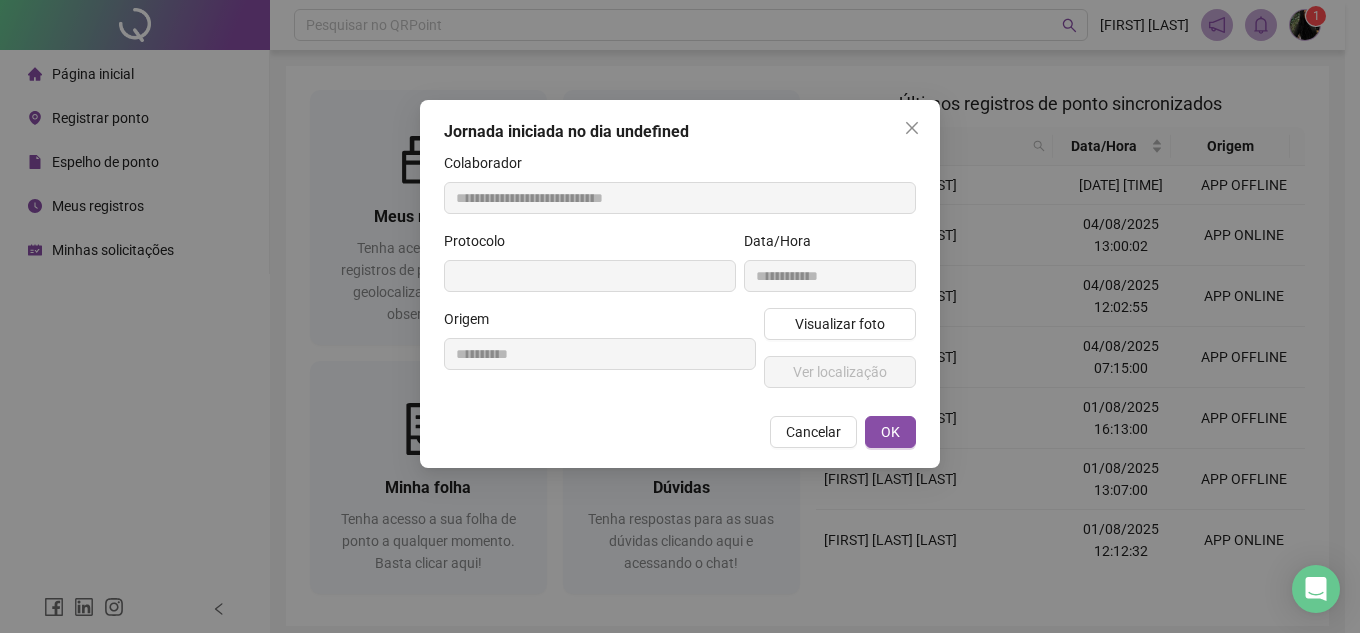 type on "**********" 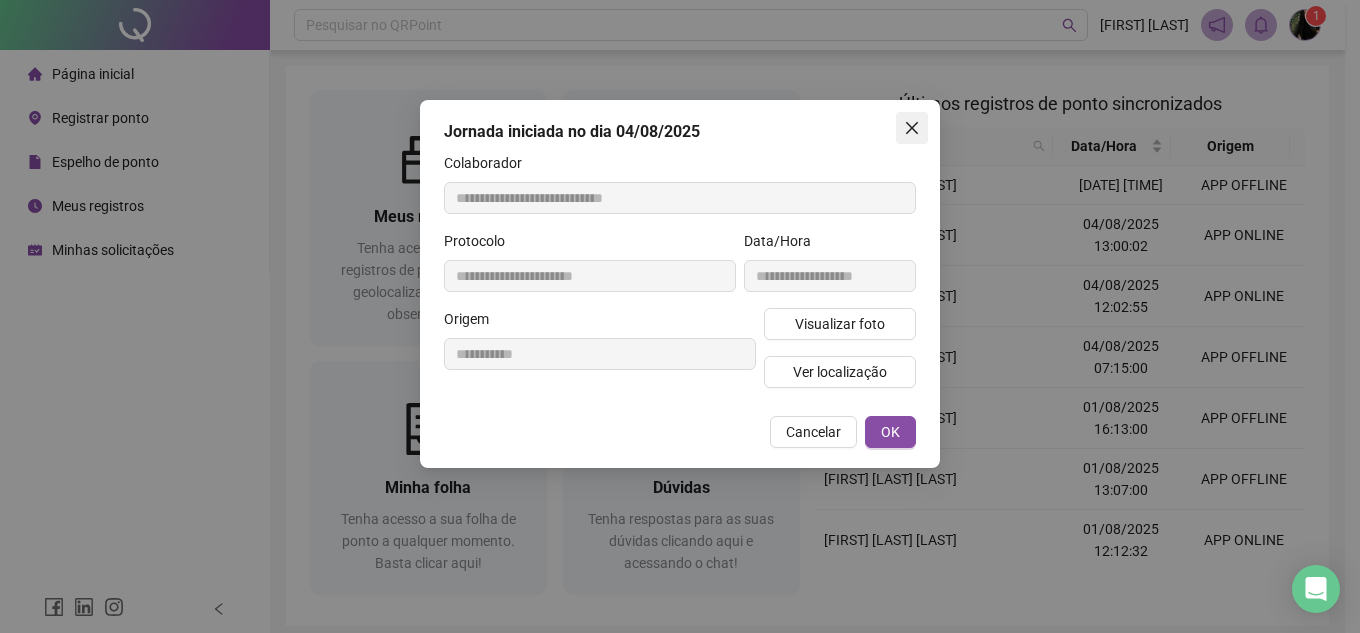 click at bounding box center [912, 128] 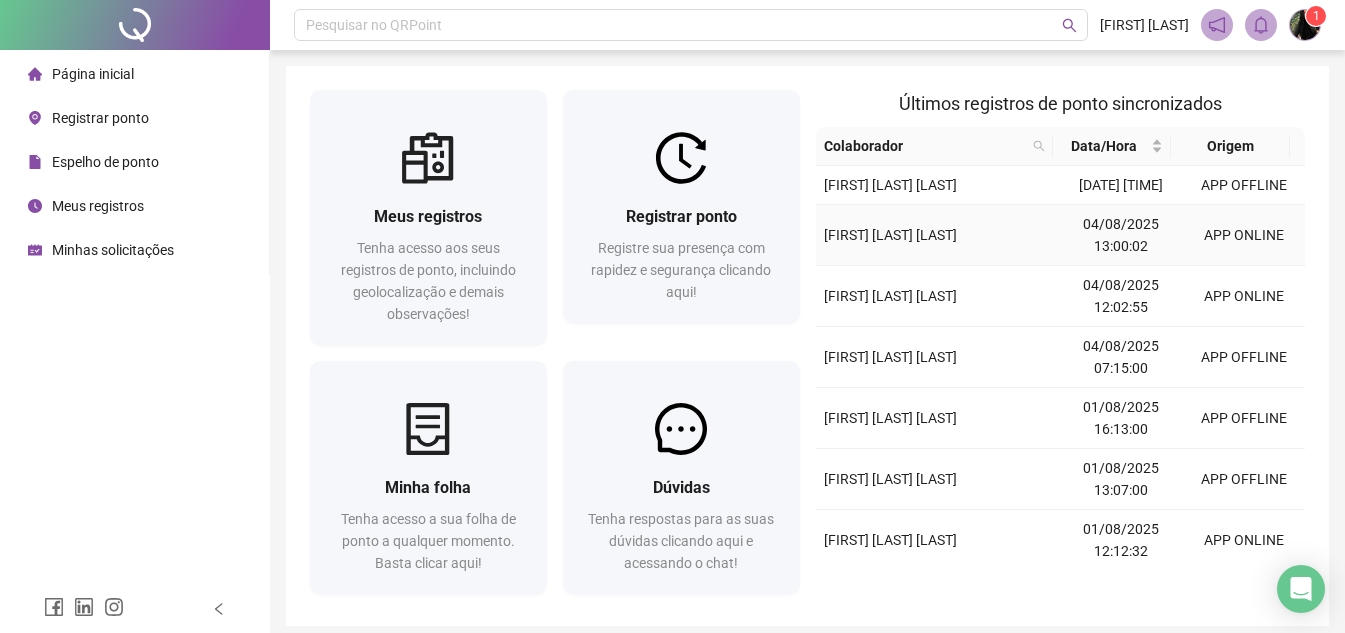 click on "[FIRST] [LAST] [LAST]" at bounding box center [890, 235] 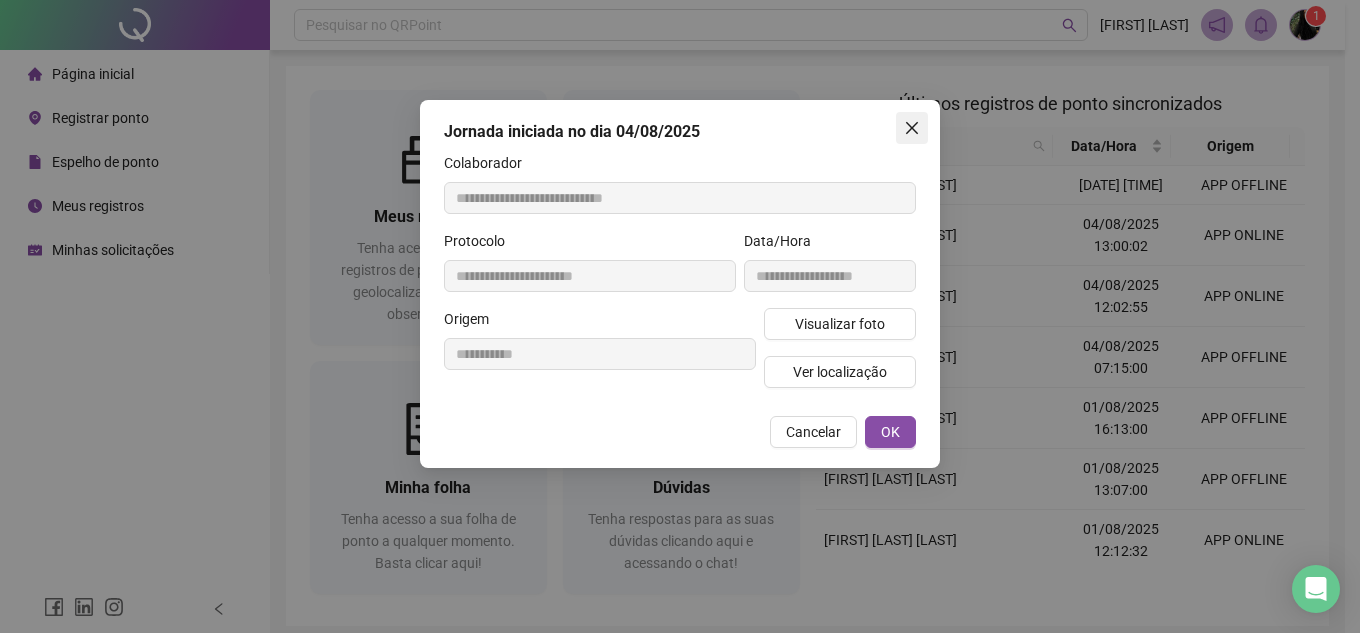 type on "**********" 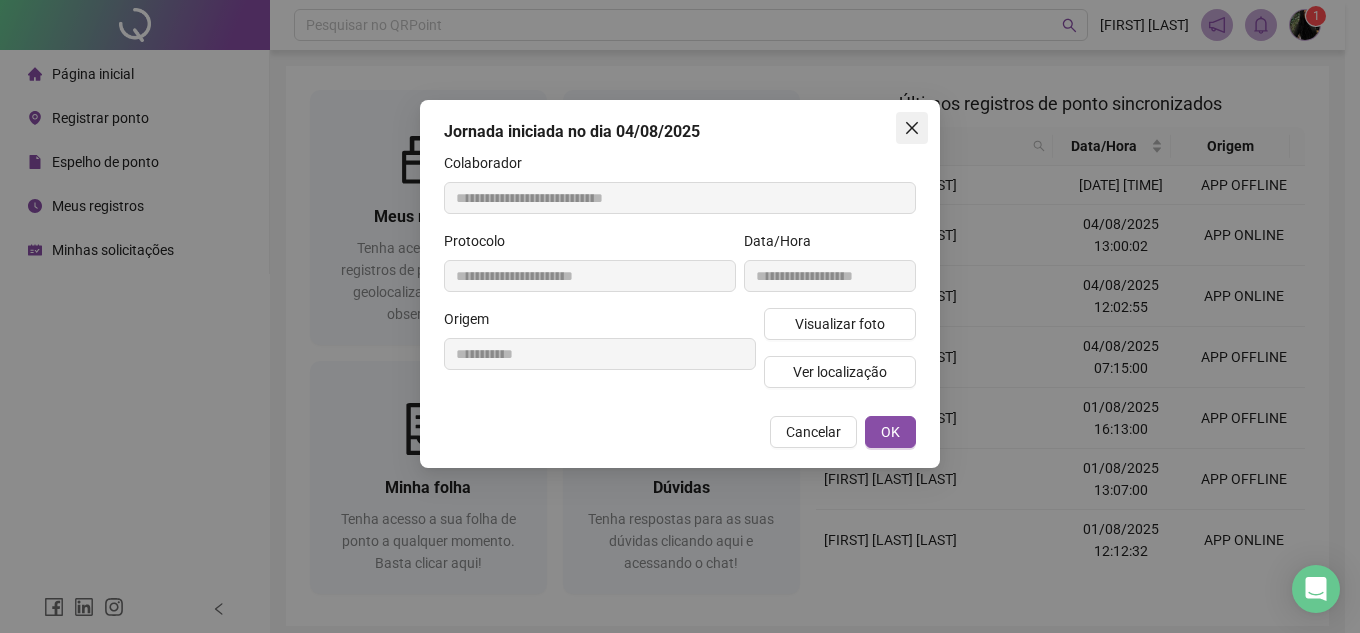 type on "**********" 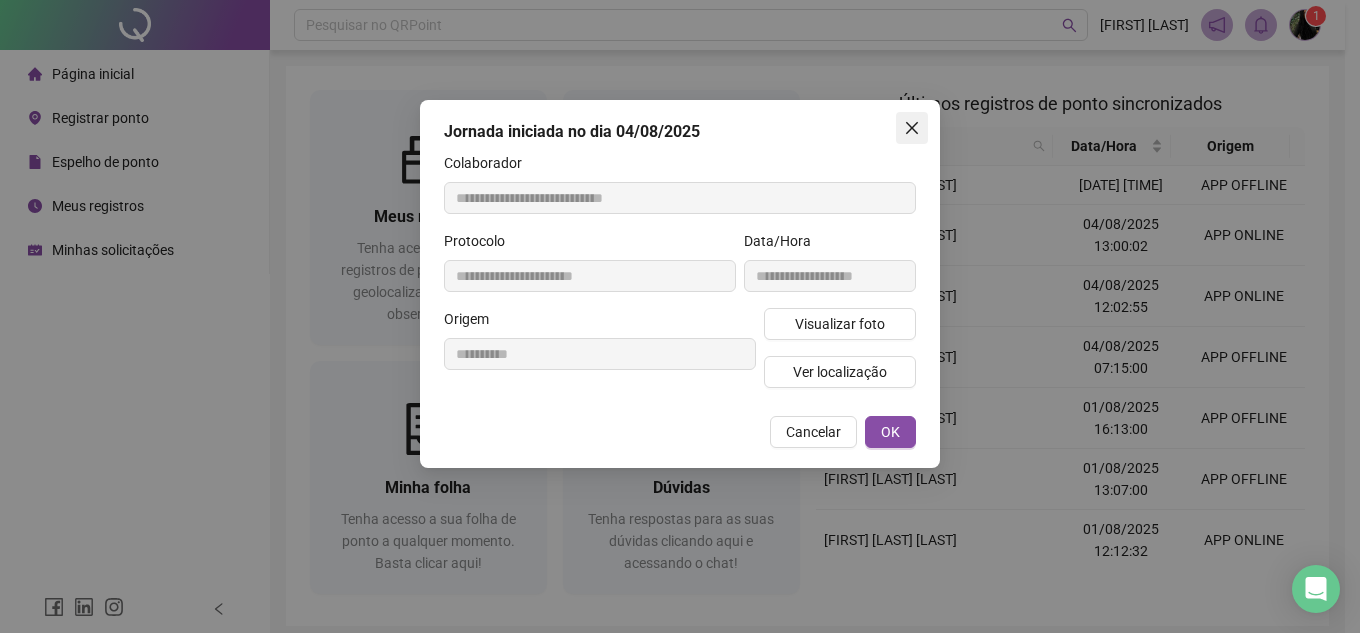 click 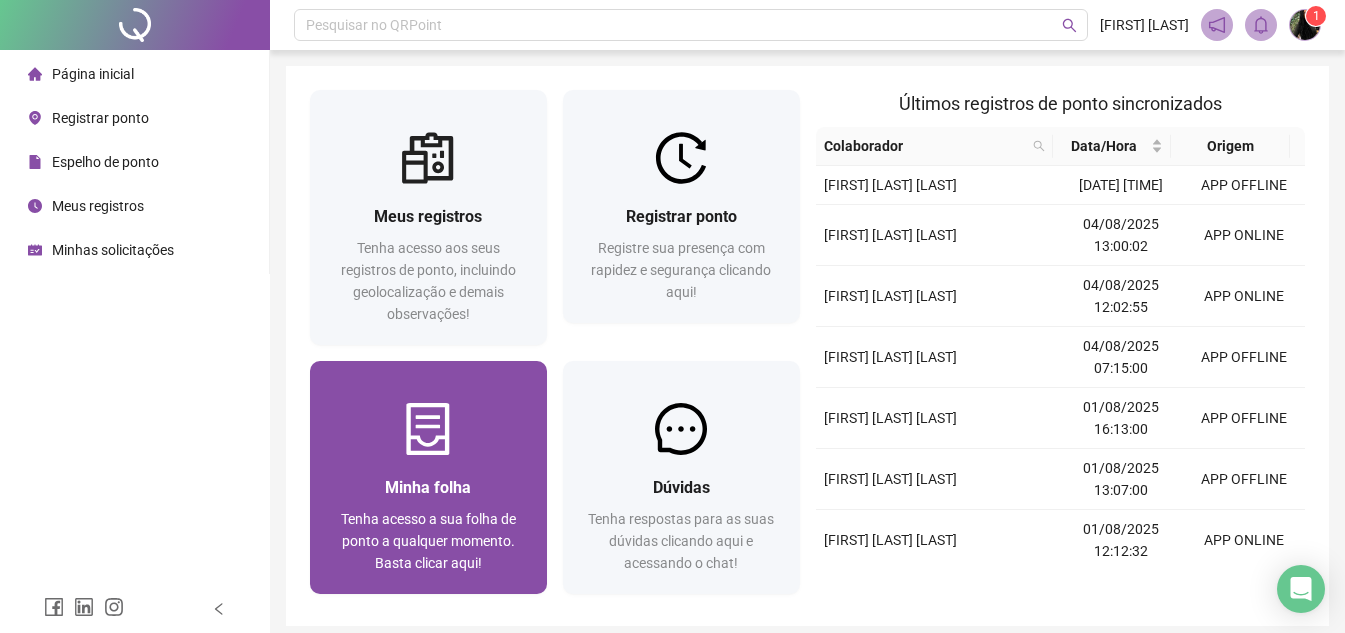 click on "Tenha acesso a sua folha de ponto a qualquer momento. Basta clicar aqui!" at bounding box center (428, 541) 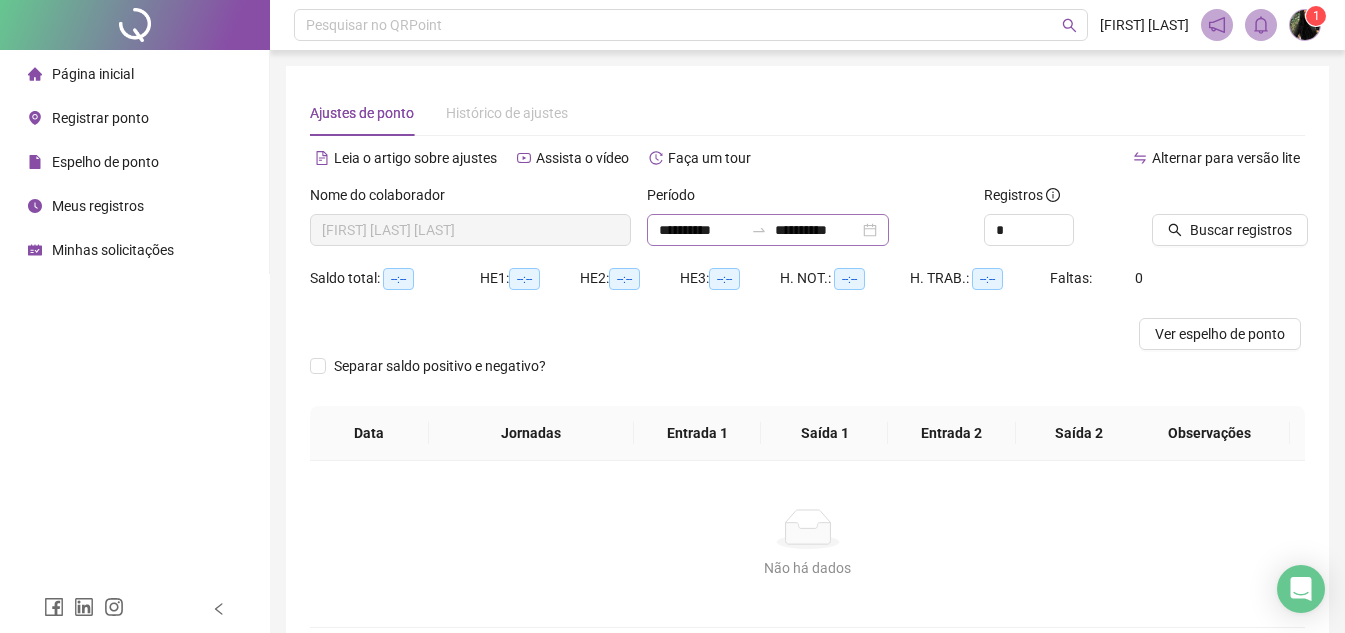 click on "**********" at bounding box center (768, 230) 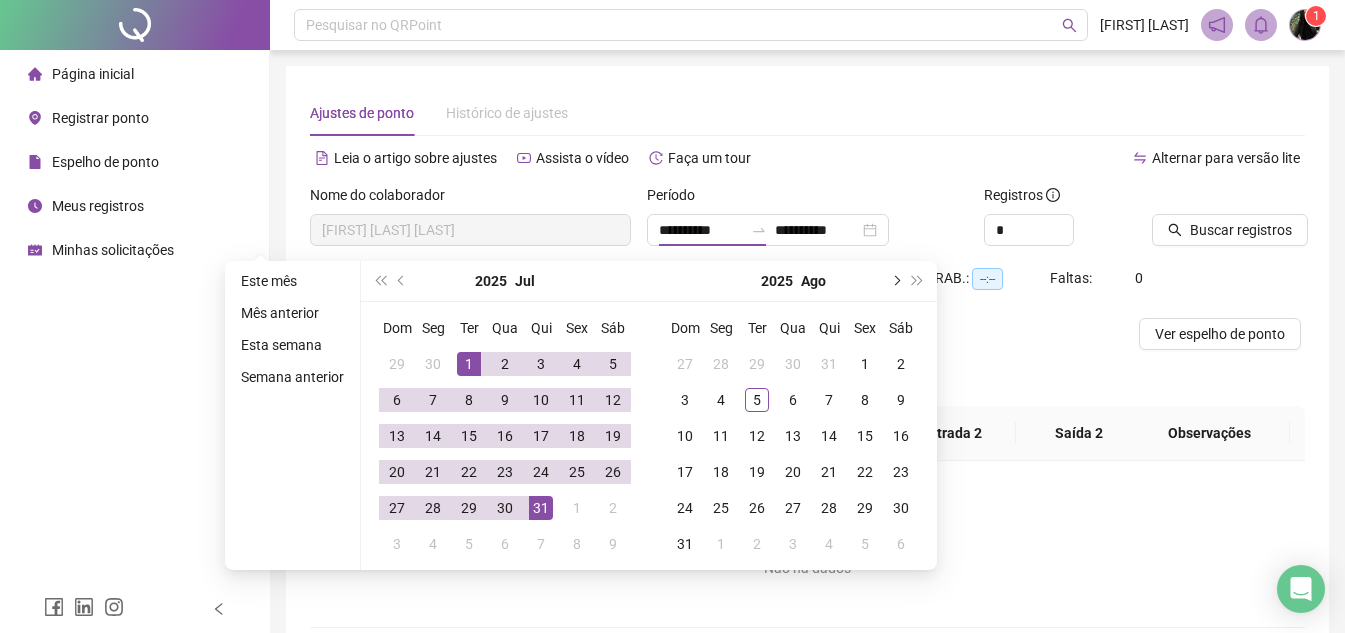 click at bounding box center (895, 281) 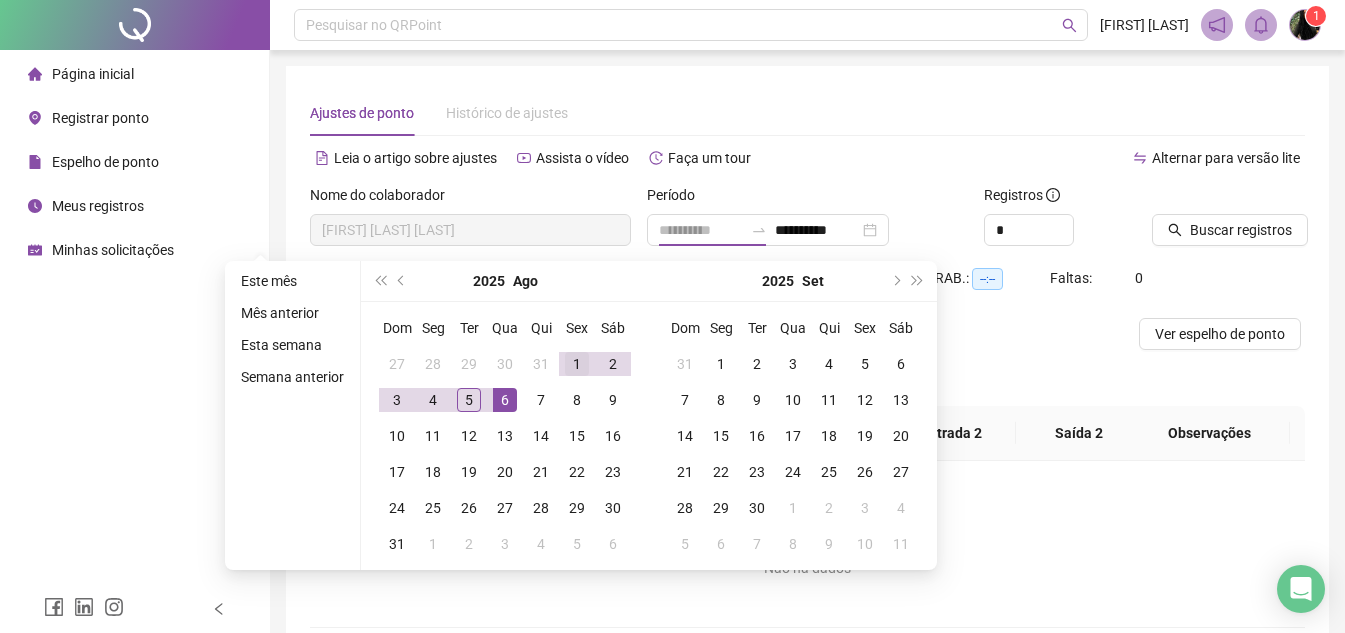 type on "**********" 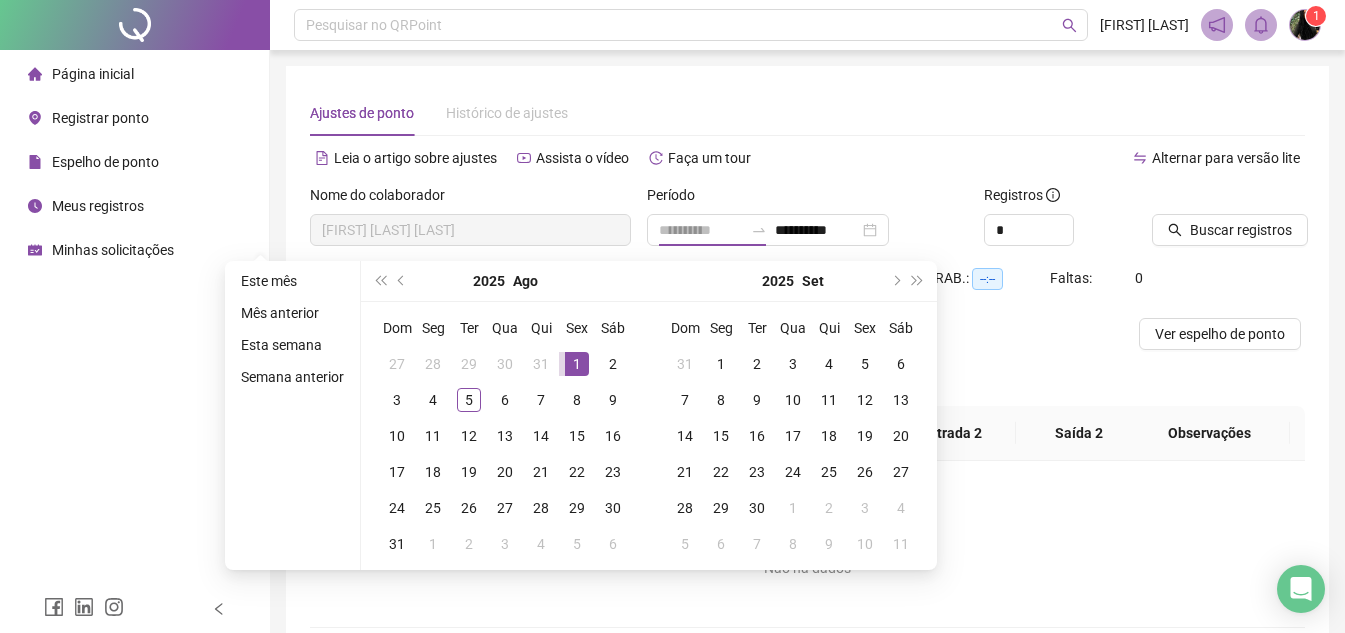 click on "1" at bounding box center [577, 364] 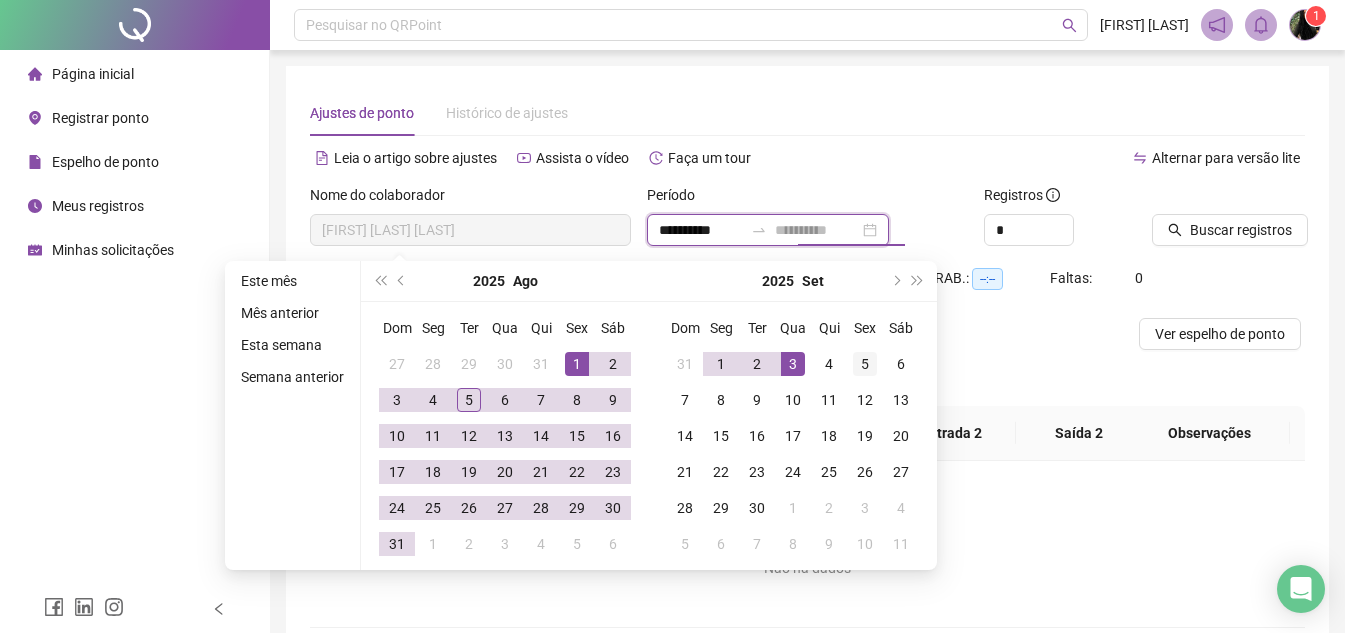 type on "**********" 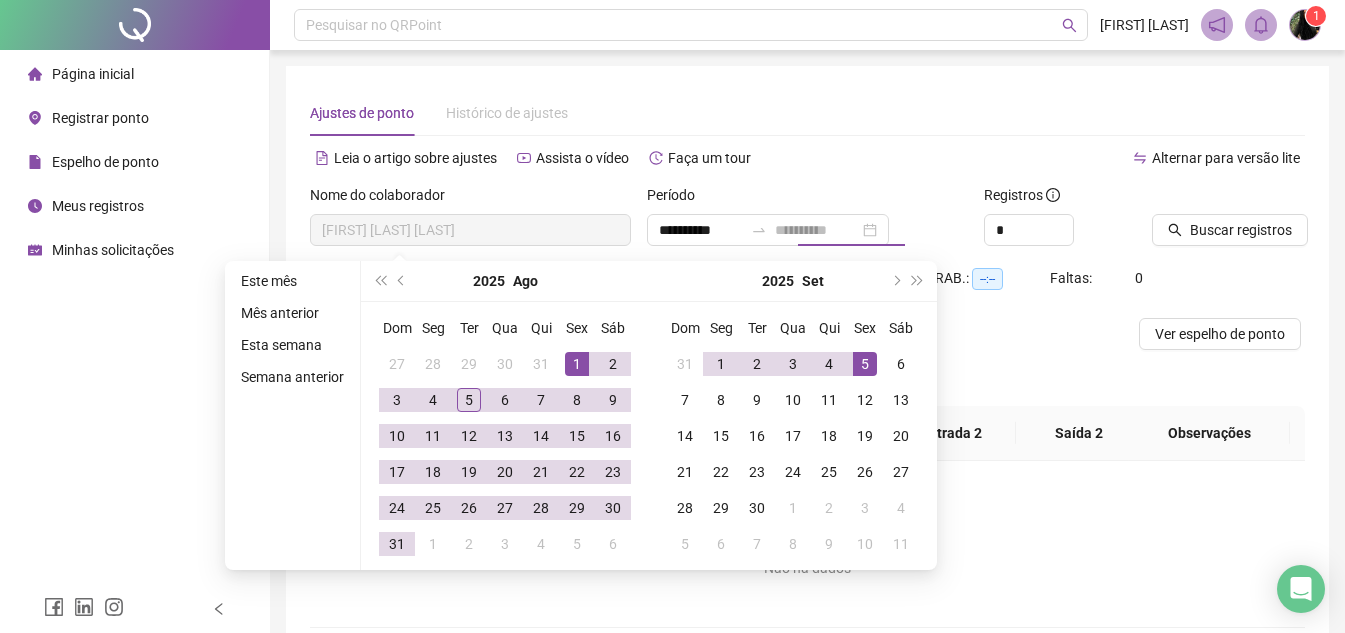 click on "5" at bounding box center [865, 364] 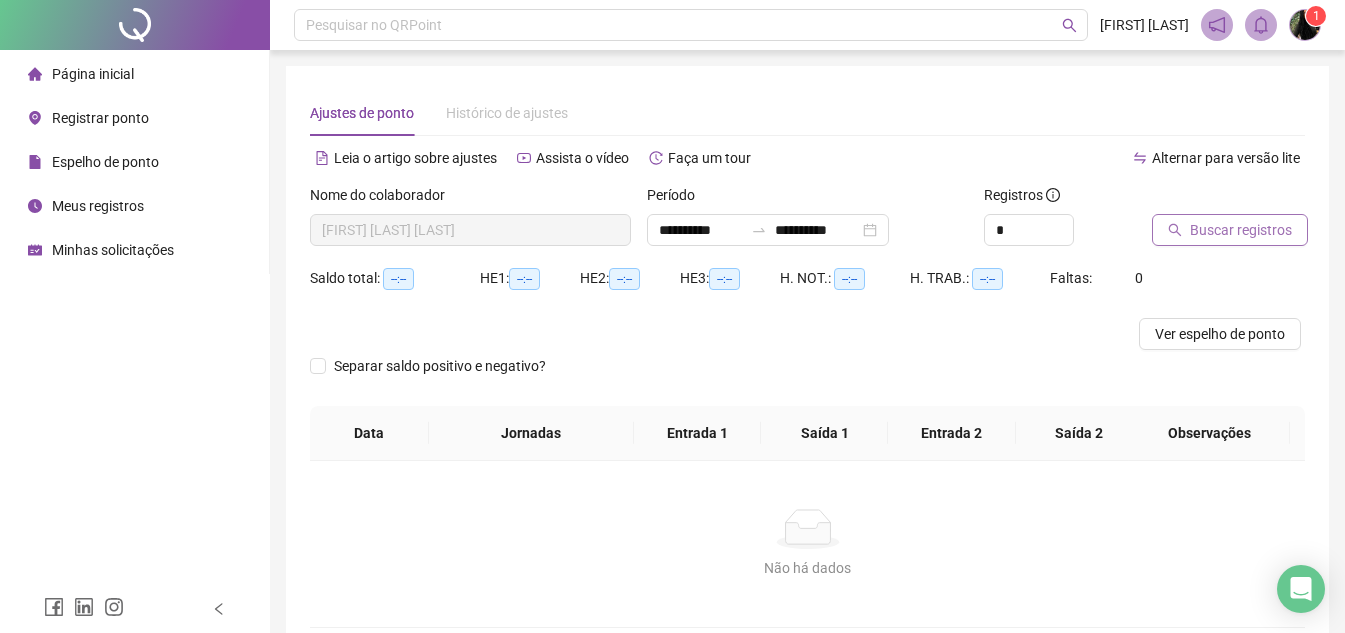 click on "Buscar registros" at bounding box center [1241, 230] 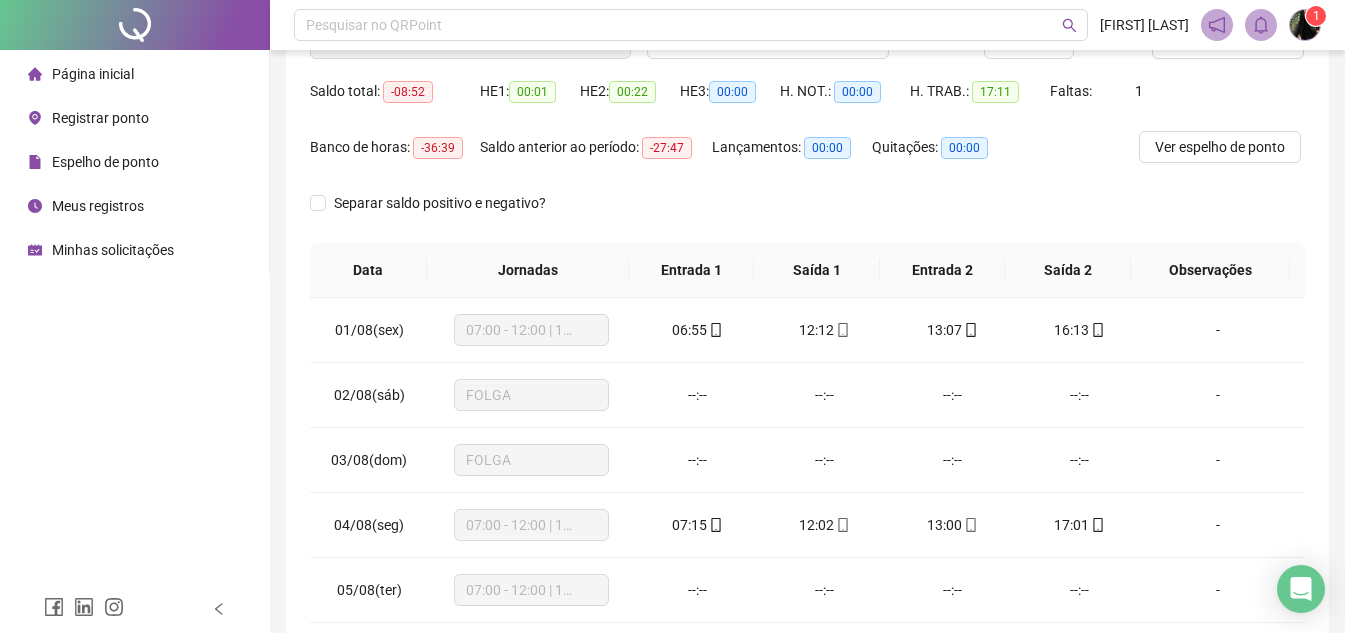 scroll, scrollTop: 87, scrollLeft: 0, axis: vertical 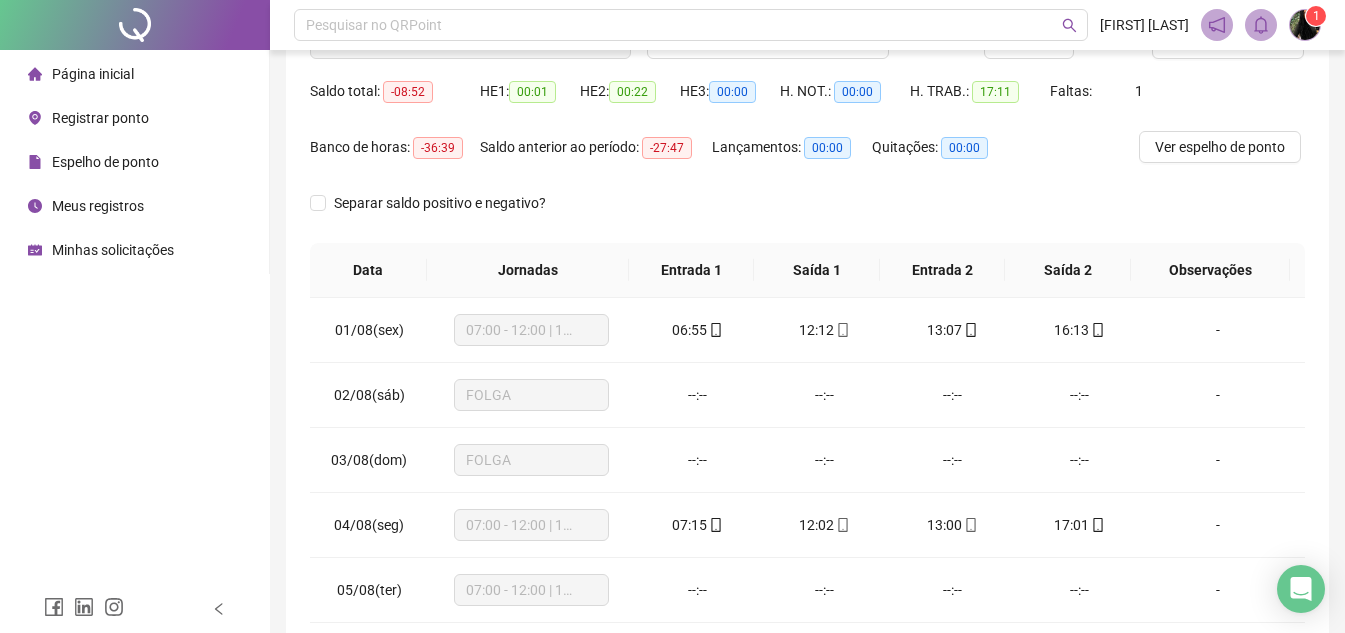 click on "Faltas:   1" at bounding box center [1091, 91] 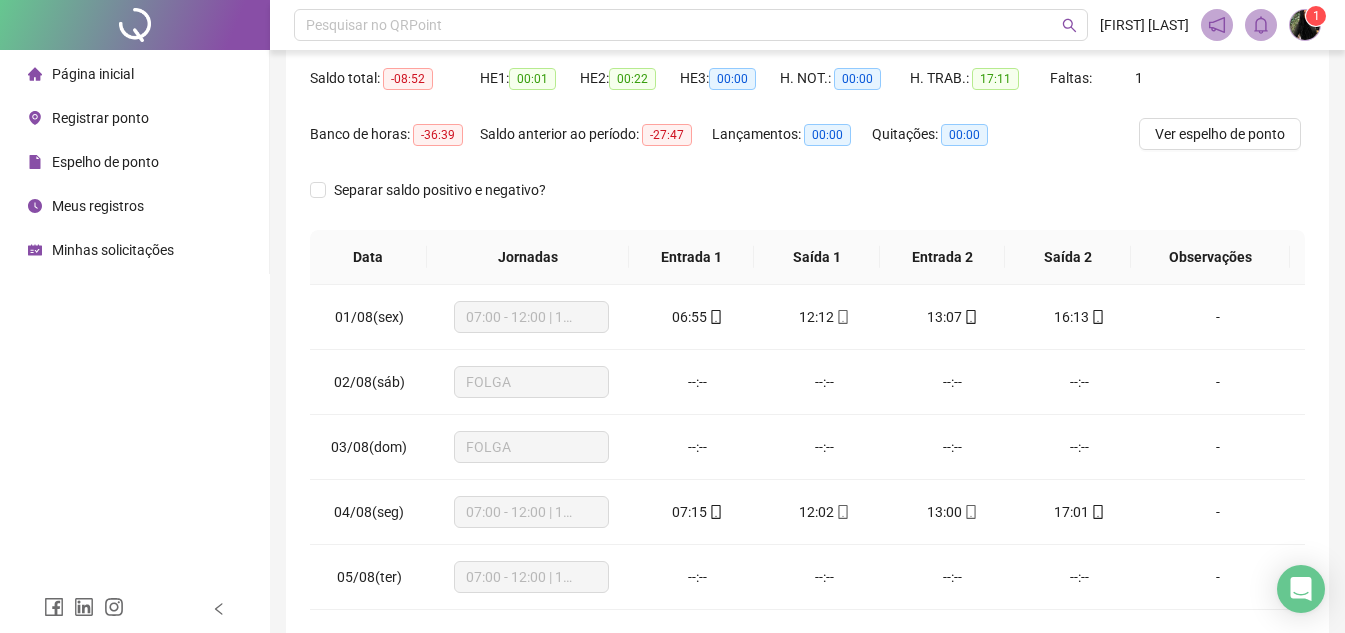 scroll, scrollTop: 287, scrollLeft: 0, axis: vertical 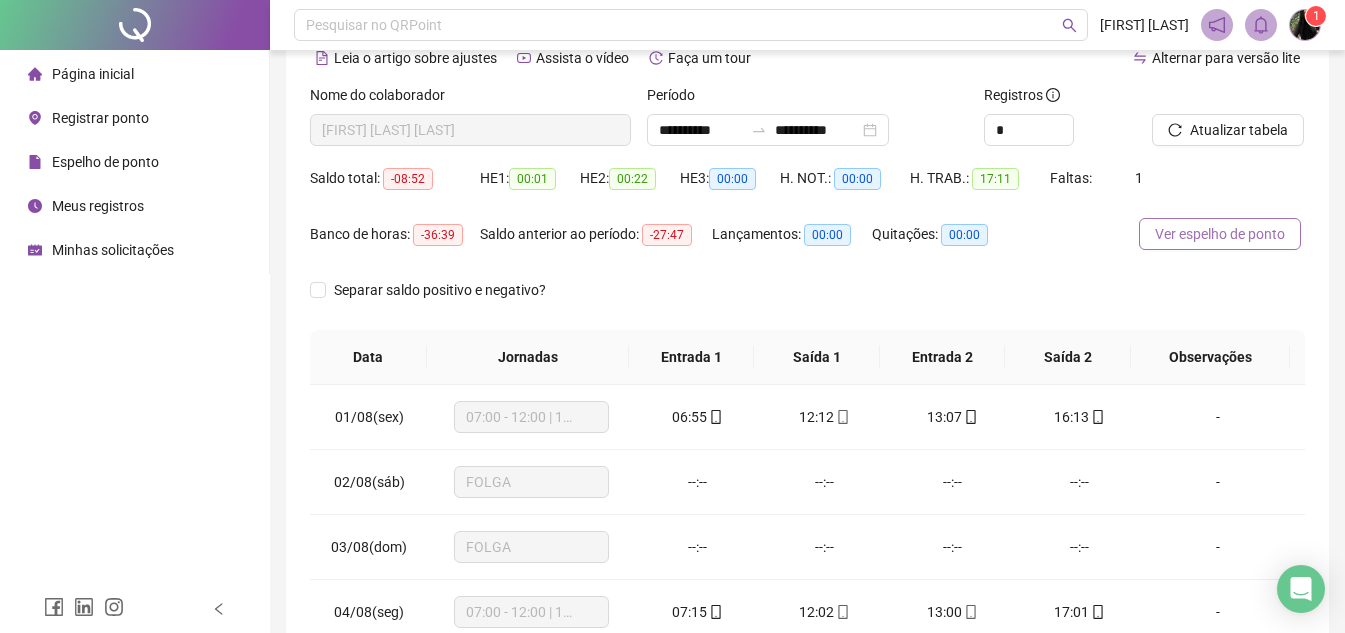 click on "Ver espelho de ponto" at bounding box center (1220, 234) 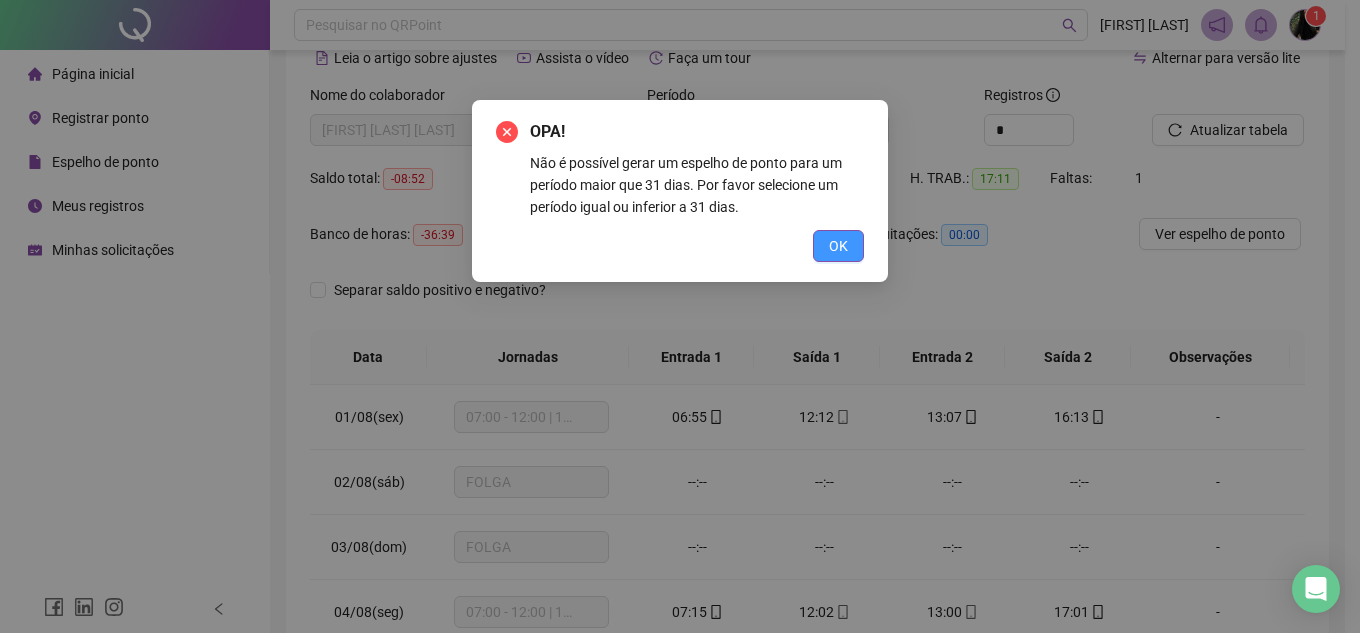 click on "OK" at bounding box center (838, 246) 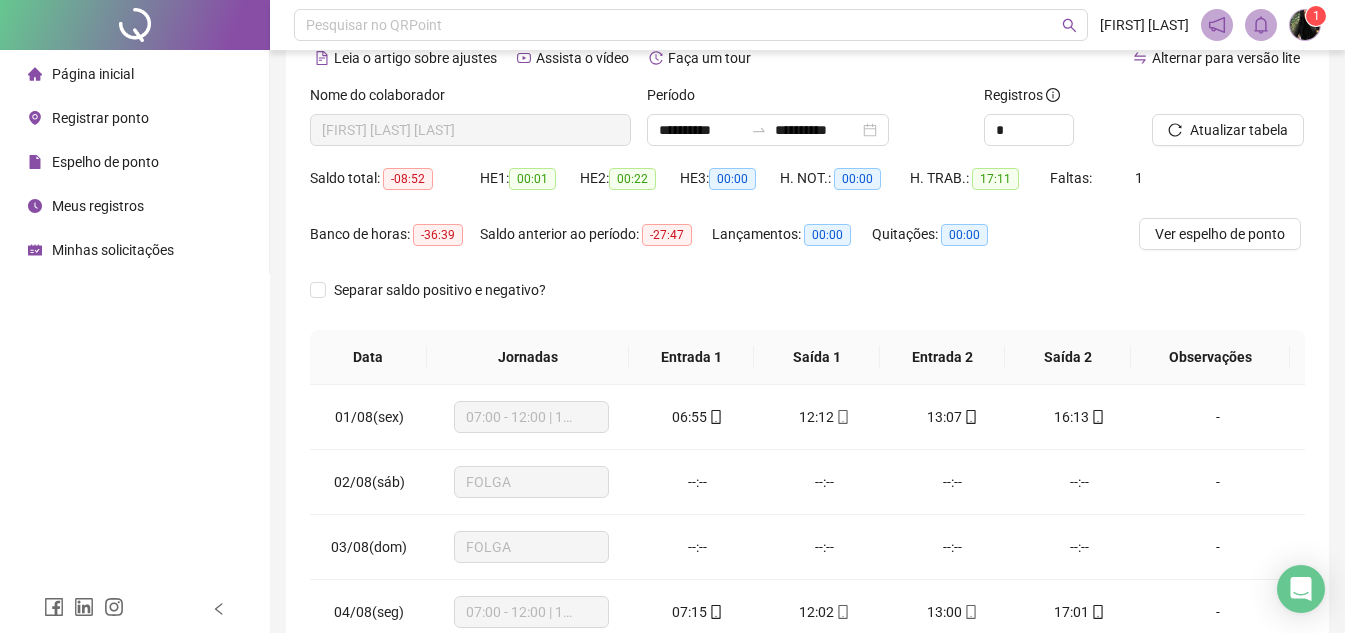 click on "00:00" at bounding box center (964, 235) 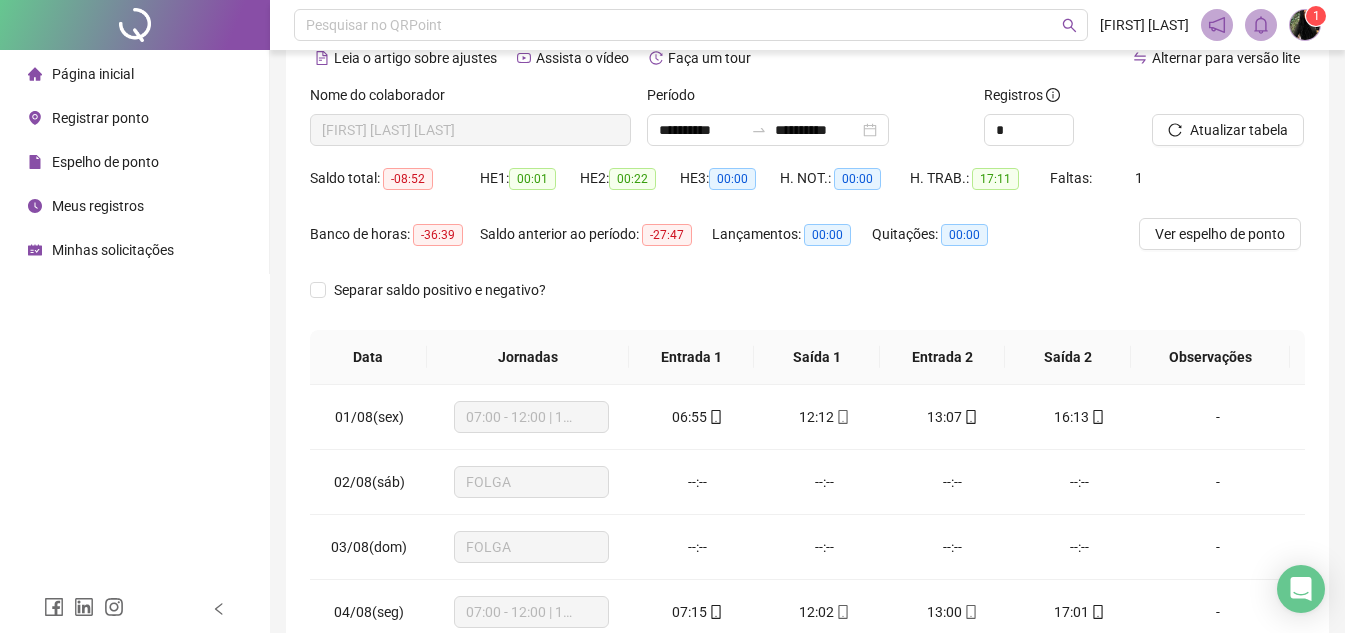 click on "00:00" at bounding box center [827, 235] 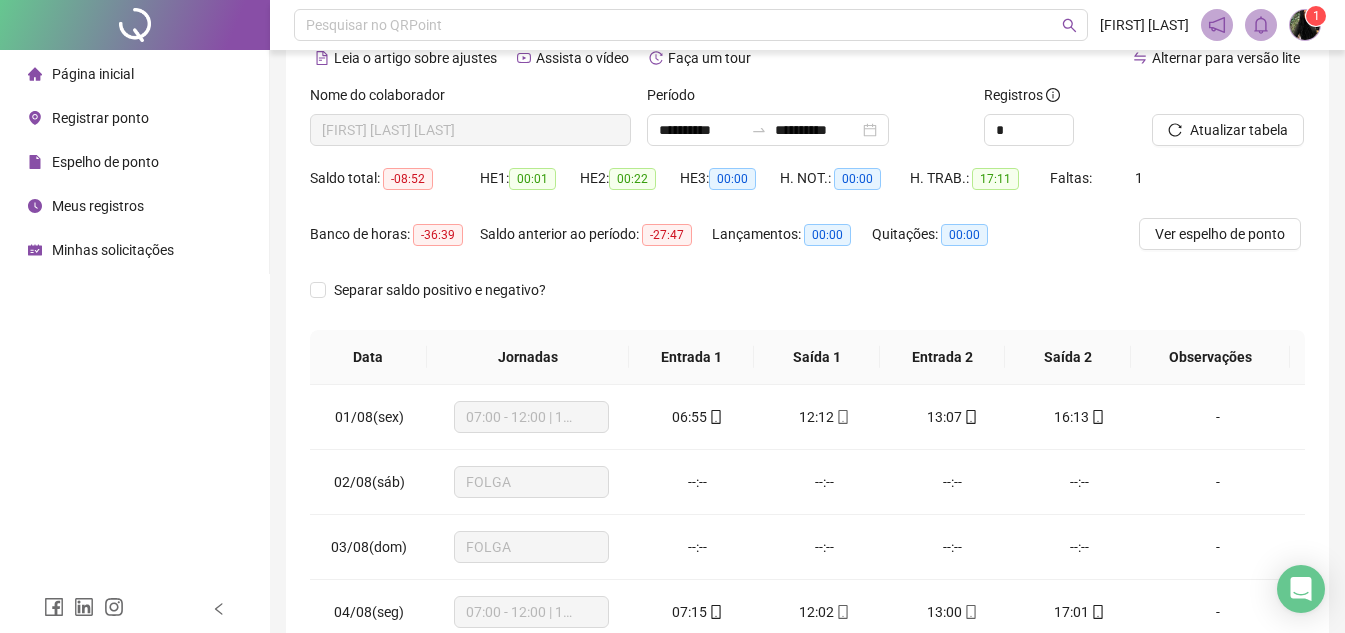 click on "00:22" at bounding box center (632, 179) 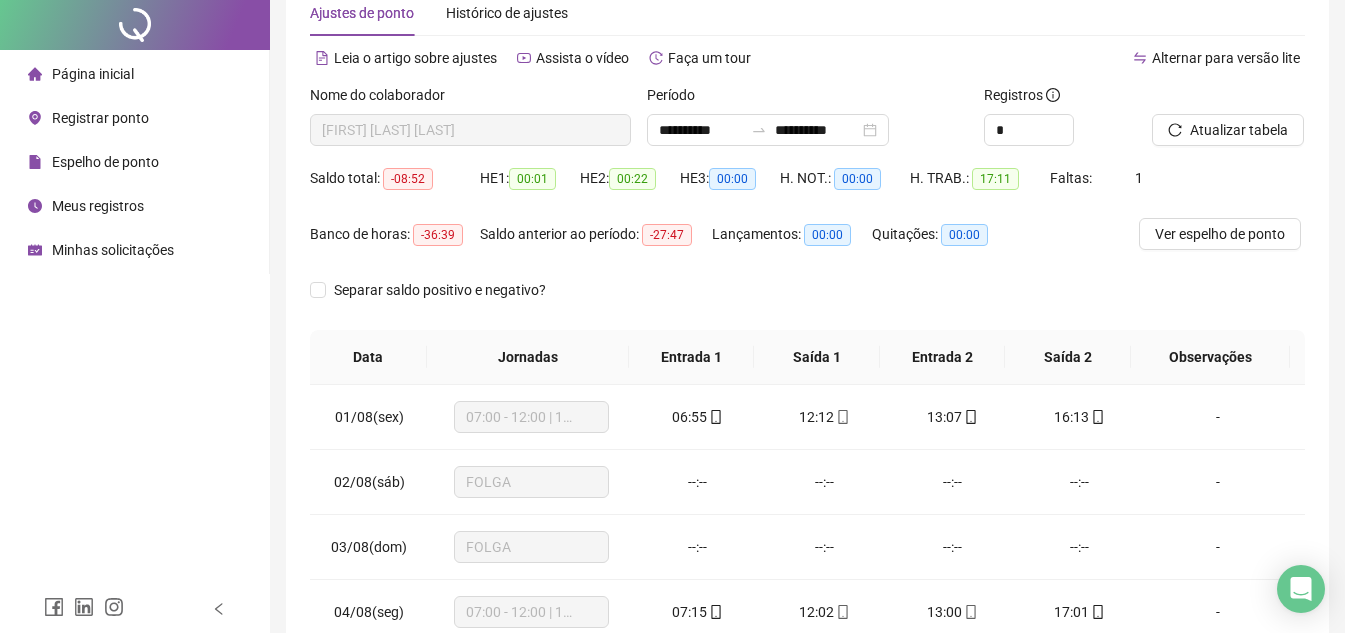 scroll, scrollTop: 0, scrollLeft: 0, axis: both 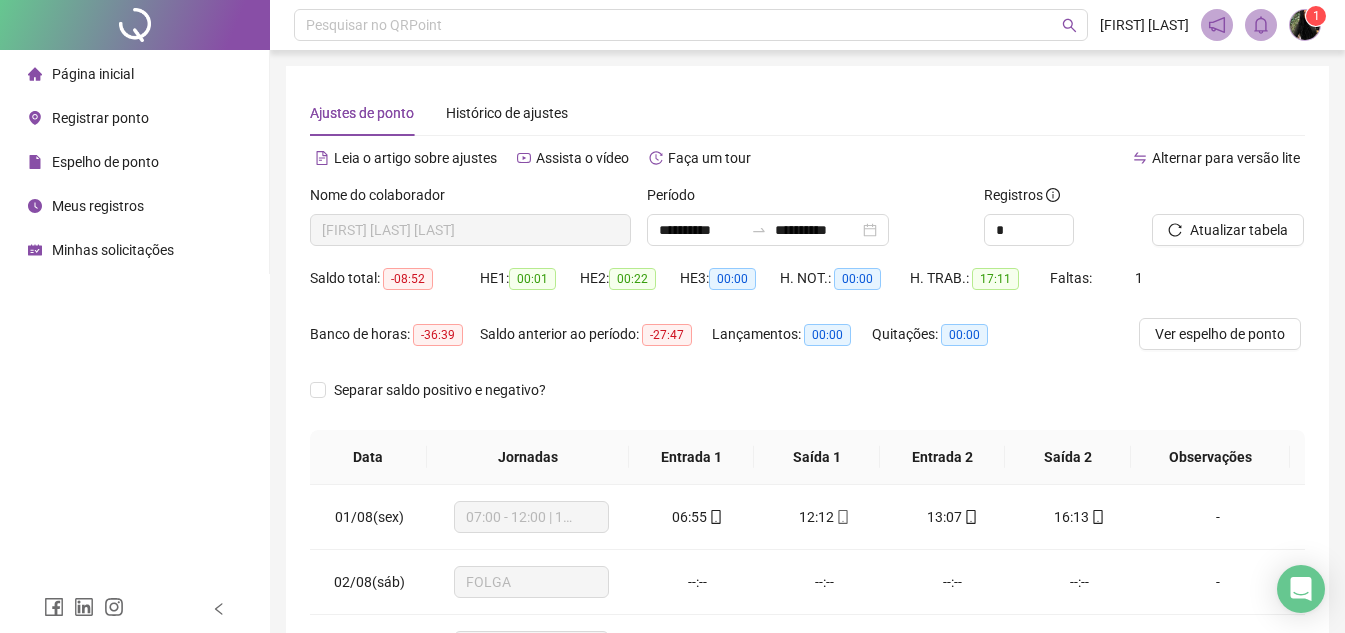 click on "Ajustes de ponto Histórico de ajustes" at bounding box center (807, 113) 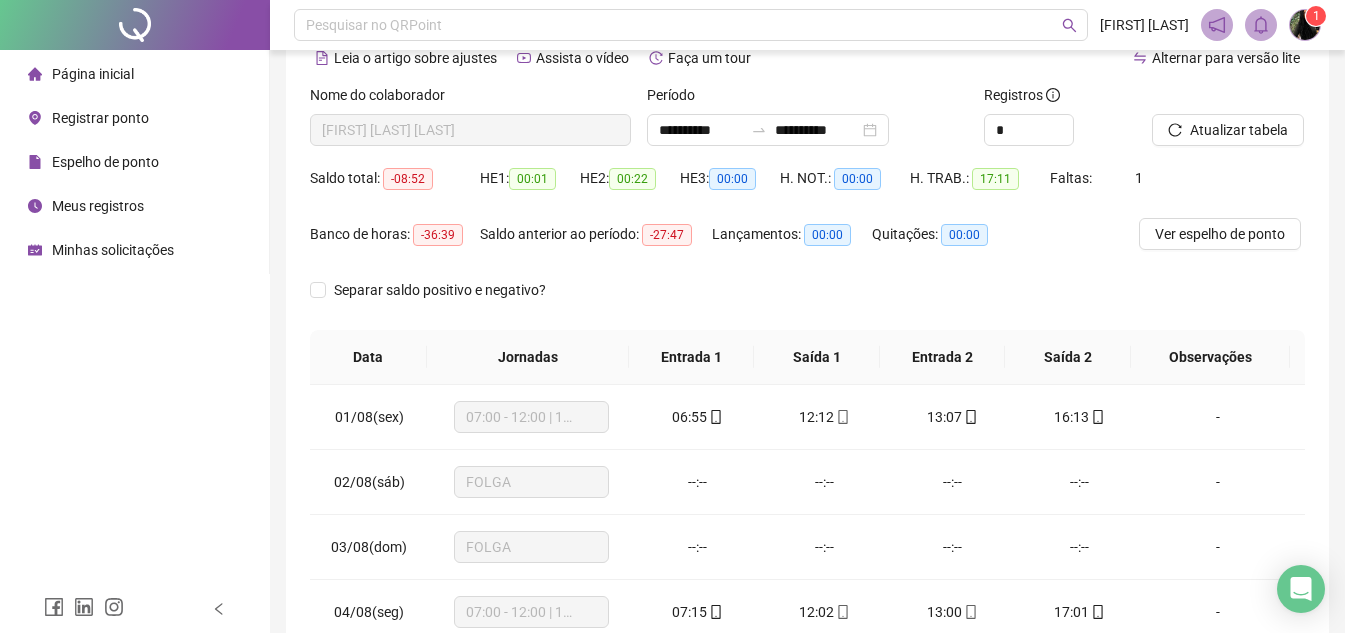 scroll, scrollTop: 287, scrollLeft: 0, axis: vertical 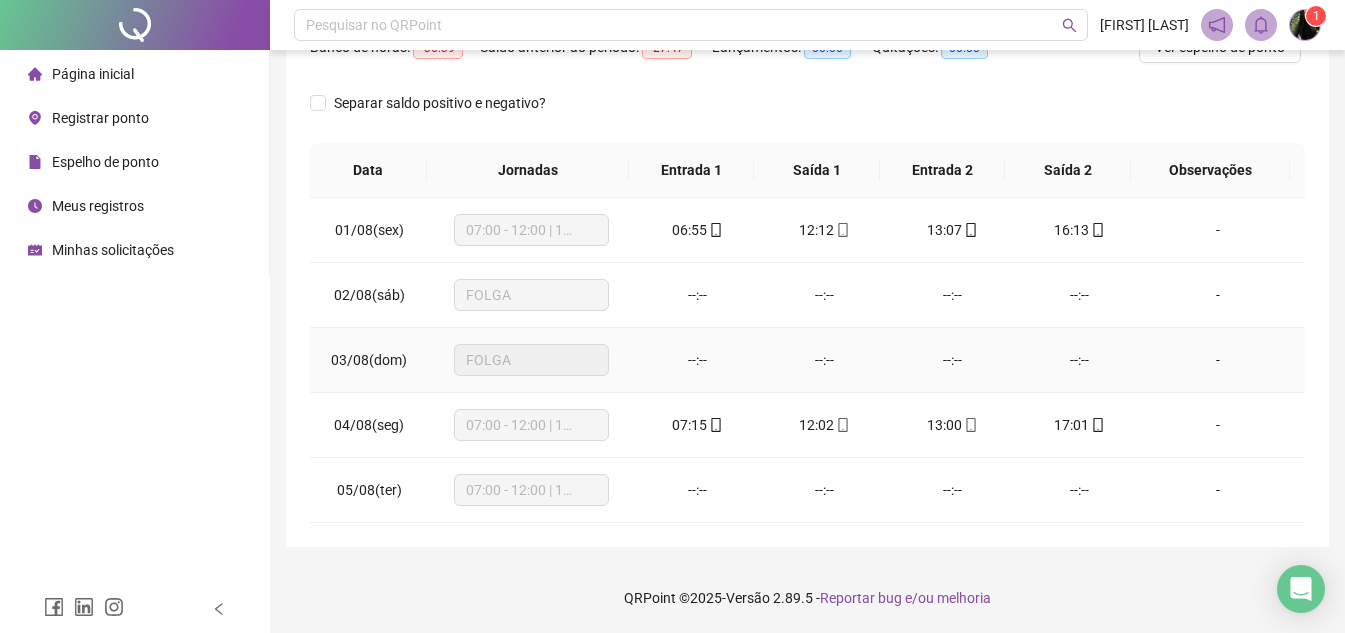 click on "-" at bounding box center [1218, 360] 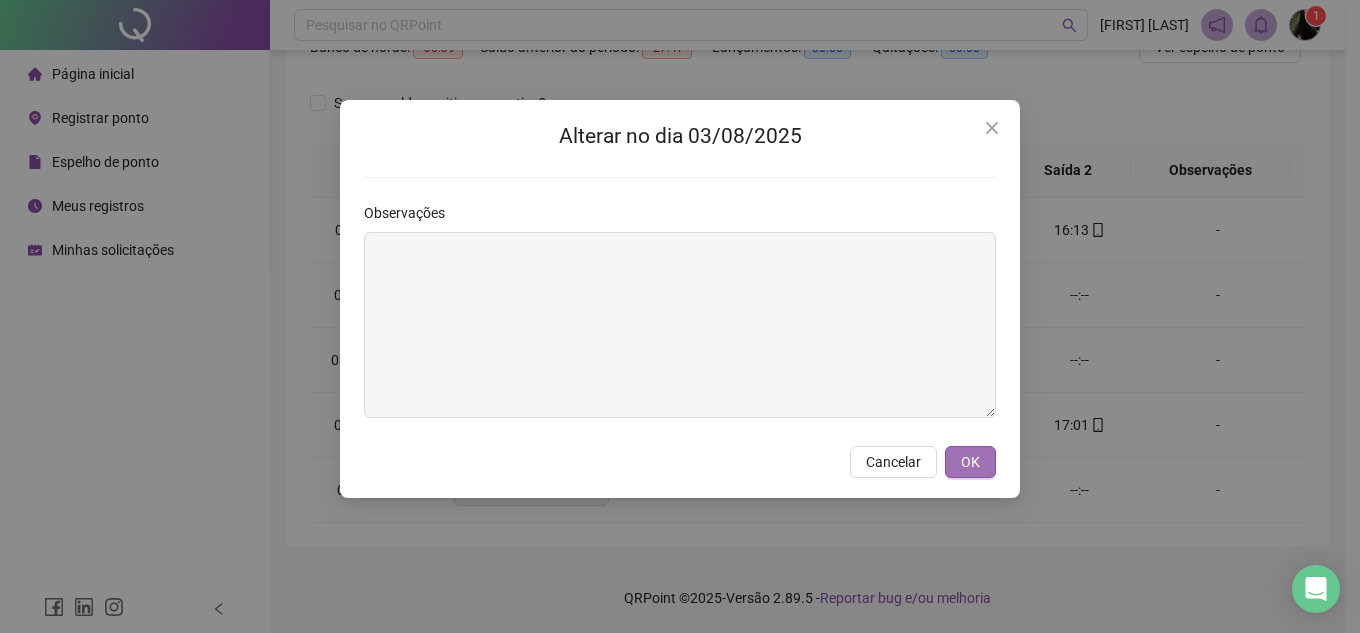 click on "OK" at bounding box center (970, 462) 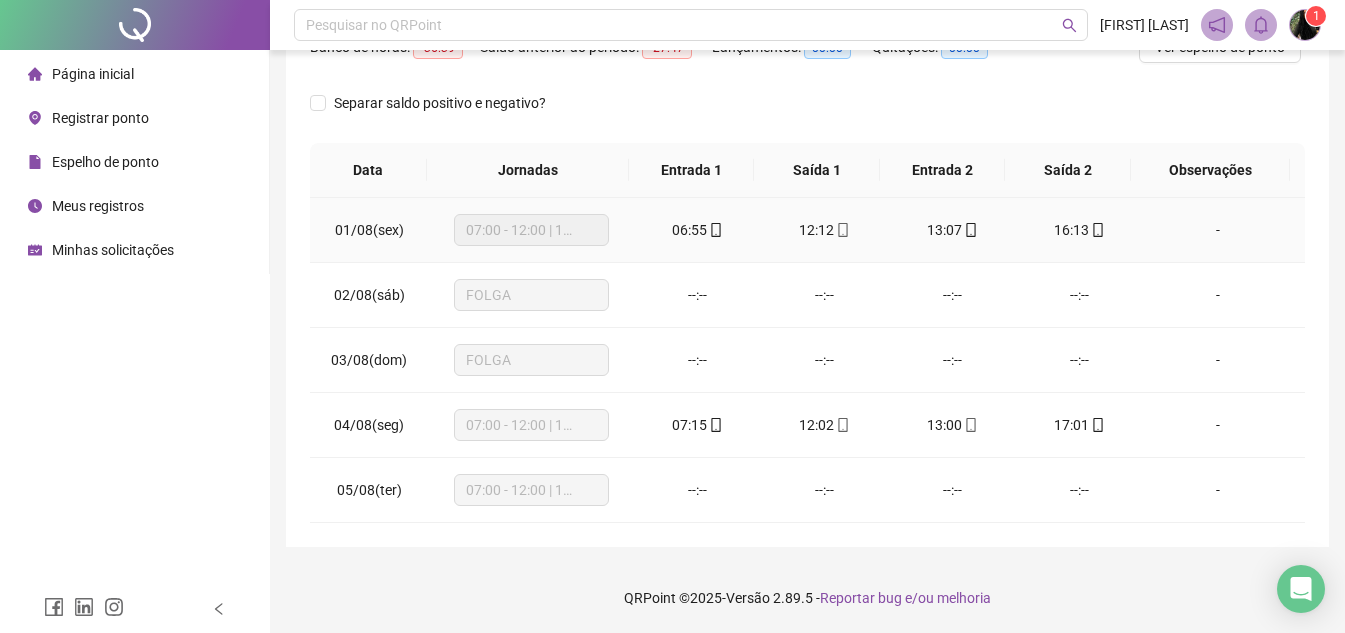 click on "12:12" at bounding box center (824, 230) 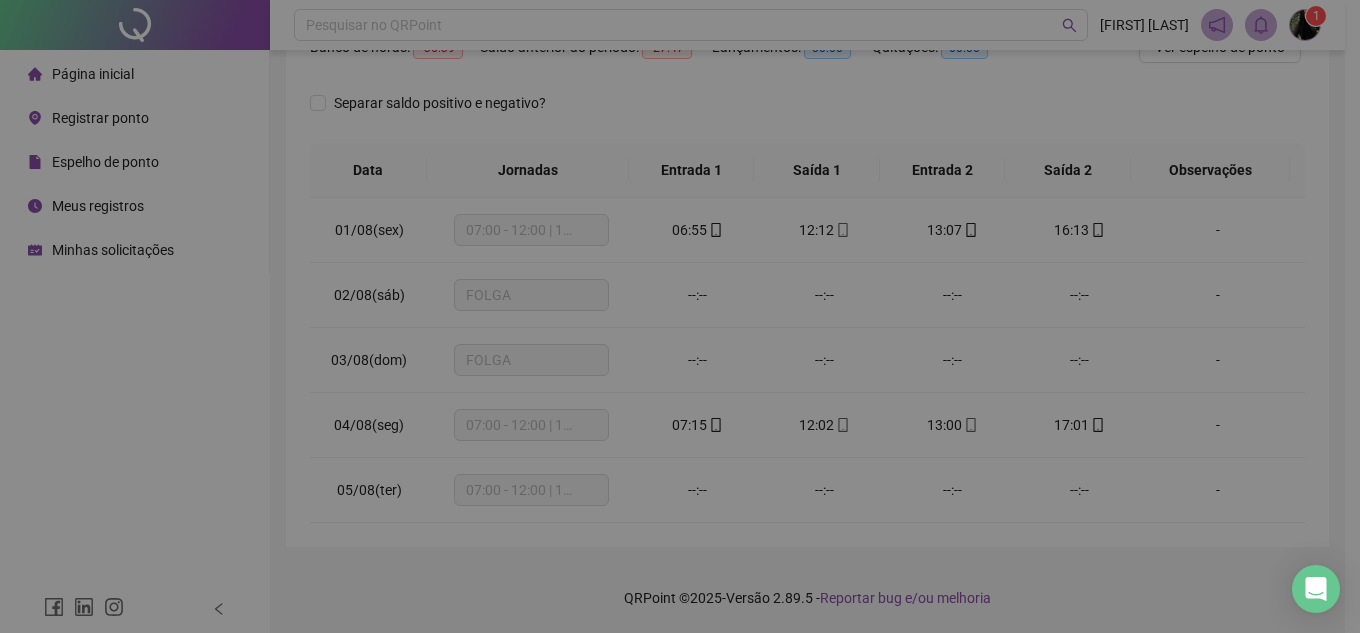 type on "**********" 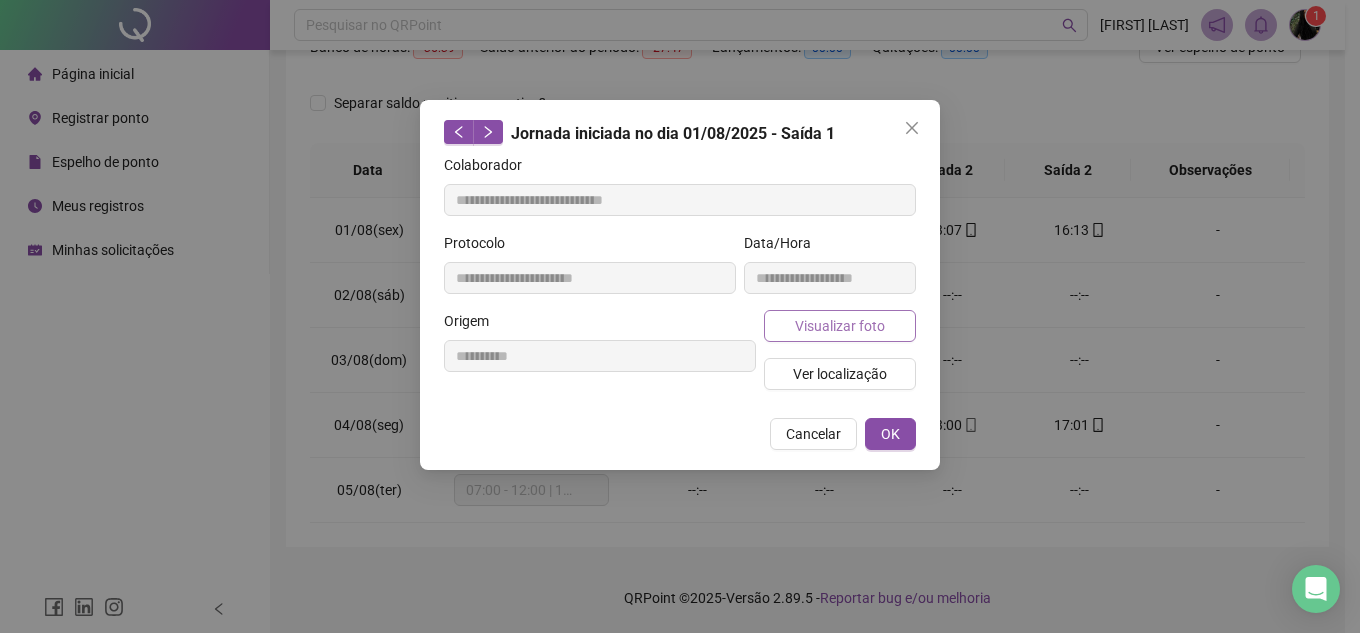 click on "Visualizar foto" at bounding box center [840, 326] 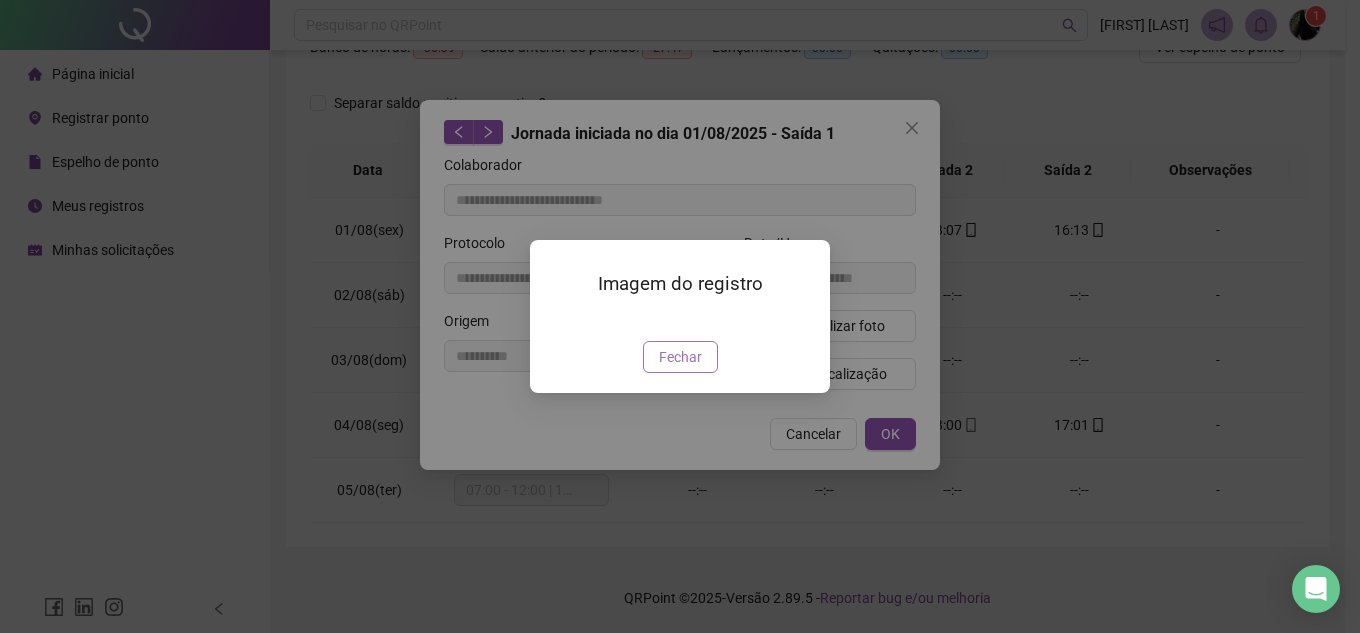 click on "Fechar" at bounding box center [680, 357] 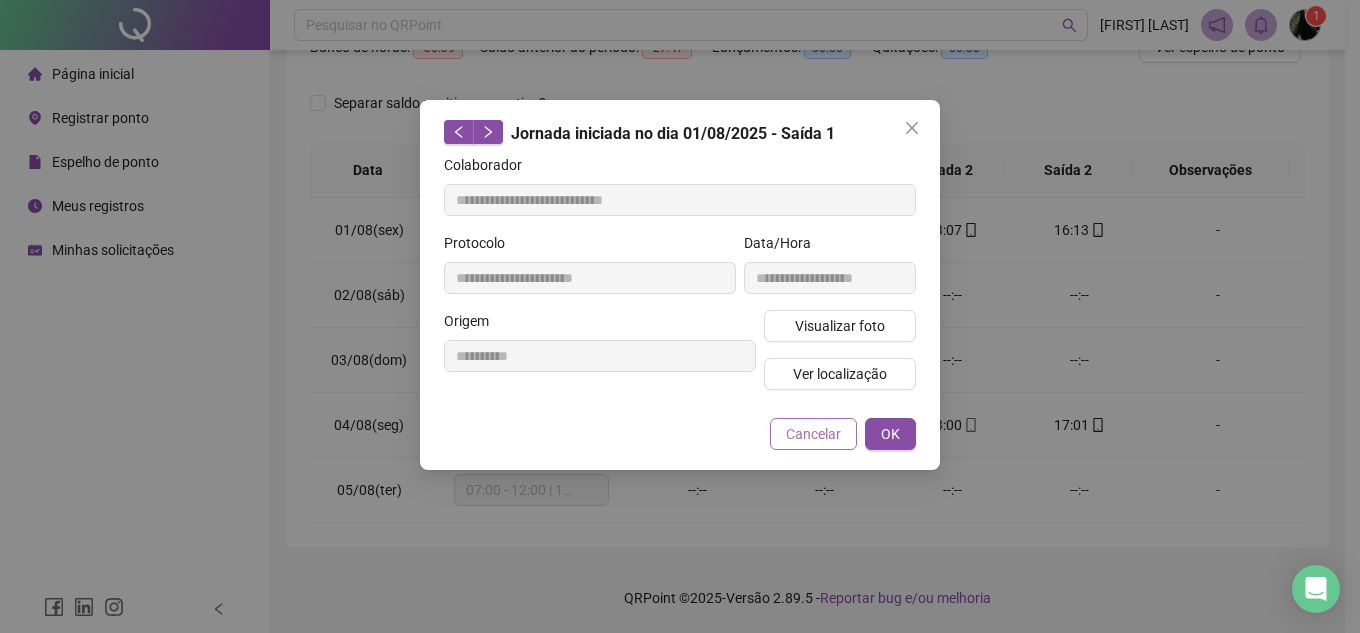 click on "Cancelar" at bounding box center (813, 434) 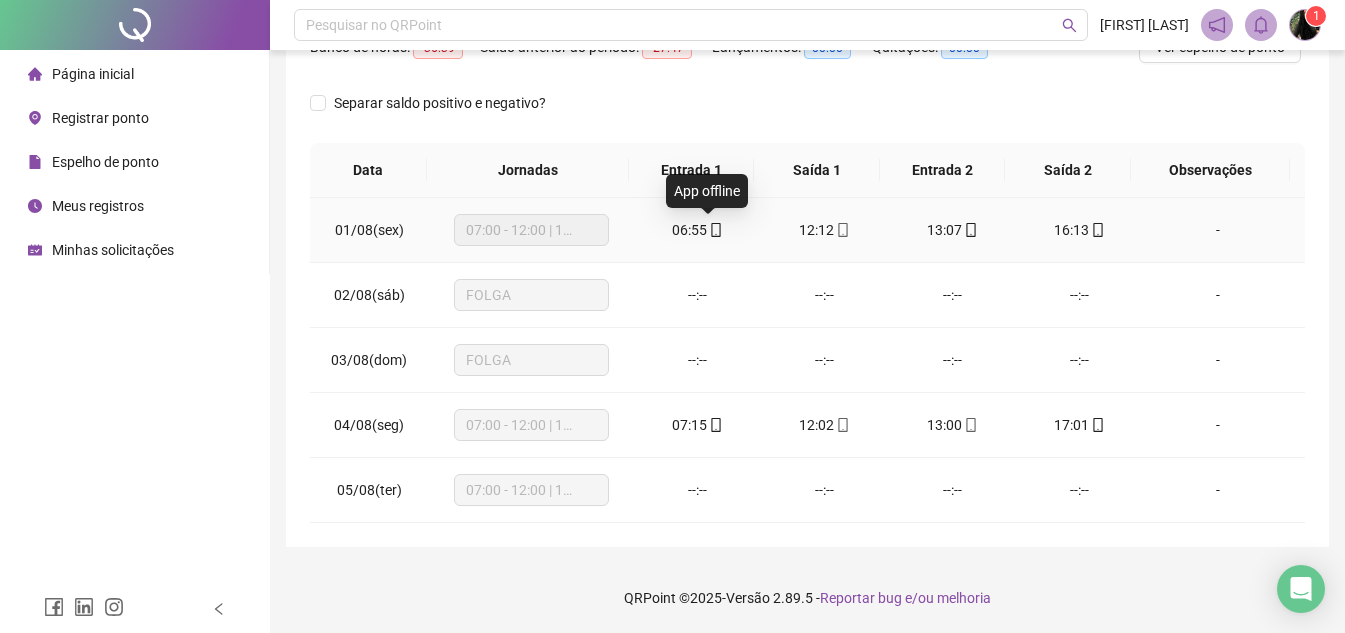 click 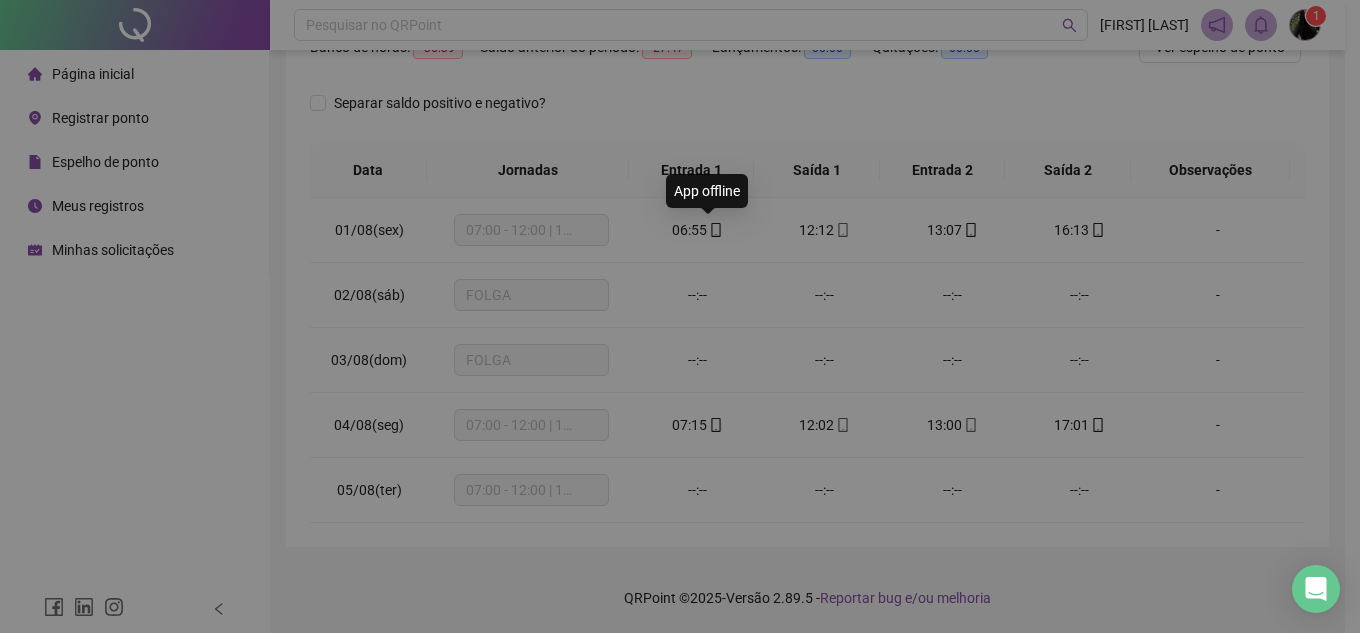type on "**********" 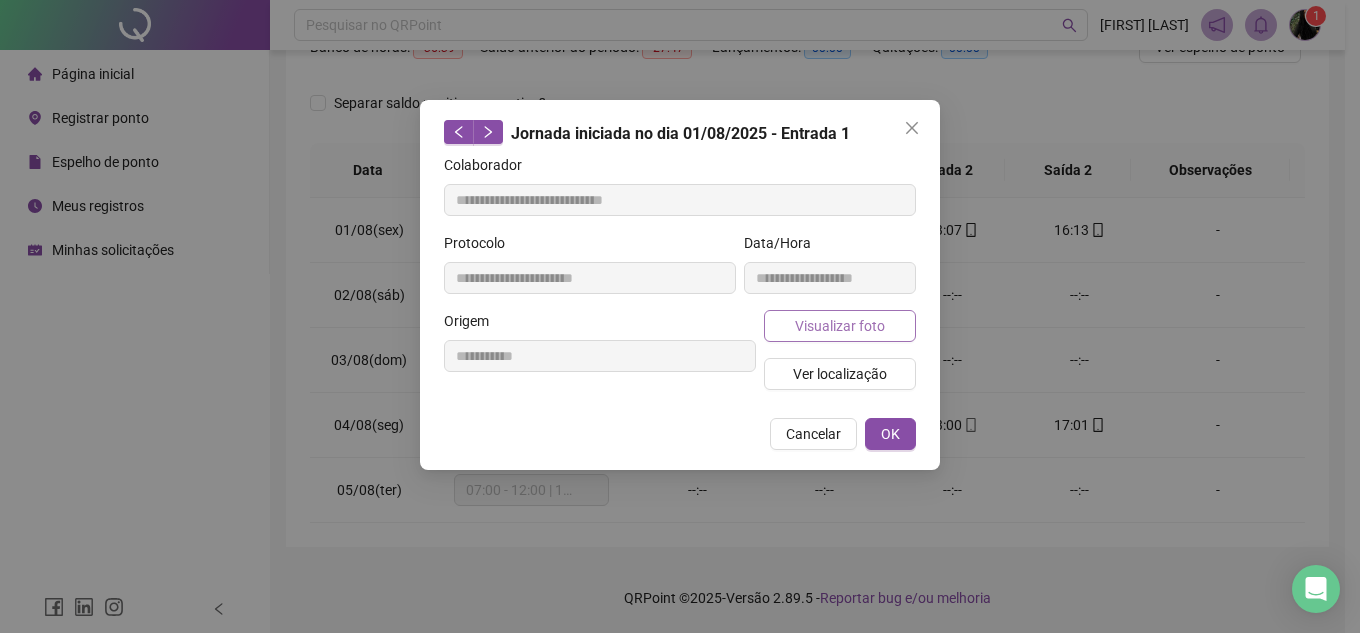 click on "Visualizar foto" at bounding box center (840, 326) 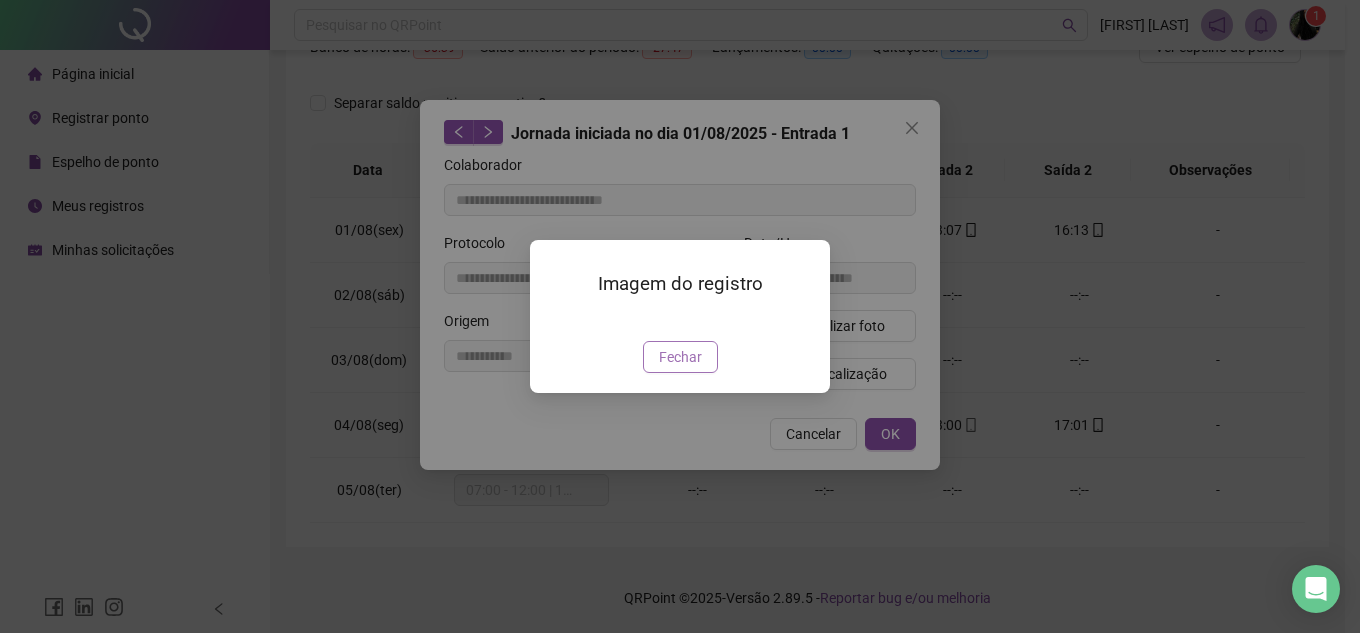 click on "Fechar" at bounding box center (680, 357) 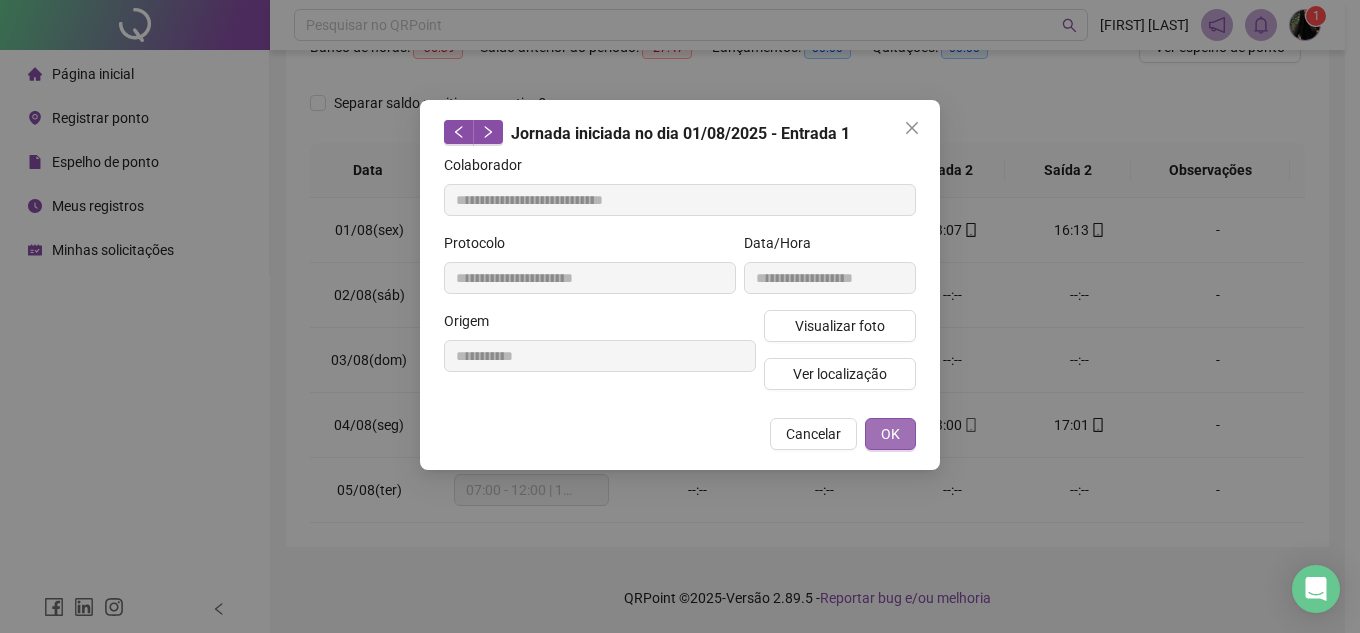 click on "OK" at bounding box center (890, 434) 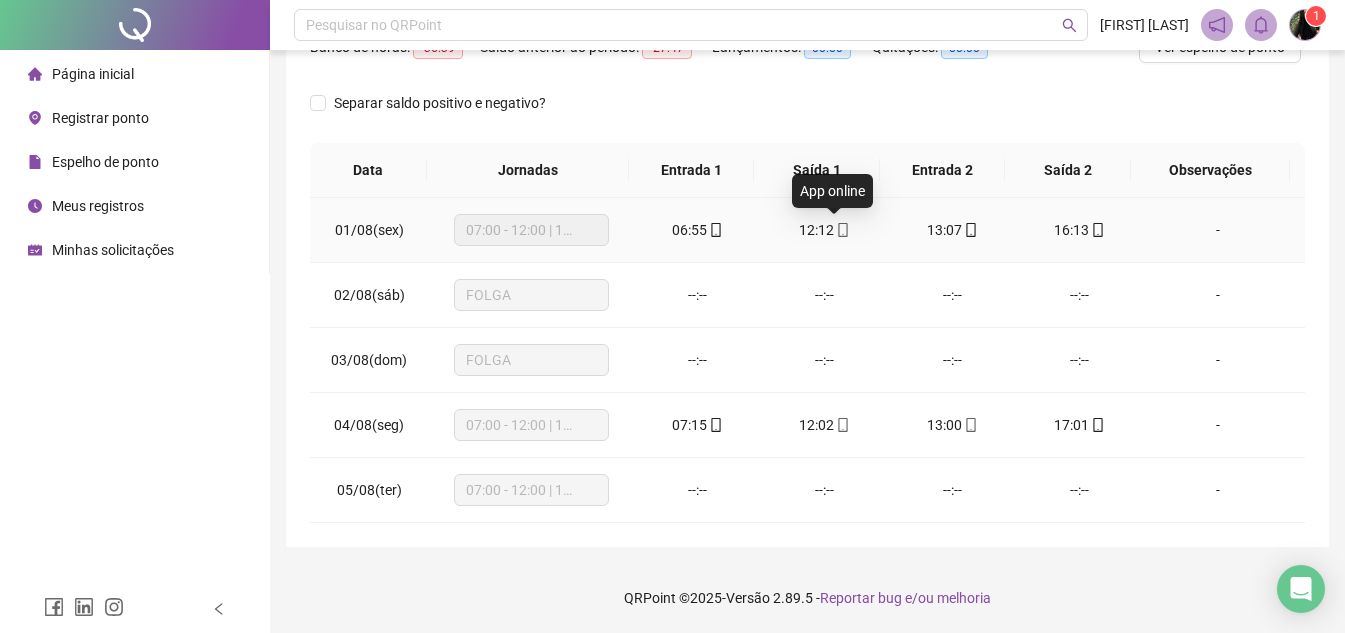 click 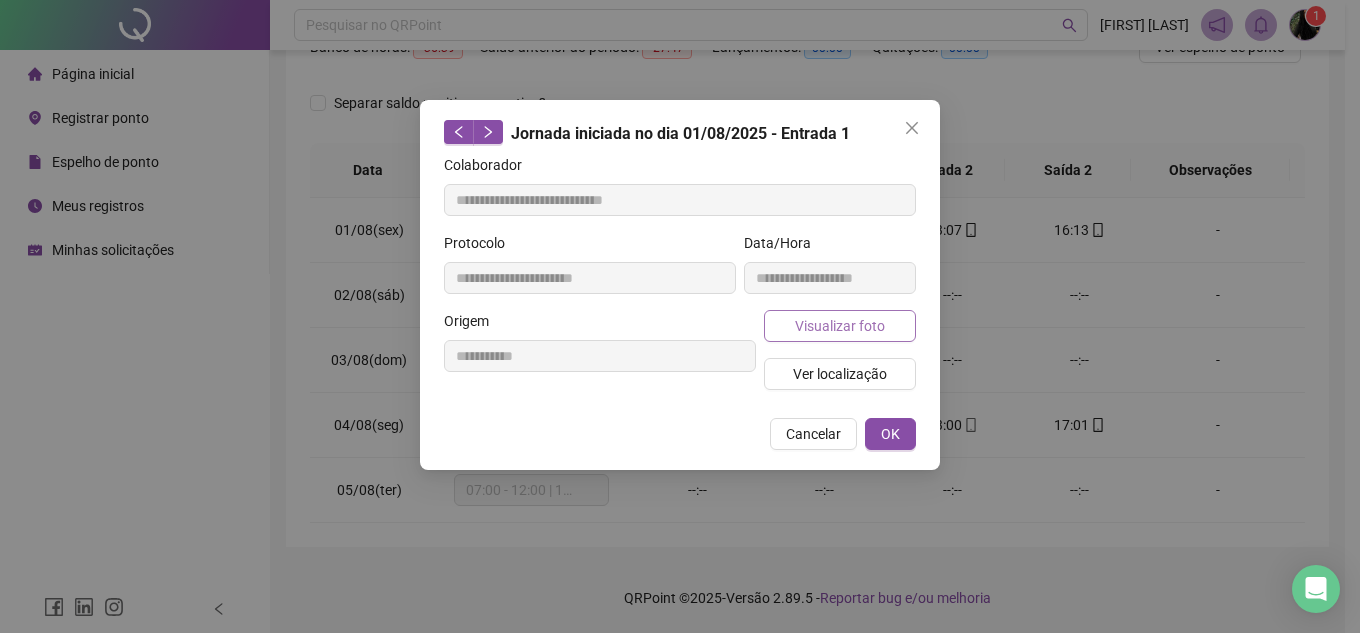 click on "Visualizar foto" at bounding box center (840, 326) 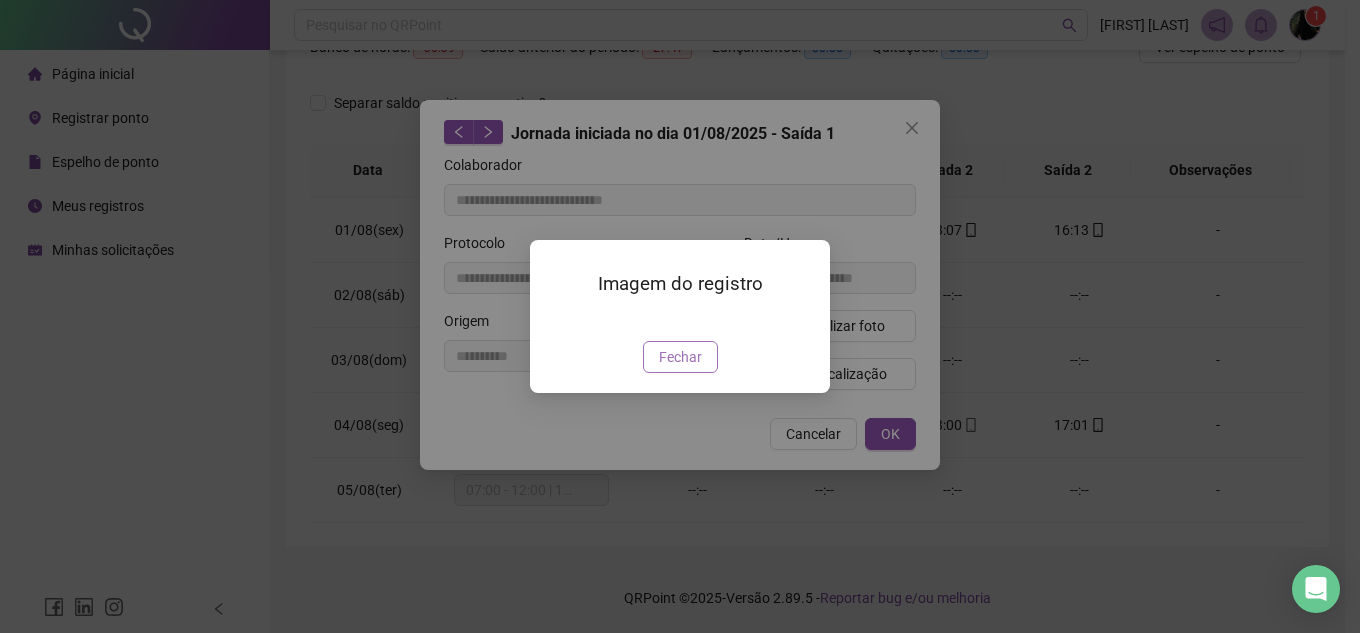 click on "Fechar" at bounding box center [680, 357] 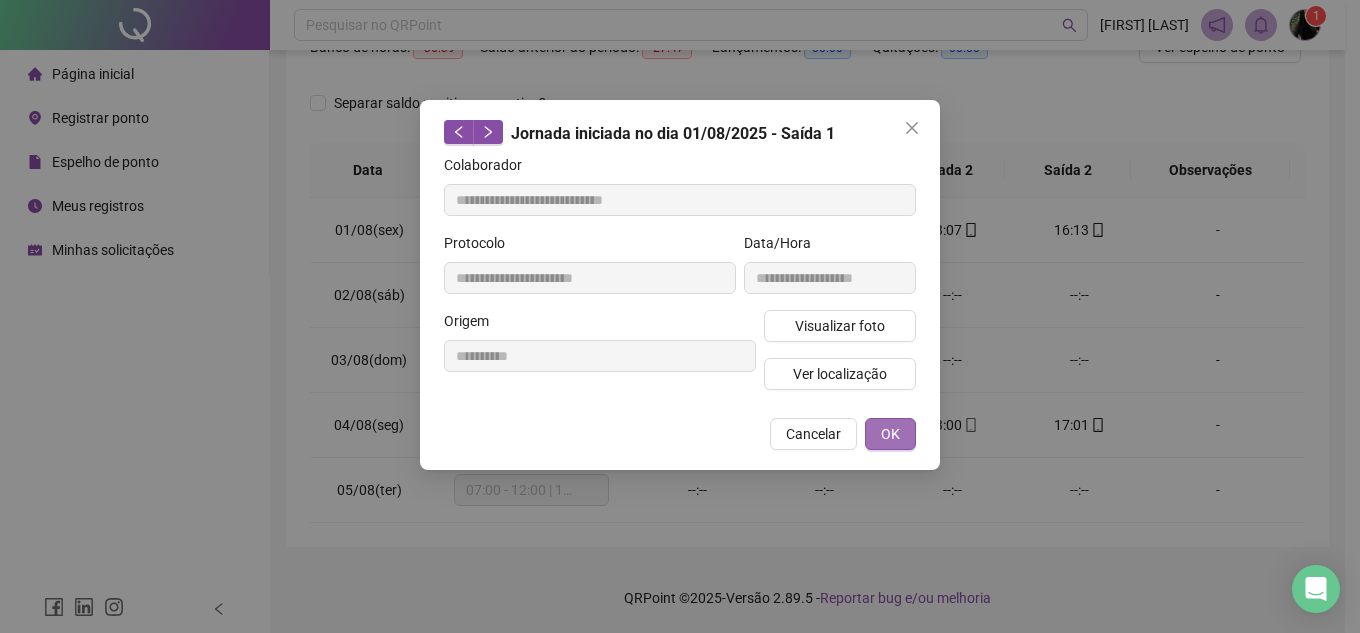 click on "OK" at bounding box center (890, 434) 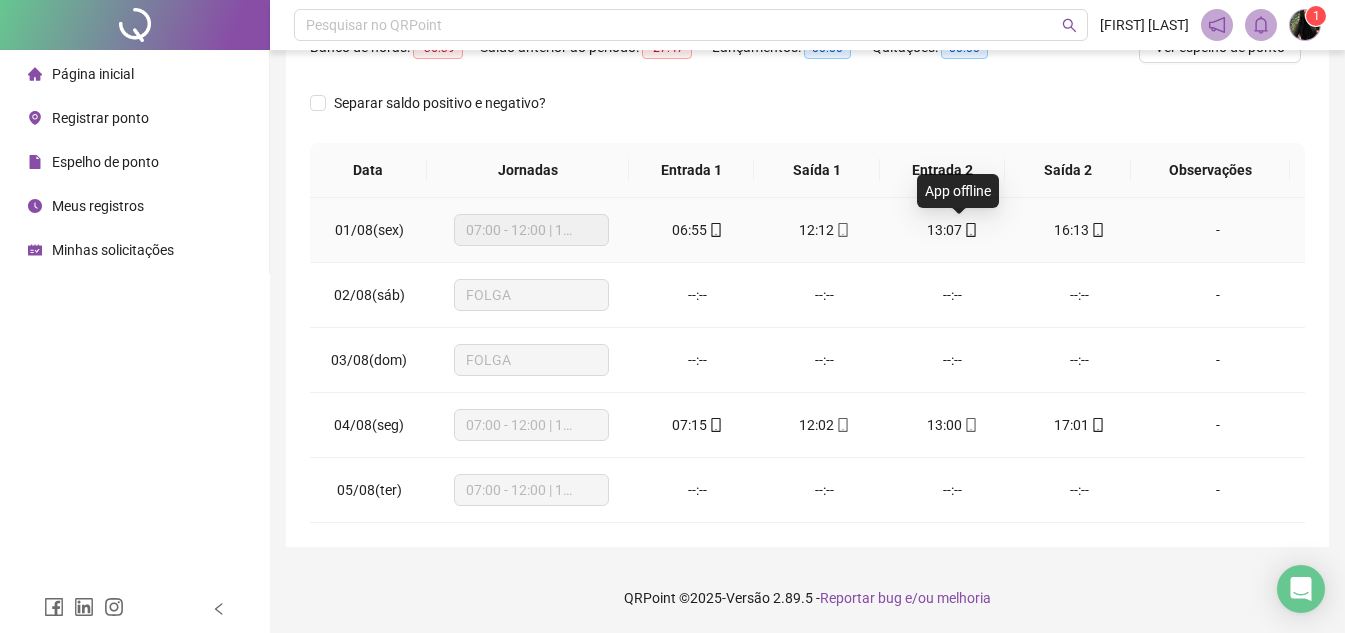click 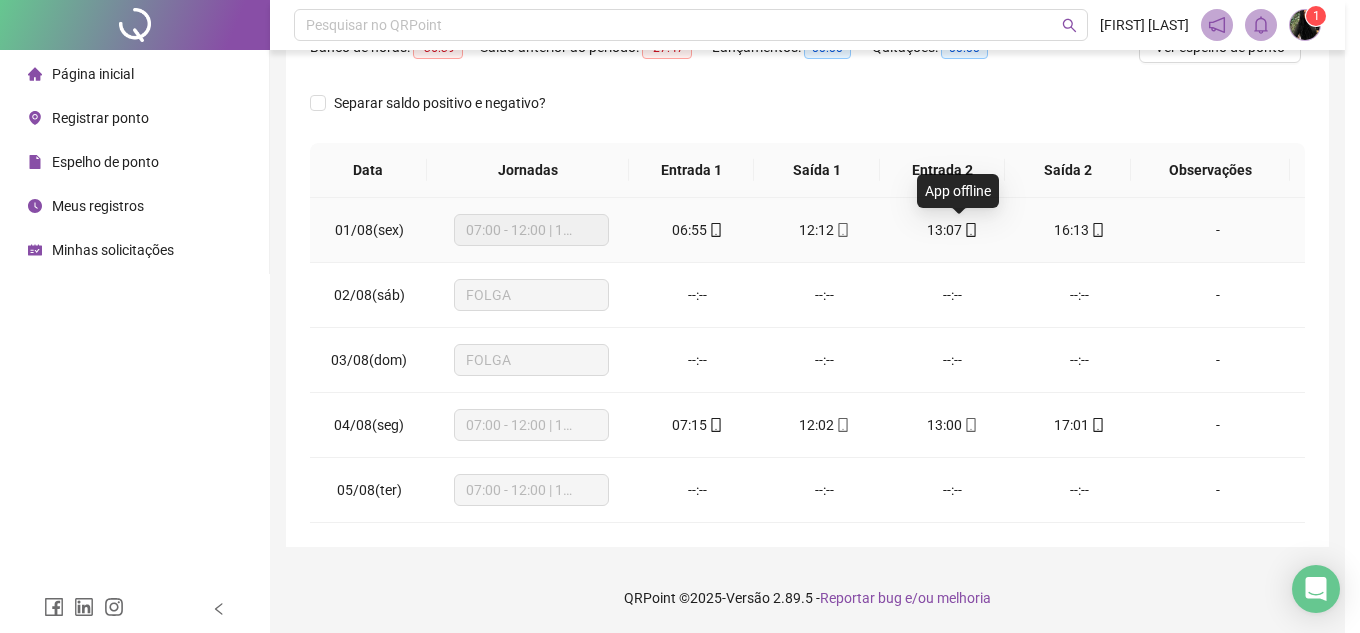 type on "**********" 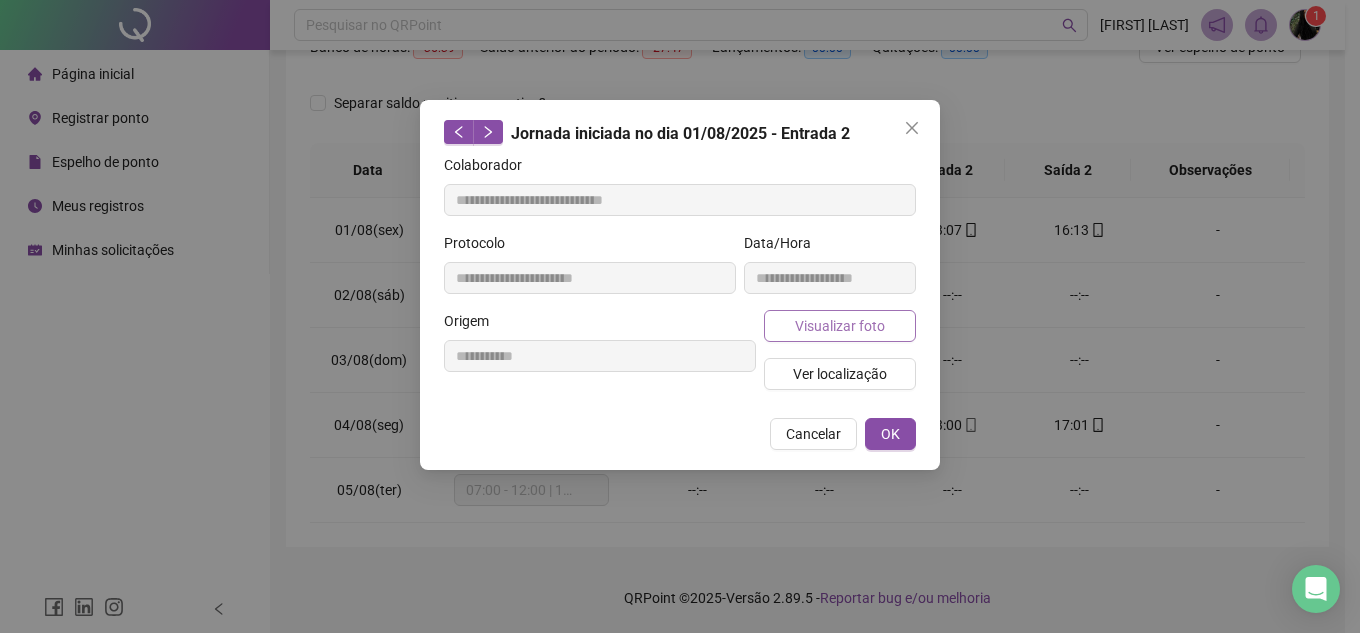 click on "Visualizar foto" at bounding box center (840, 326) 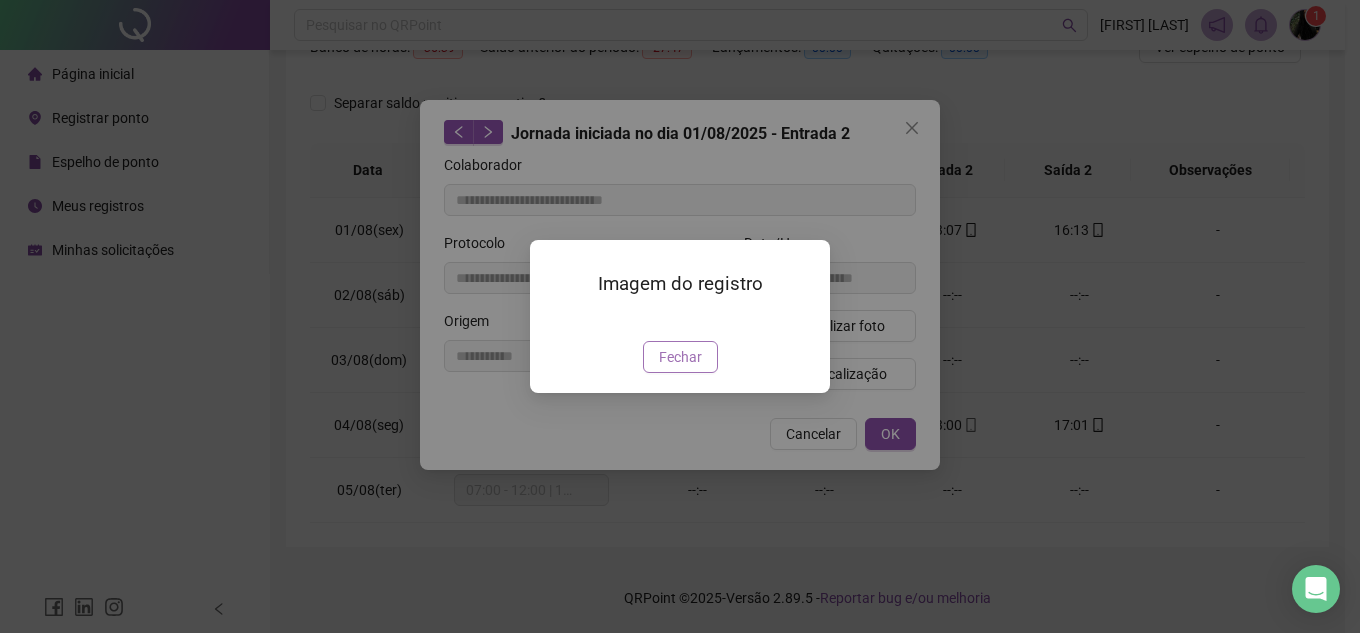click on "Fechar" at bounding box center (680, 357) 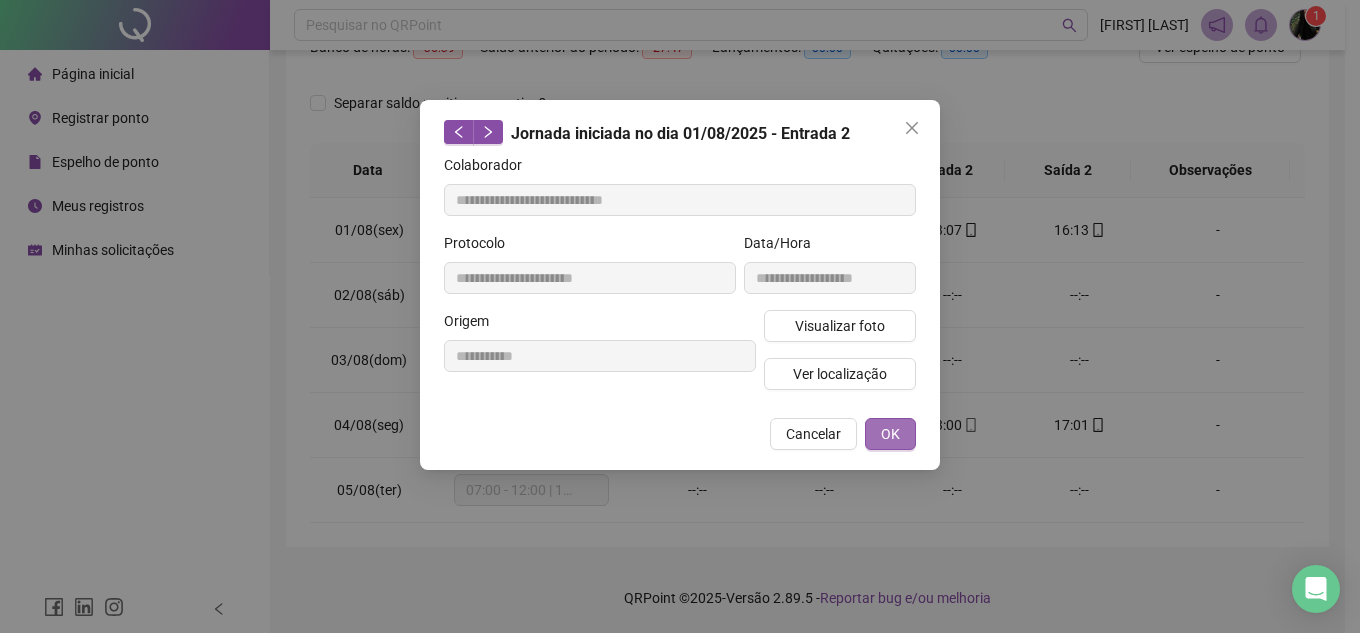 click on "OK" at bounding box center [890, 434] 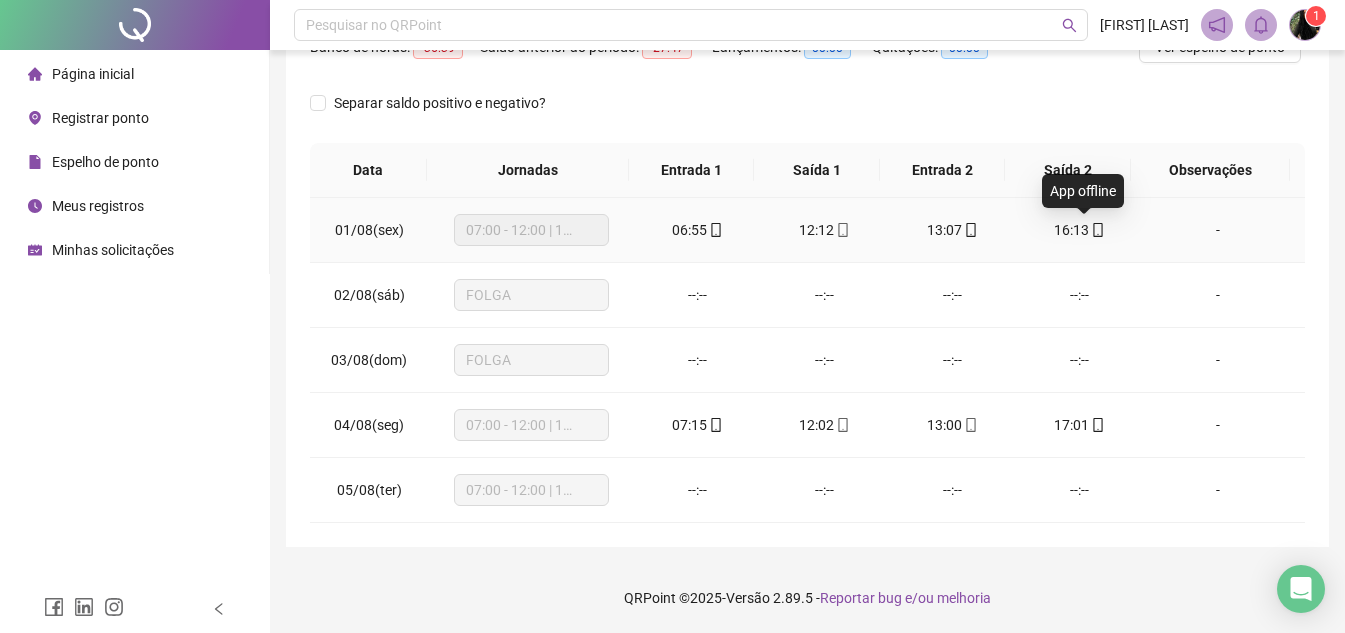 click 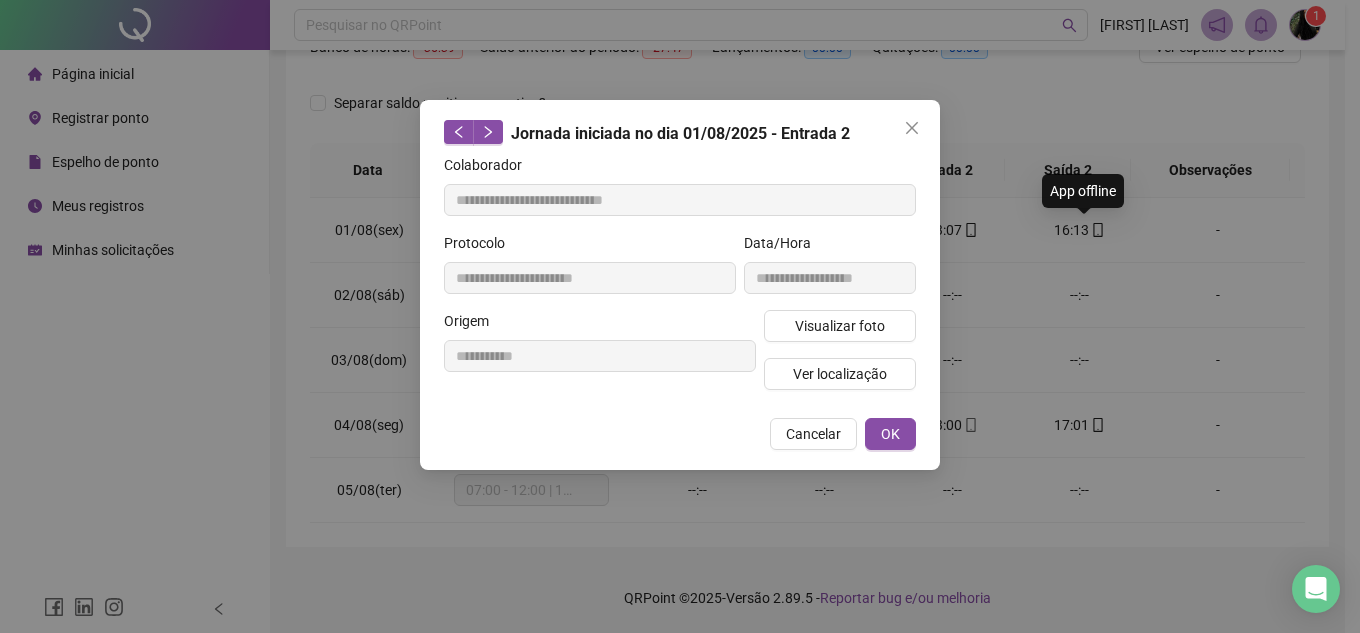 type on "**********" 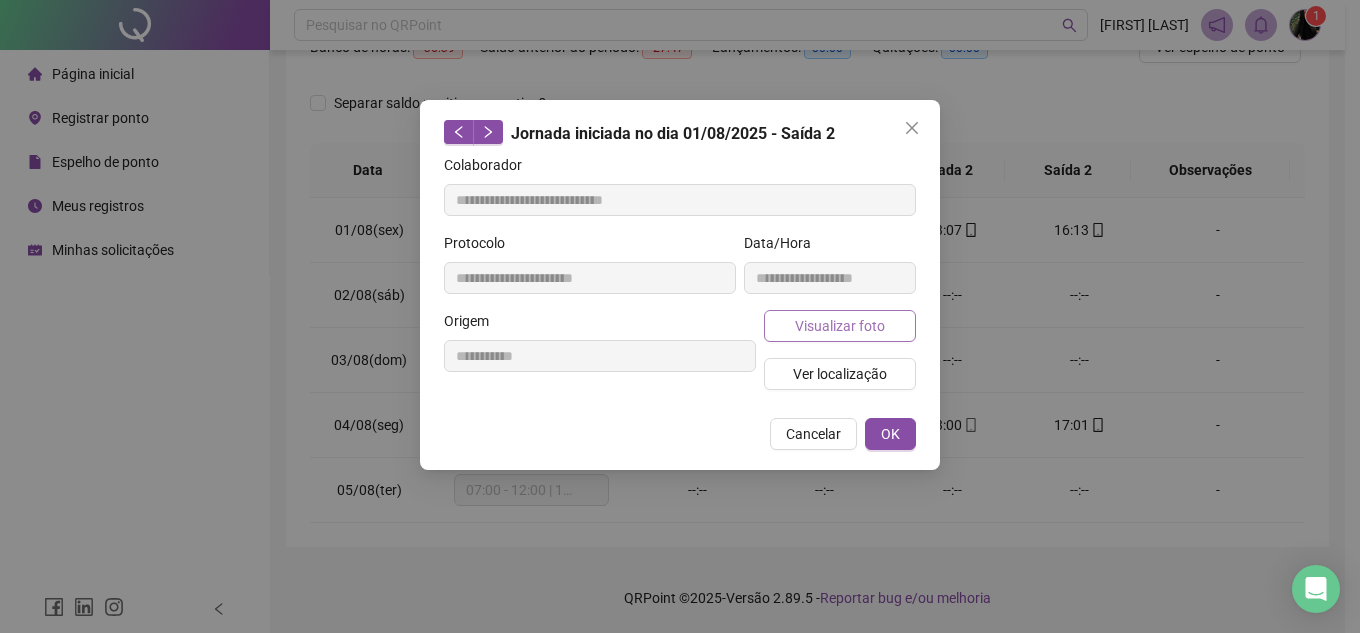 click on "Visualizar foto" at bounding box center [840, 326] 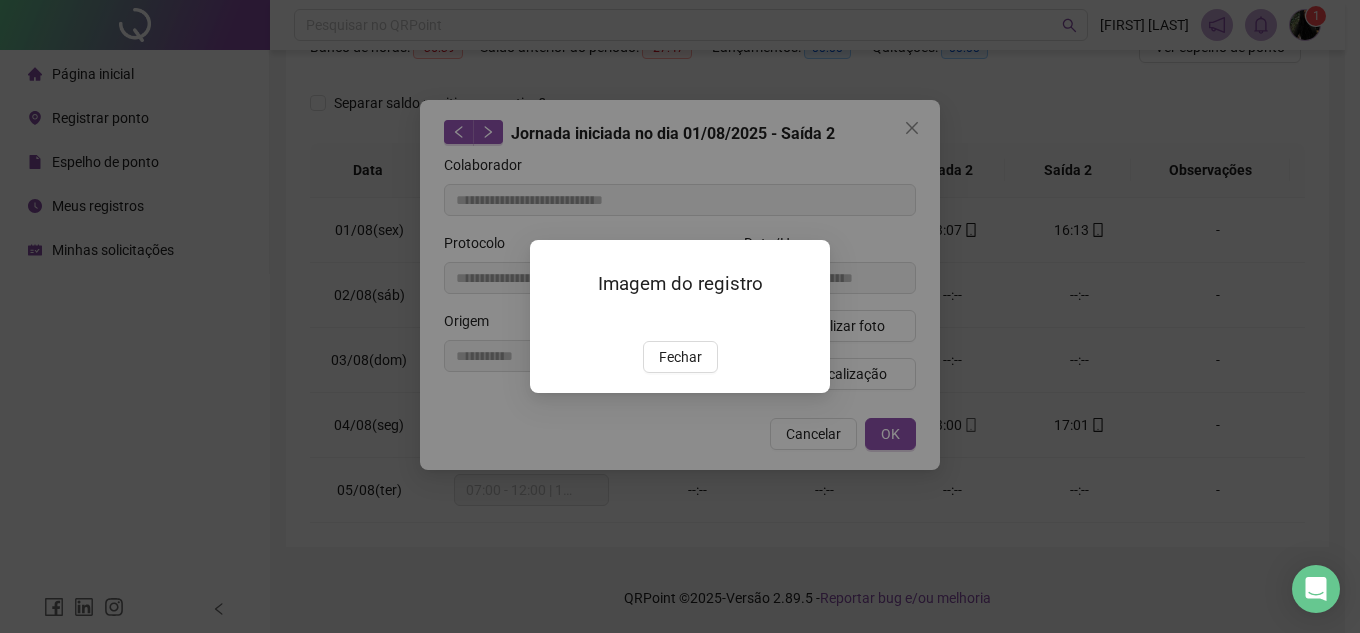 click on "Fechar" at bounding box center (680, 357) 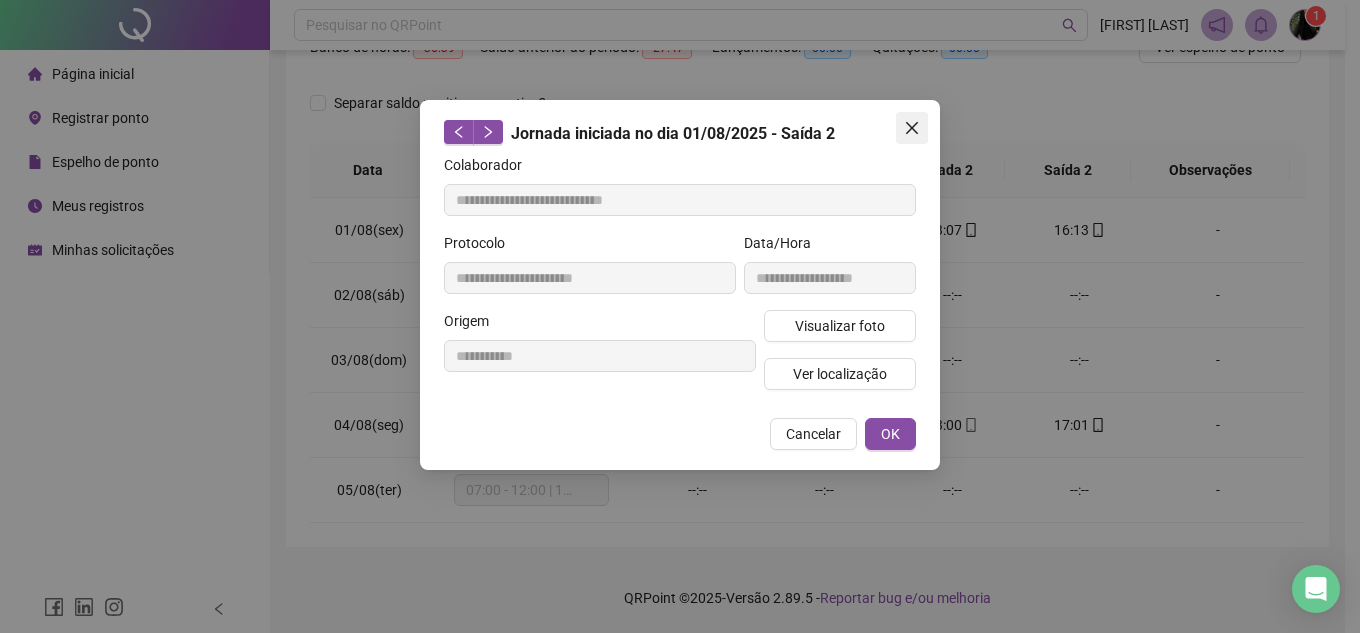 click 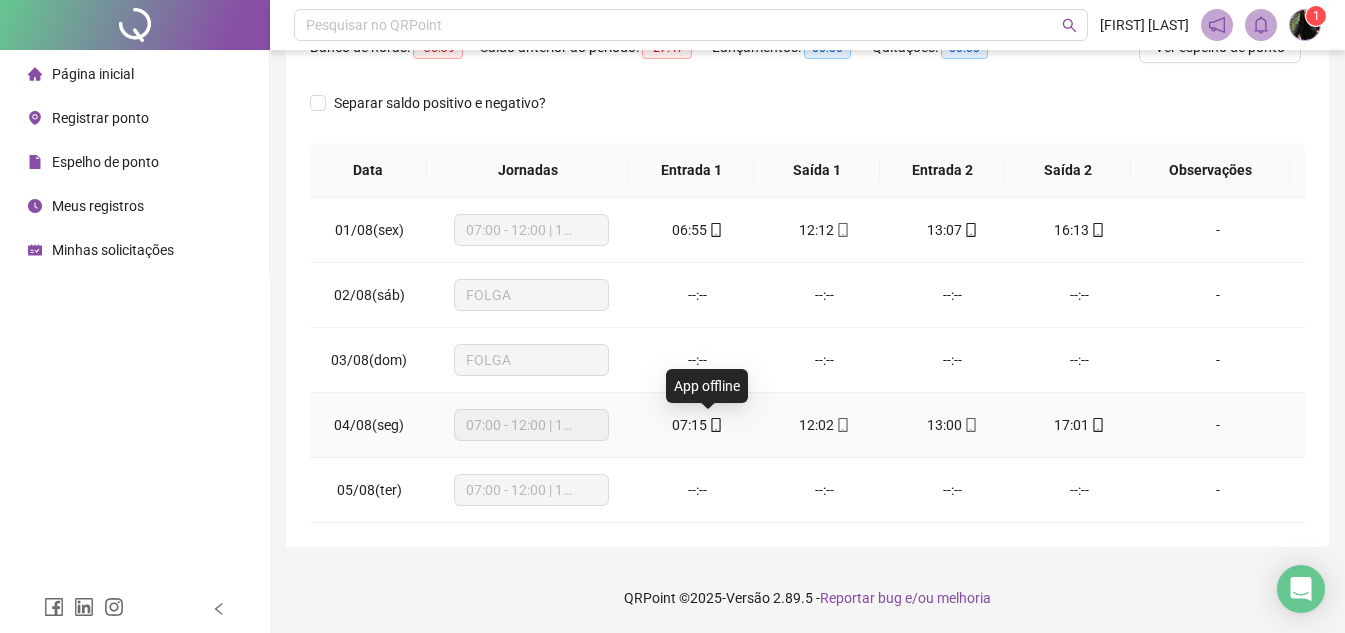 click 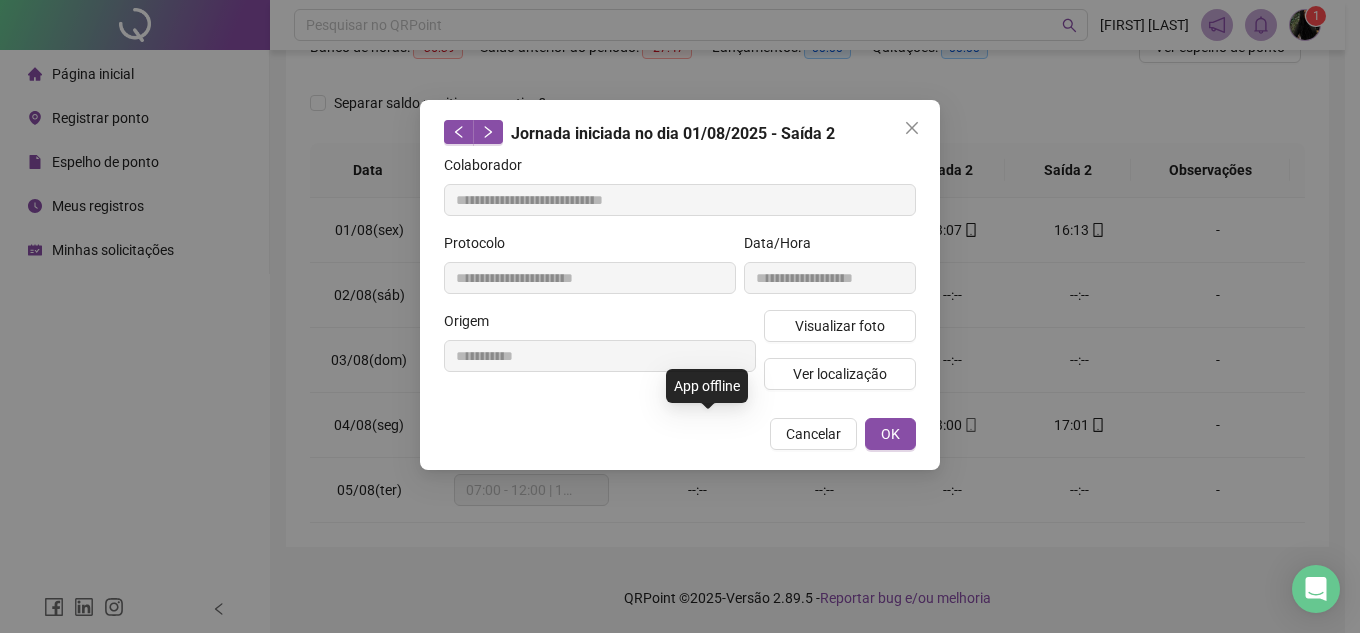type on "**********" 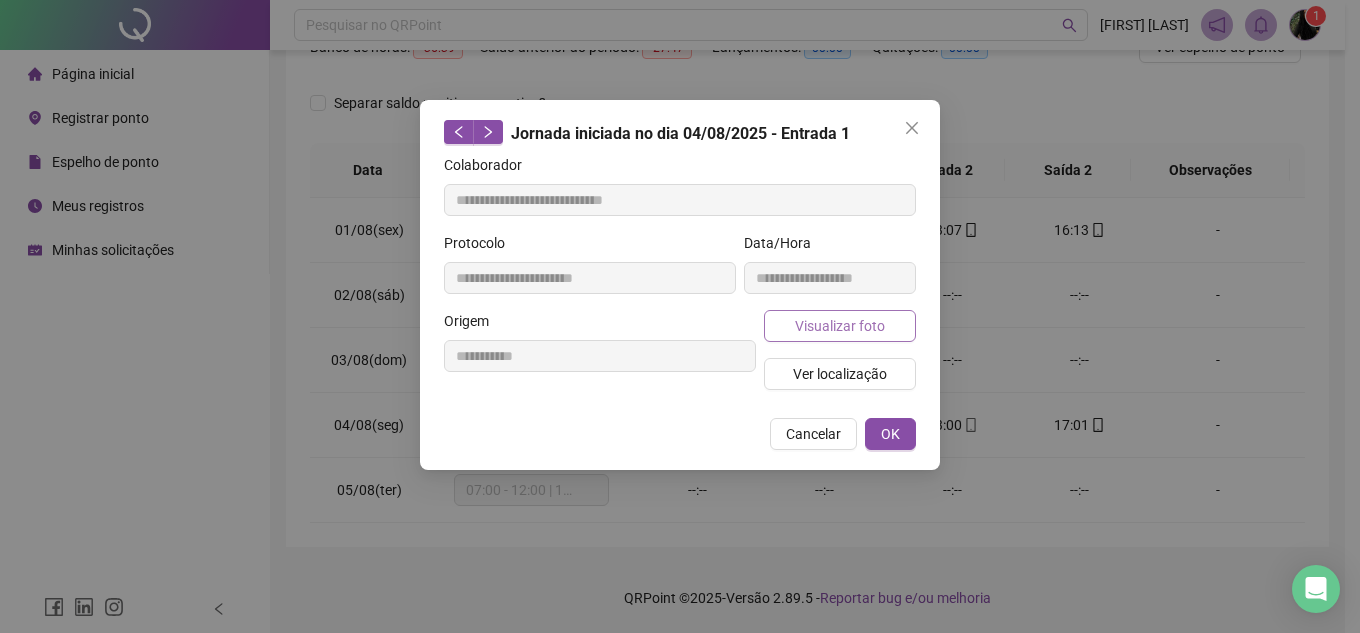 click on "Visualizar foto" at bounding box center (840, 326) 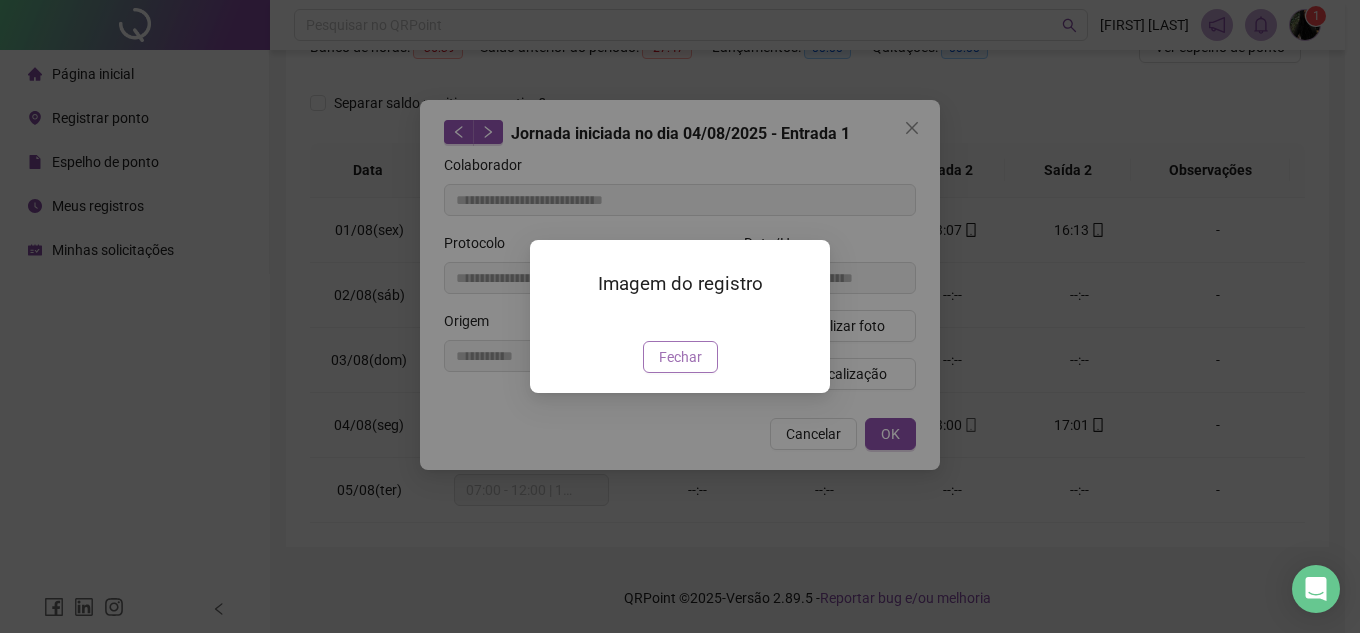 click on "Fechar" at bounding box center [680, 357] 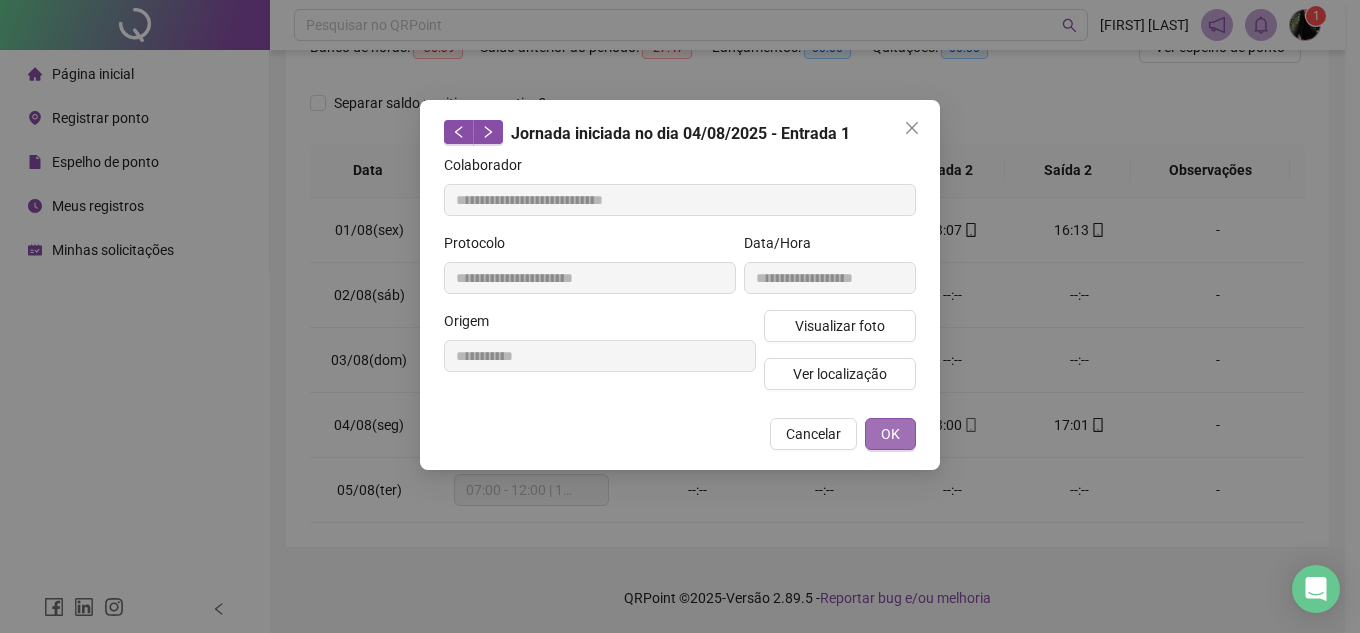 click on "OK" at bounding box center [890, 434] 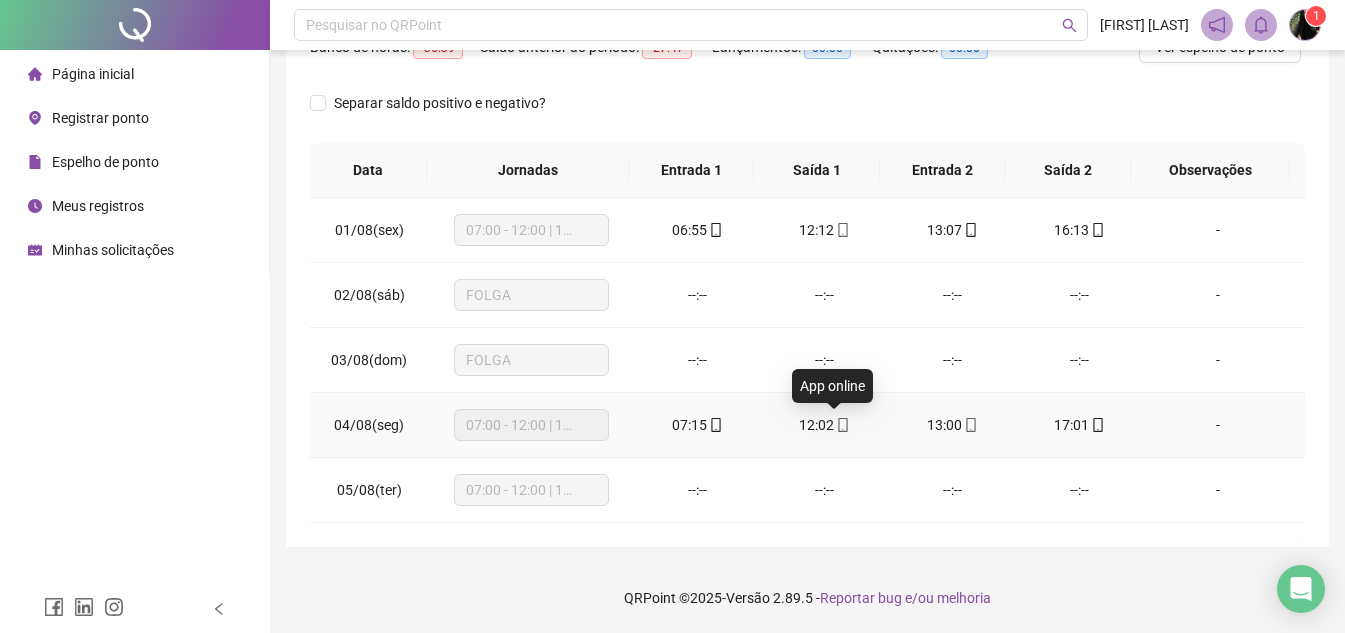 click 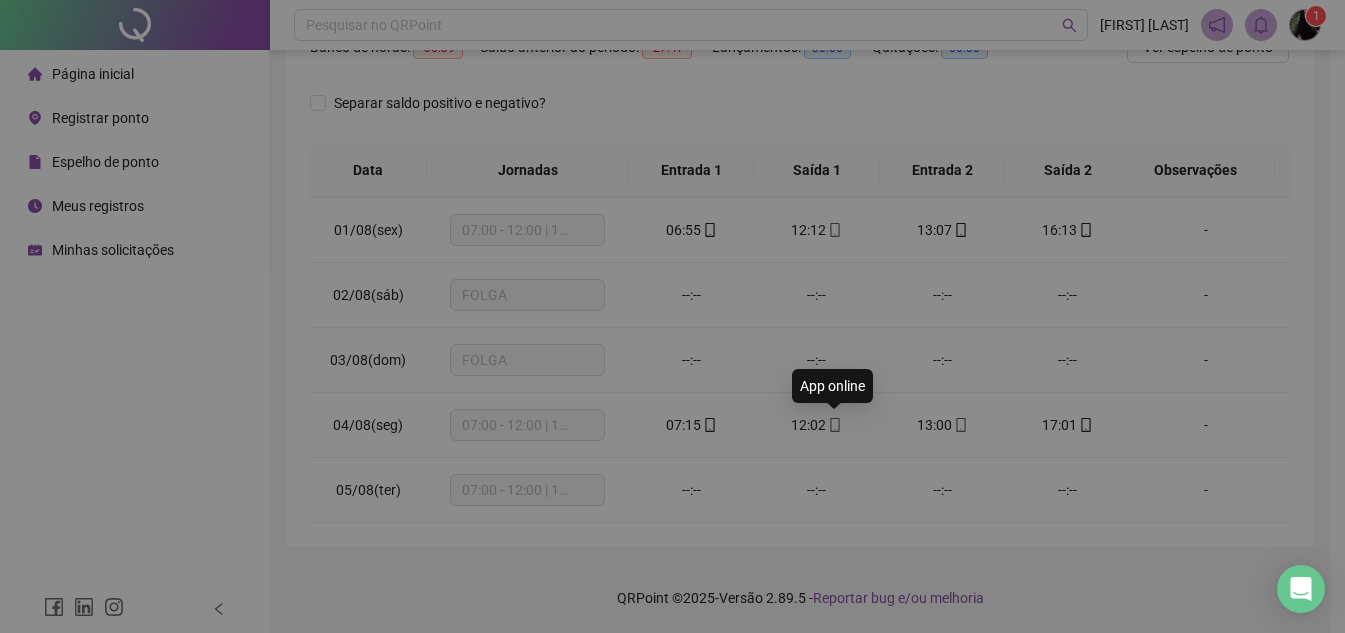 type on "**********" 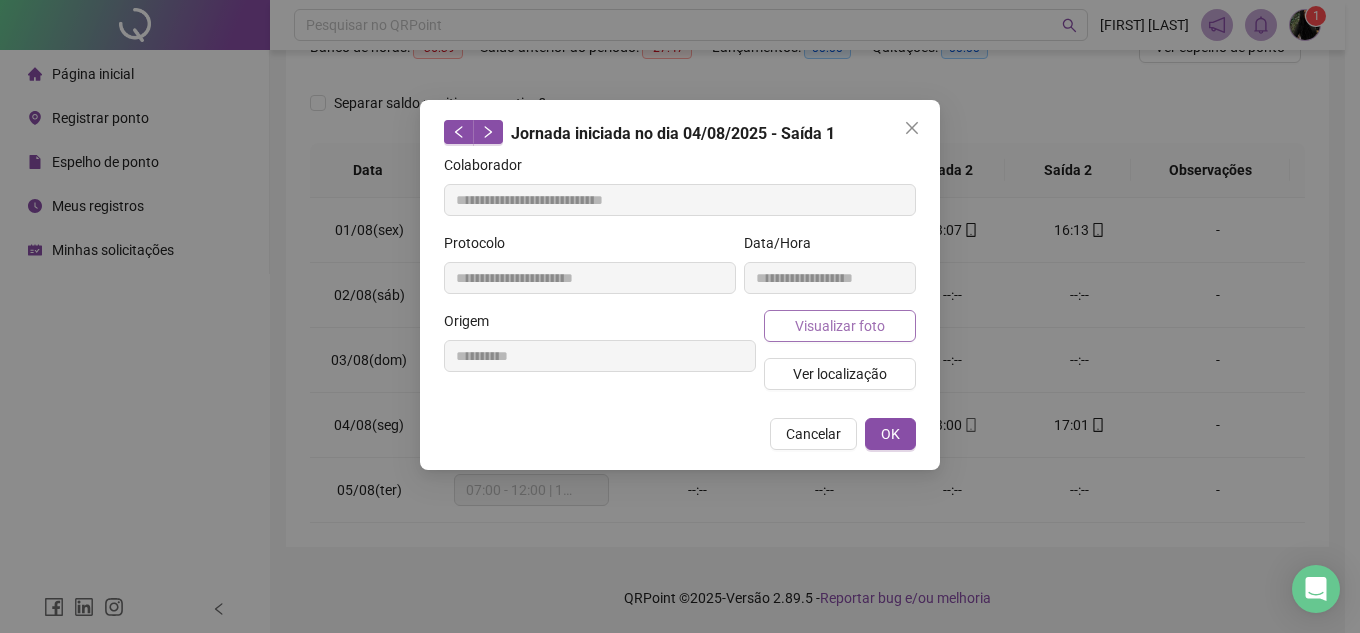 click on "Visualizar foto" at bounding box center (840, 326) 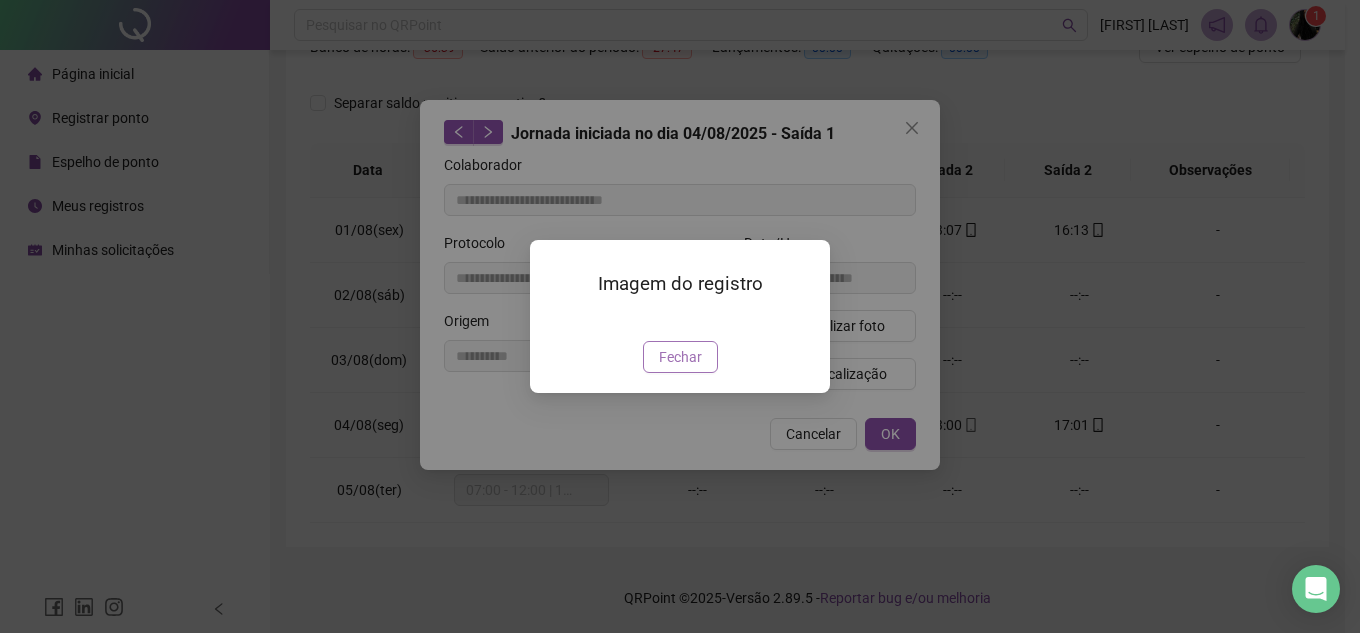 click on "Fechar" at bounding box center [680, 357] 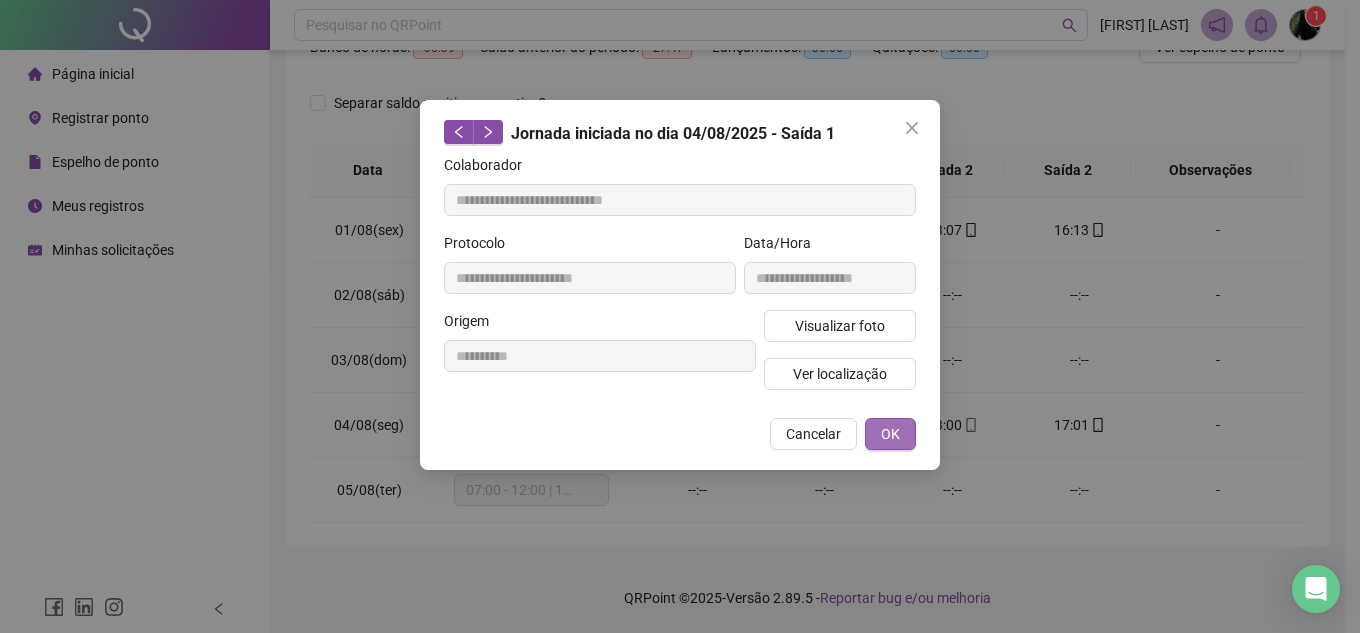click on "OK" at bounding box center [890, 434] 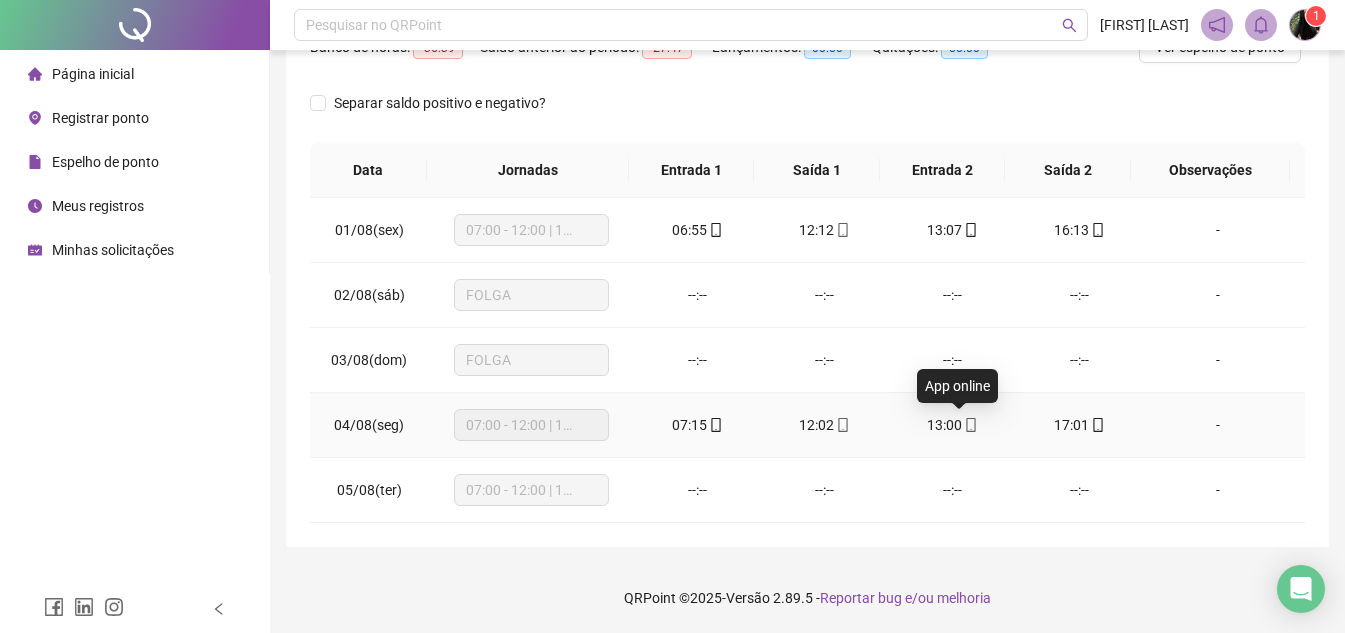 click 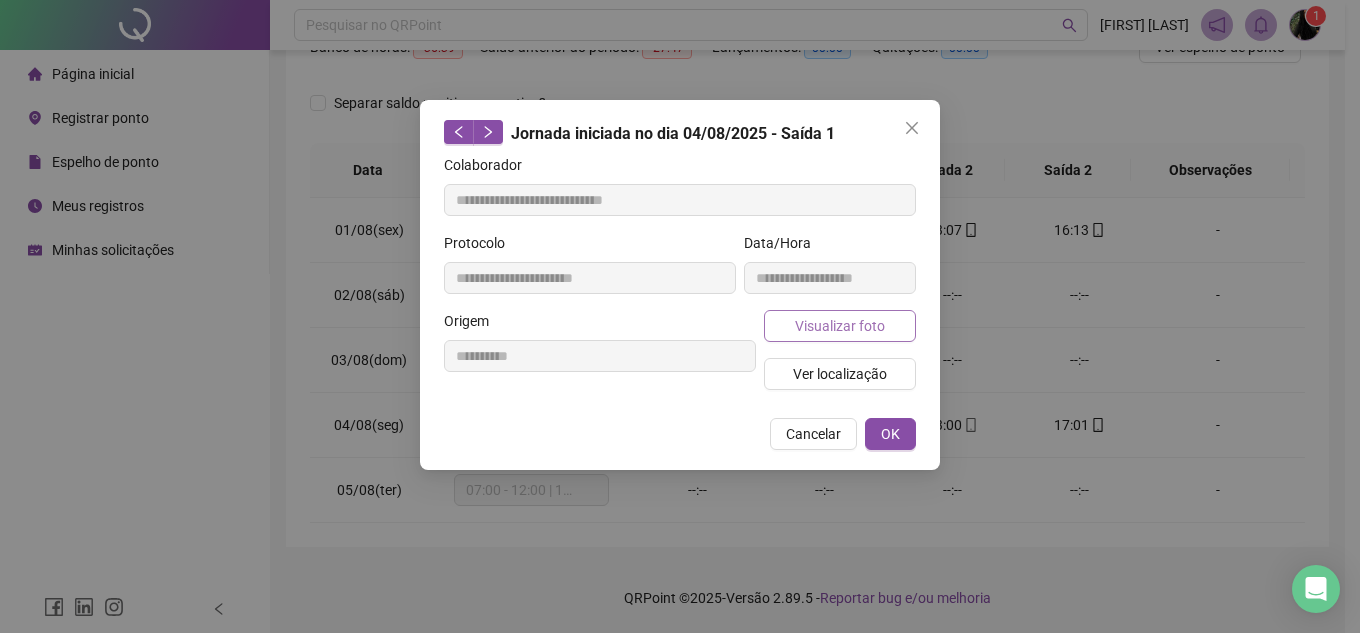 click on "Visualizar foto" at bounding box center [840, 326] 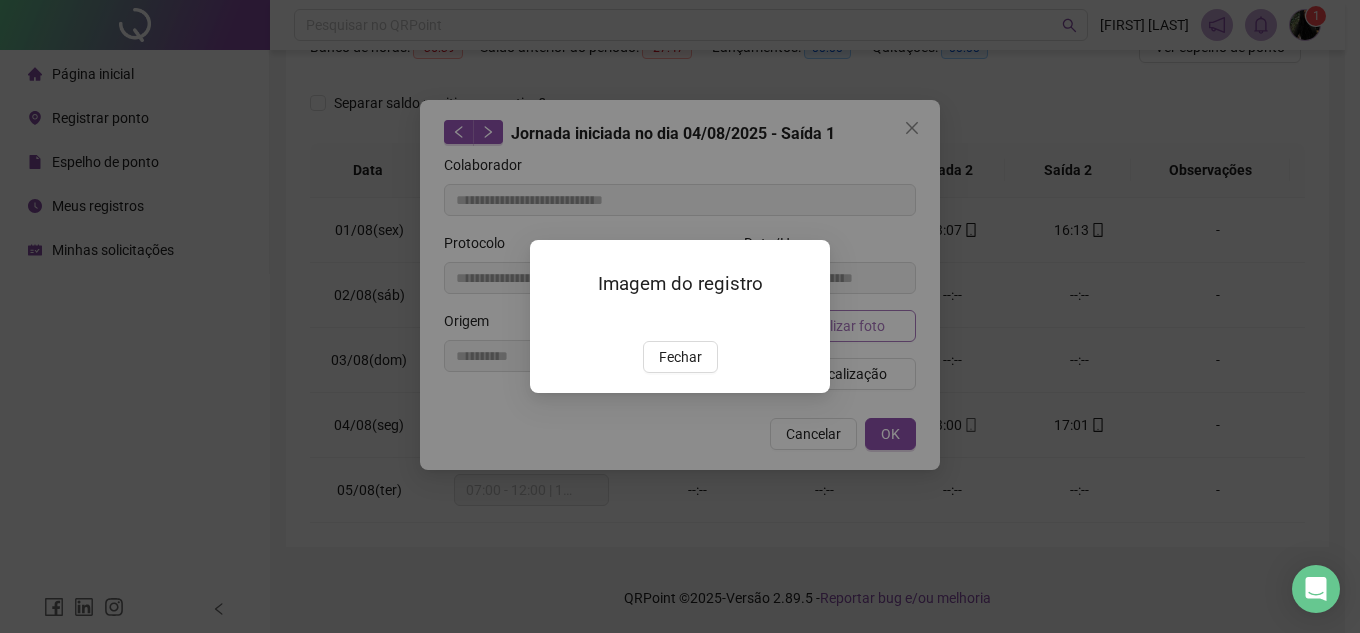 type on "**********" 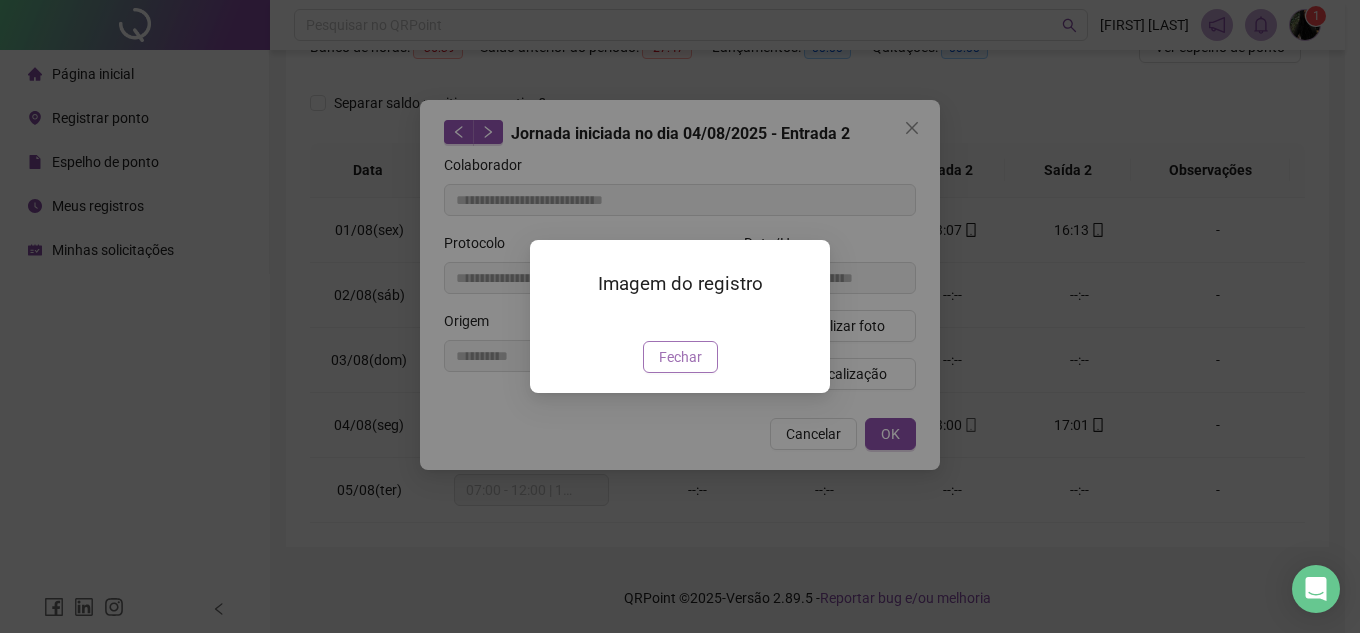 click on "Fechar" at bounding box center (680, 357) 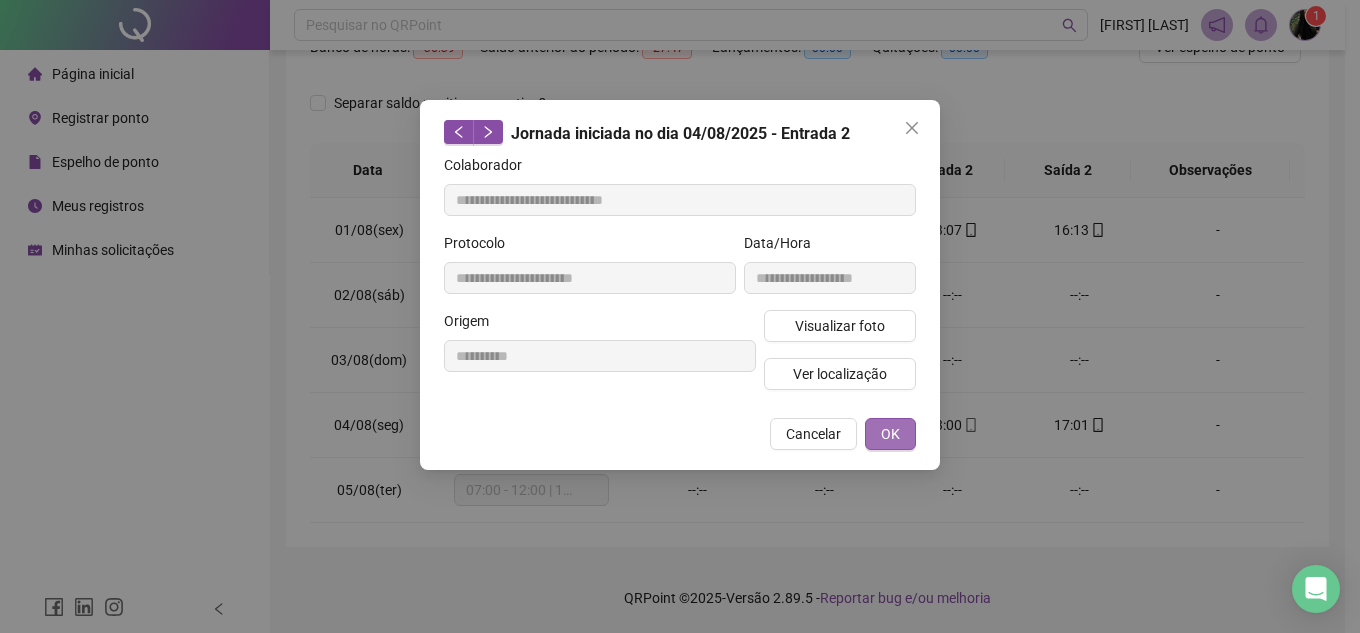 click on "OK" at bounding box center [890, 434] 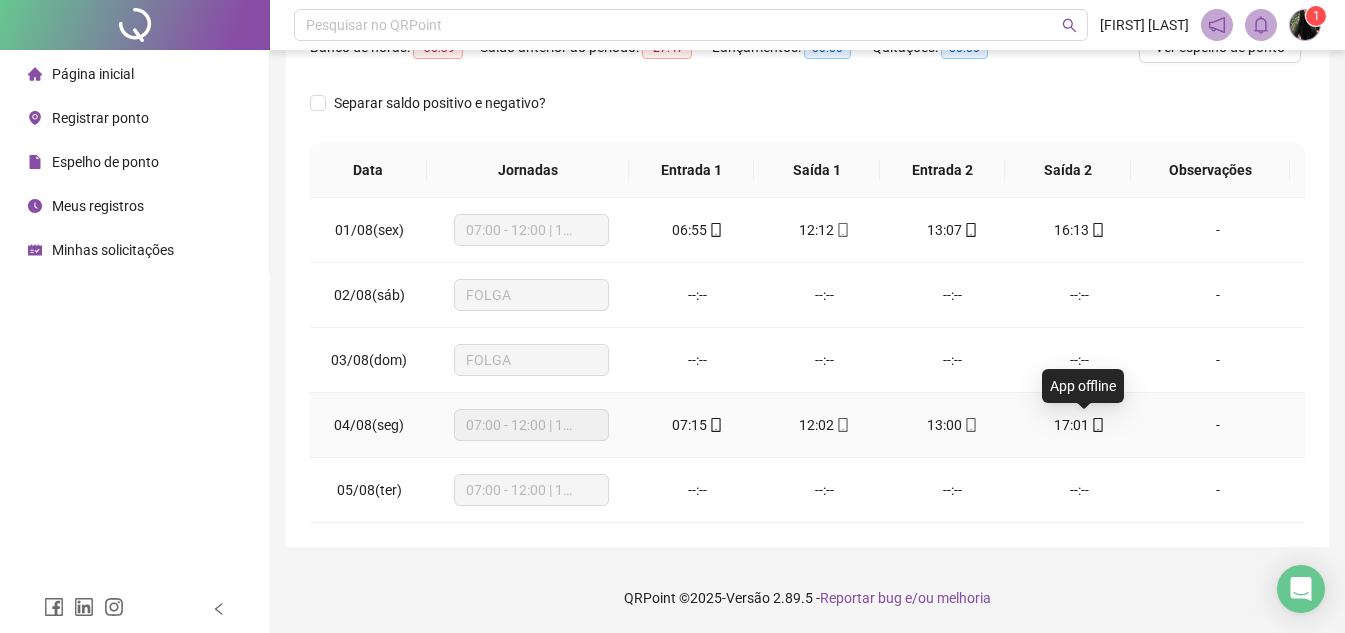 click 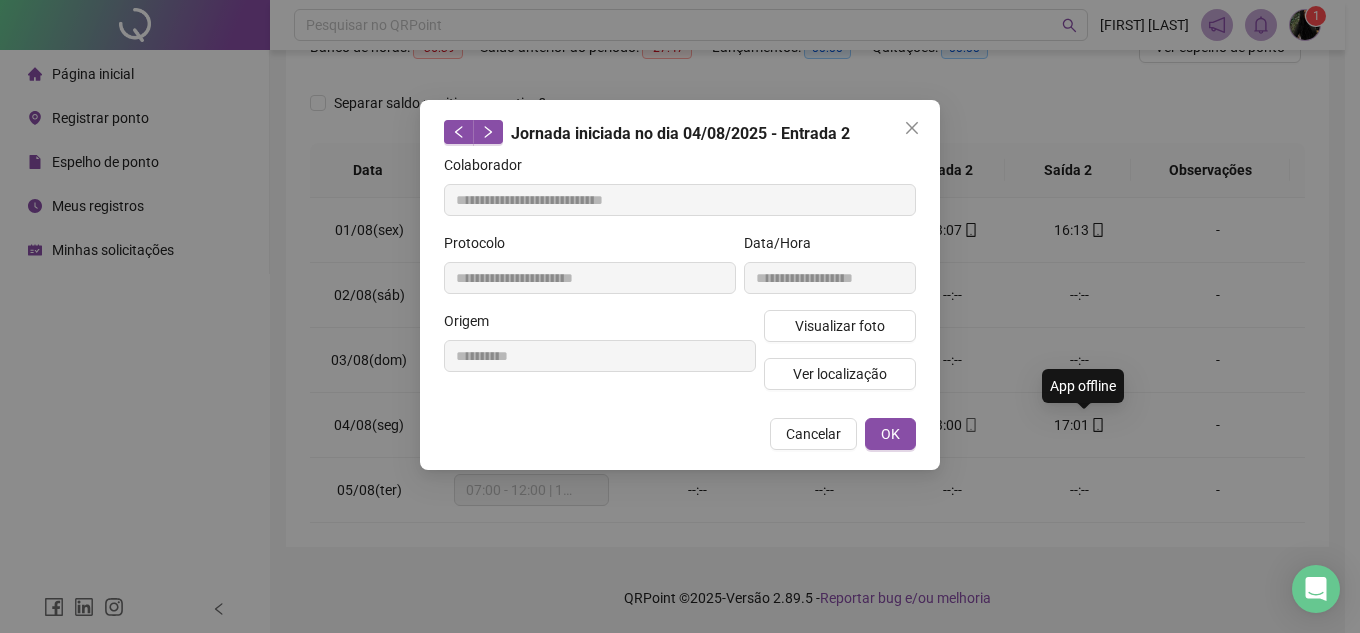 type on "**********" 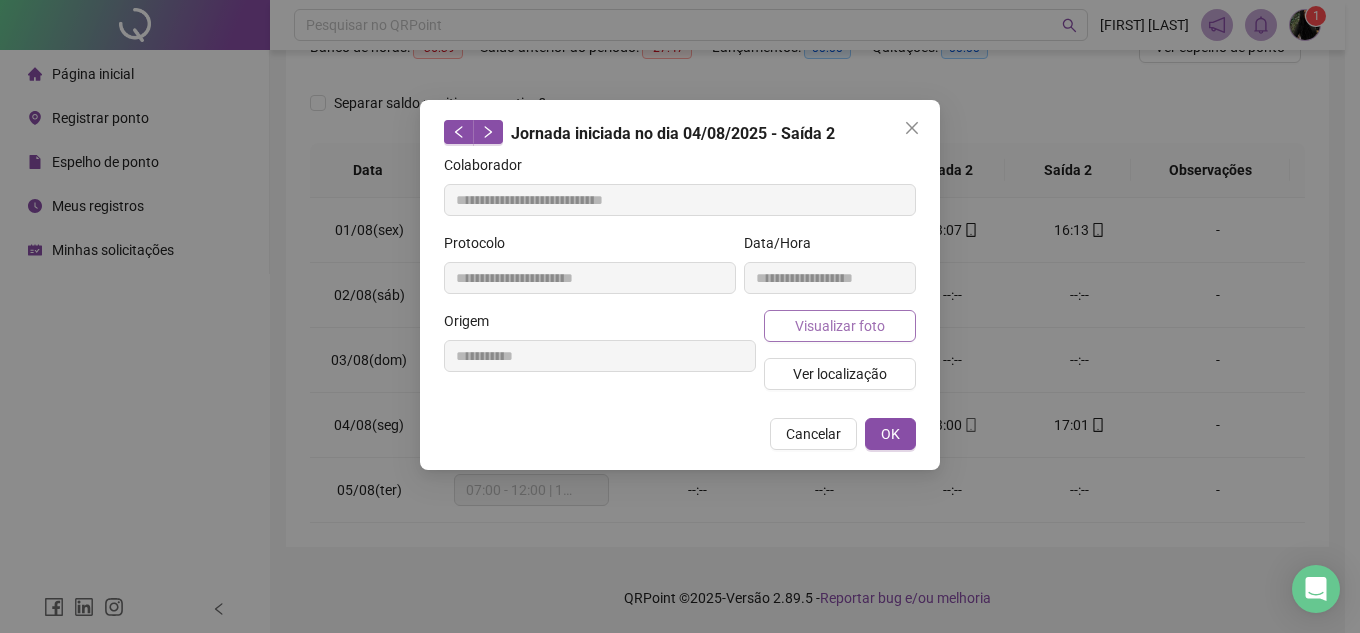 click on "Visualizar foto" at bounding box center (840, 326) 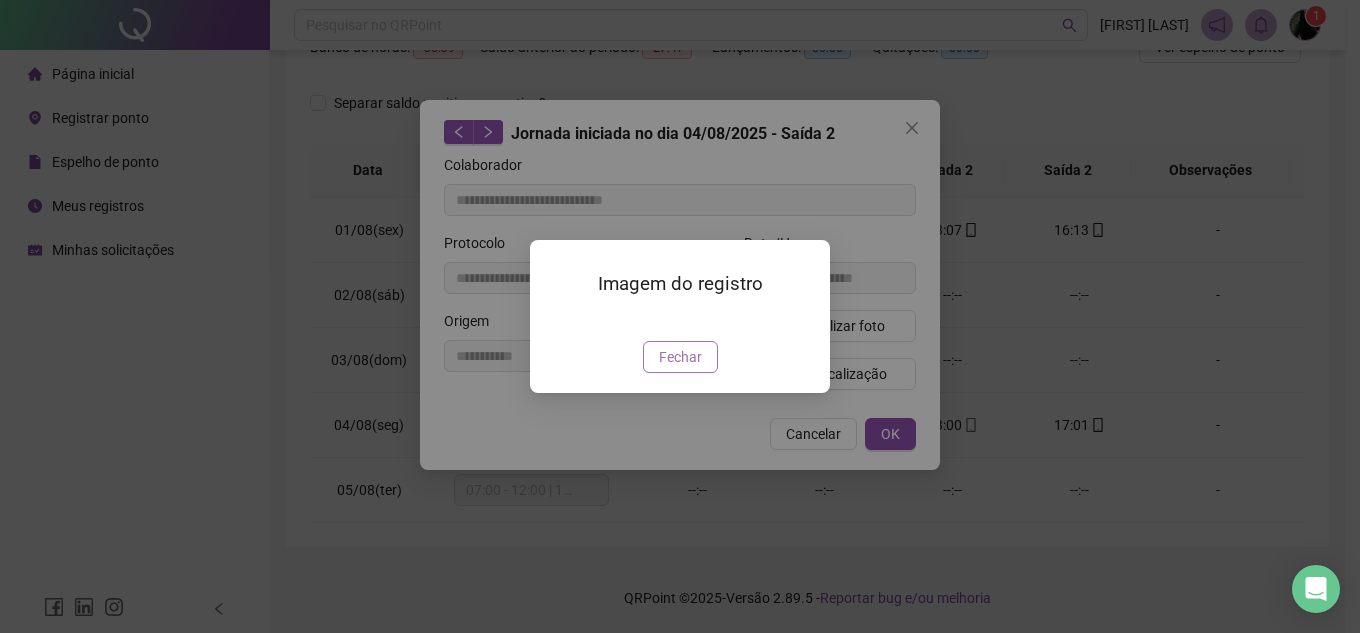 click on "Fechar" at bounding box center (680, 357) 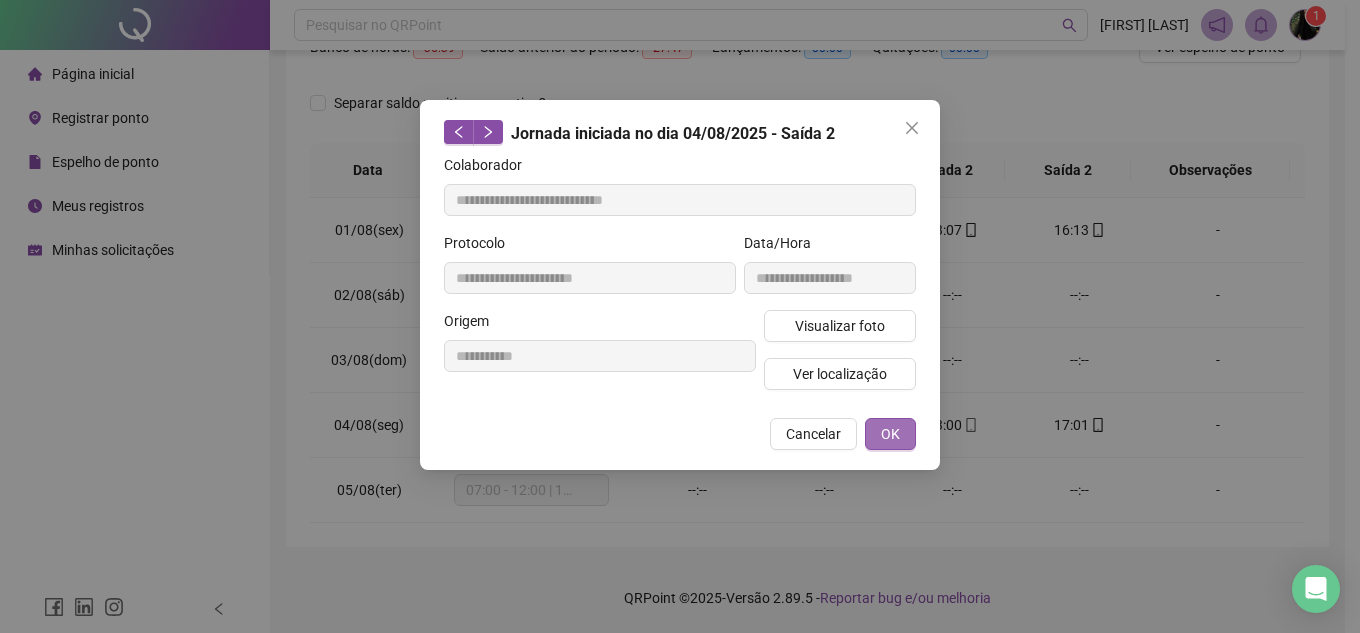 click on "OK" at bounding box center [890, 434] 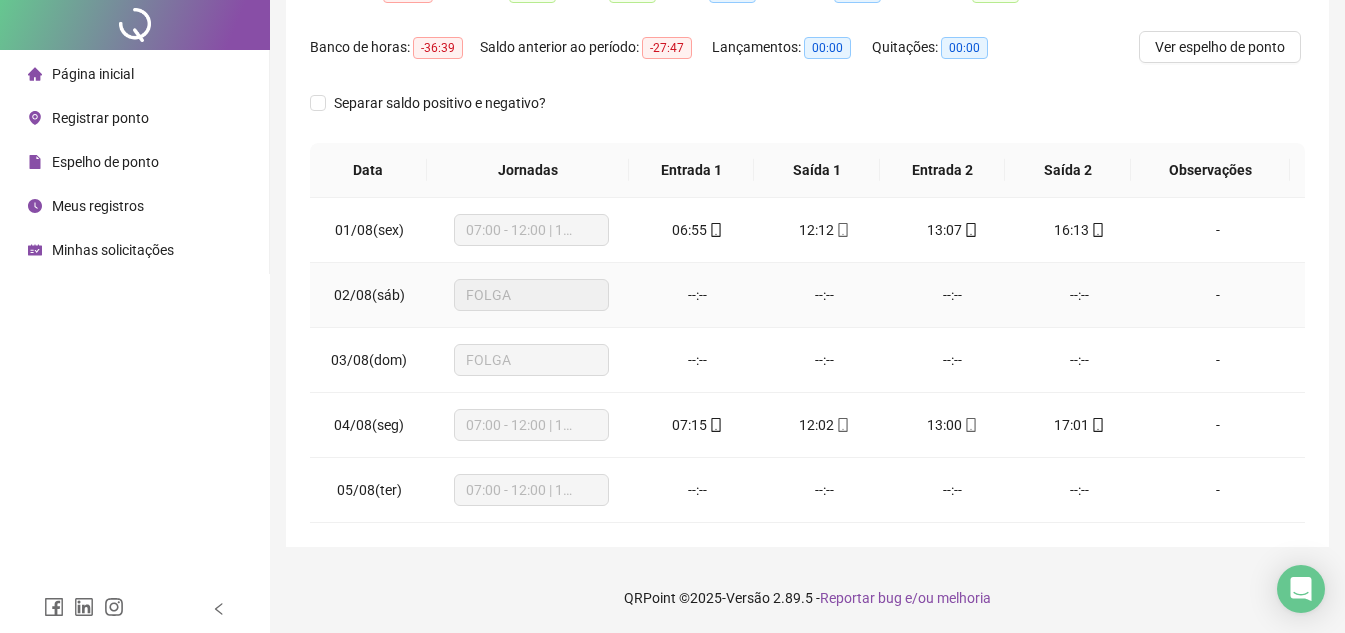 scroll, scrollTop: 0, scrollLeft: 0, axis: both 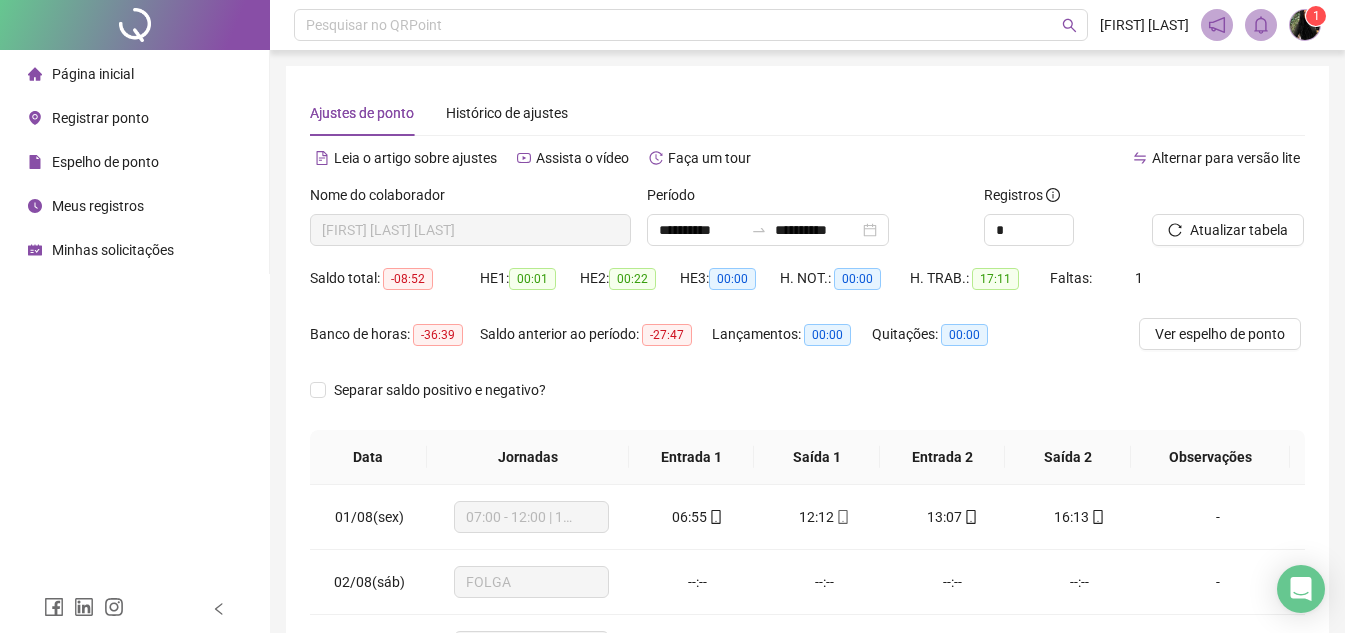click on "[FIRST] [LAST]" at bounding box center [1144, 25] 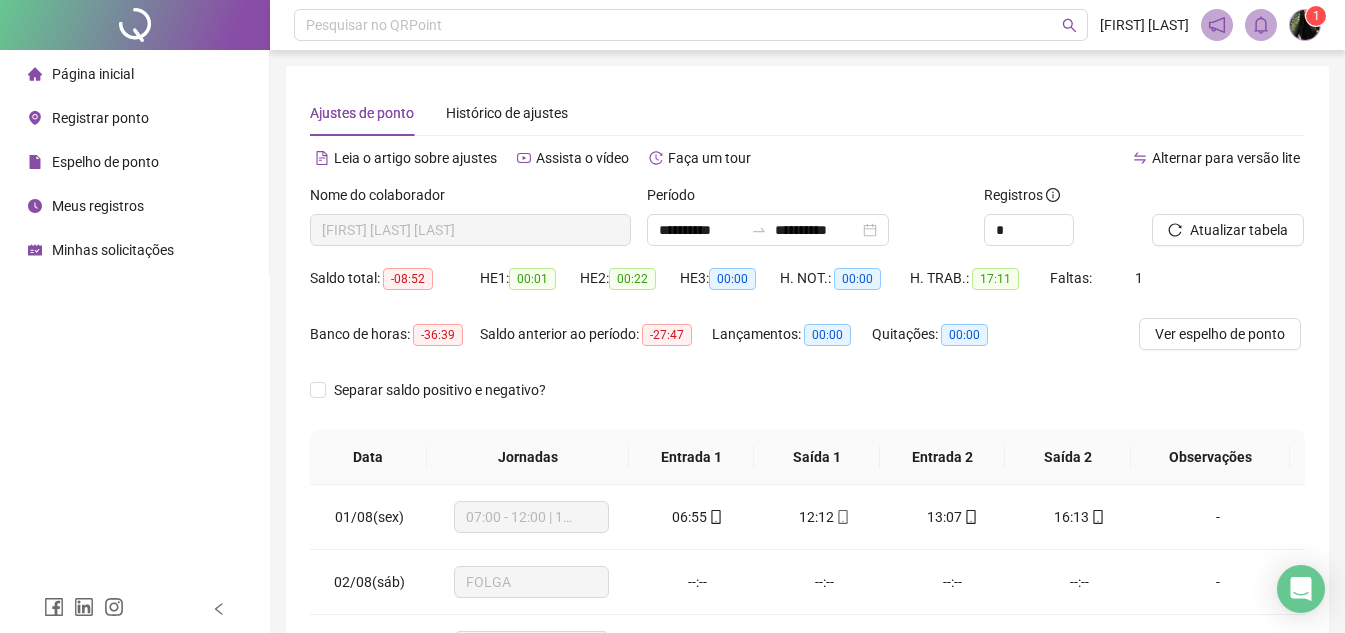 scroll, scrollTop: 100, scrollLeft: 0, axis: vertical 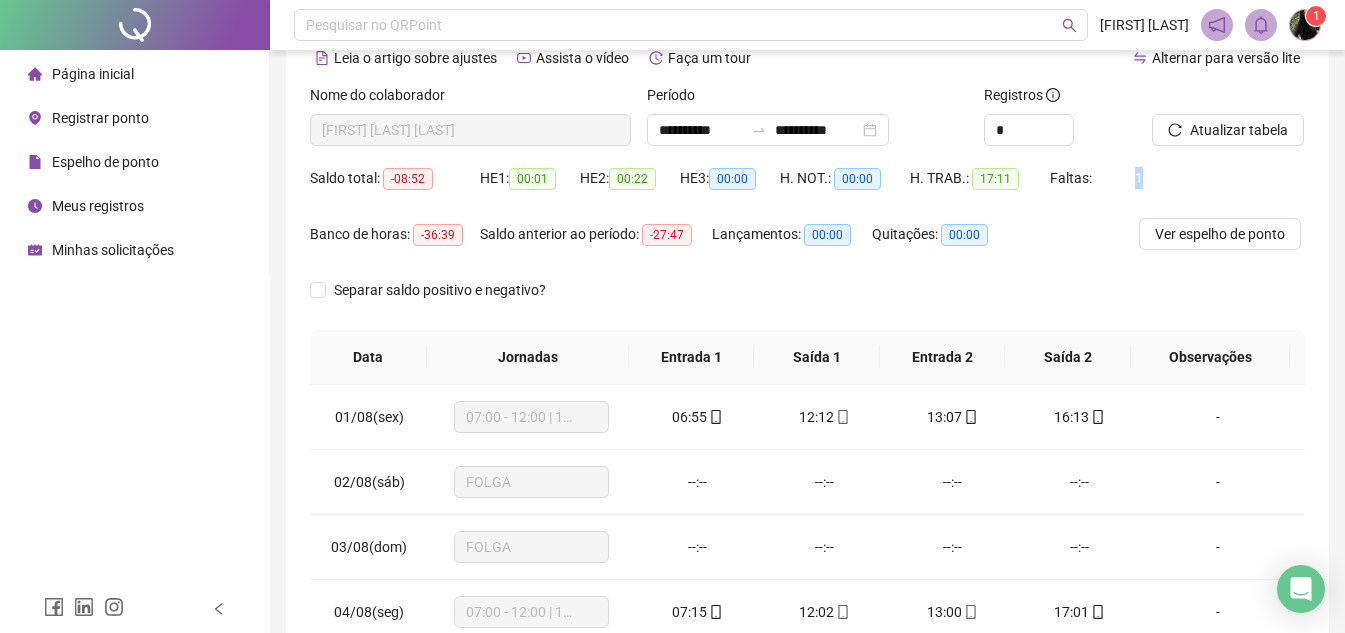 click on "1" at bounding box center [1139, 178] 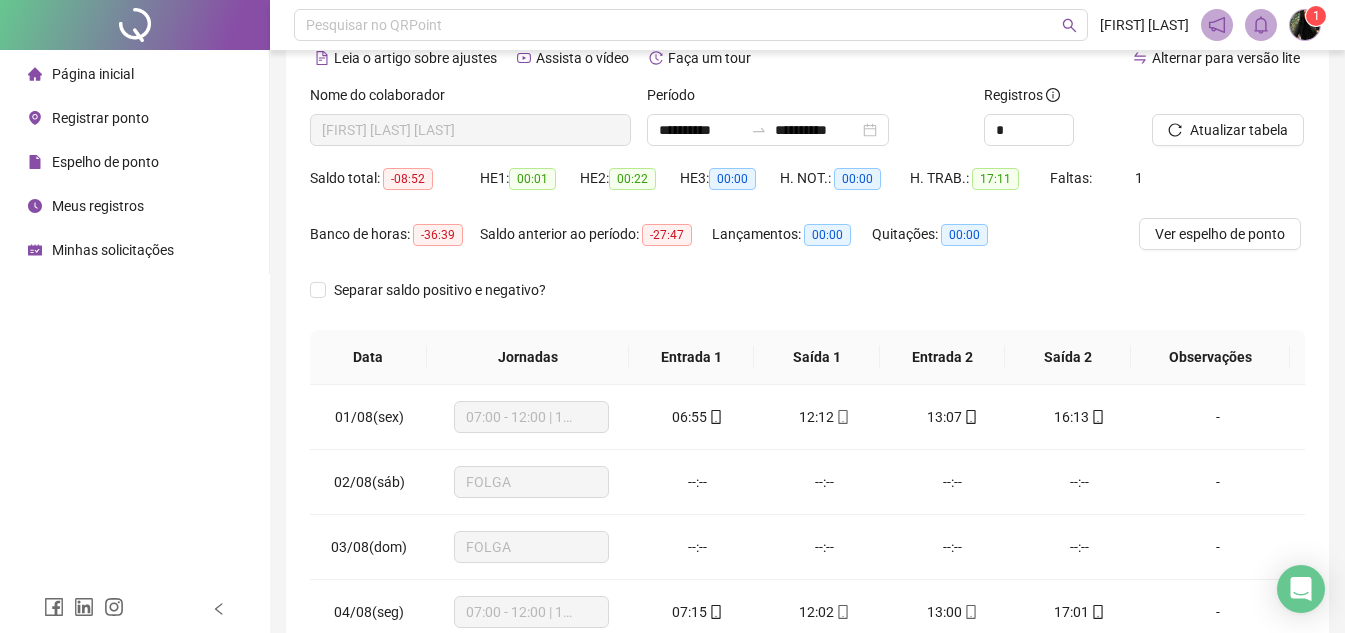 click on "Faltas:" at bounding box center [1072, 178] 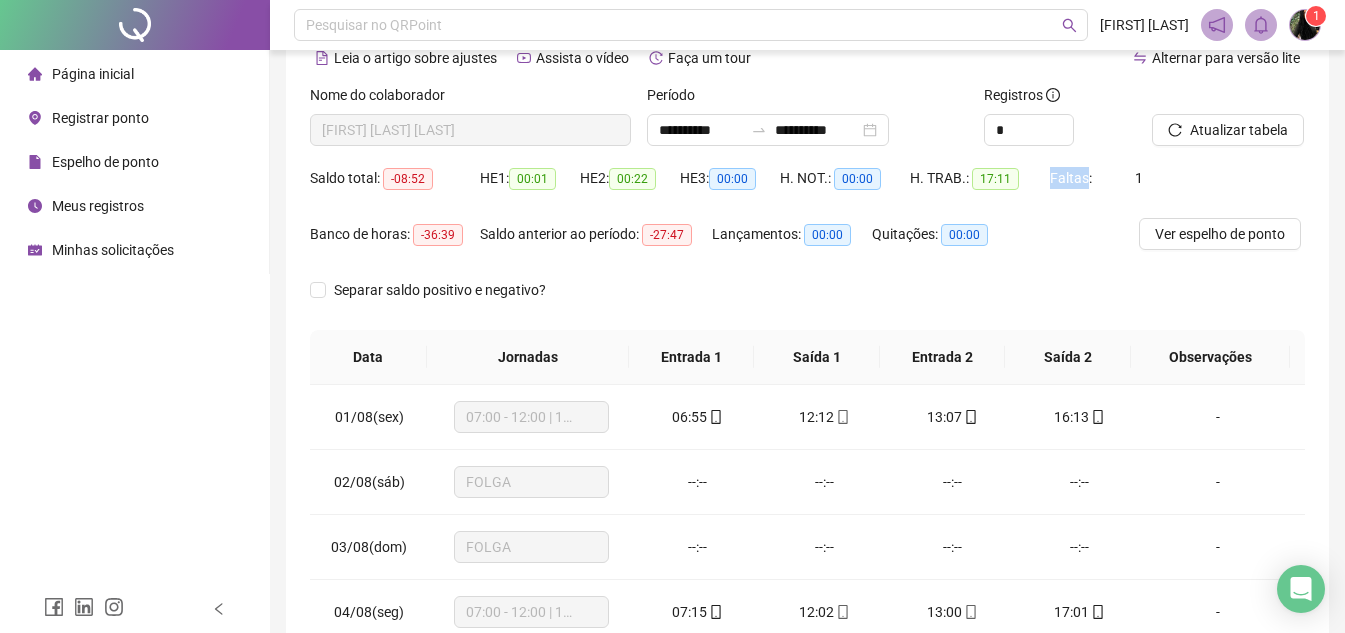 click on "Faltas:" at bounding box center (1072, 178) 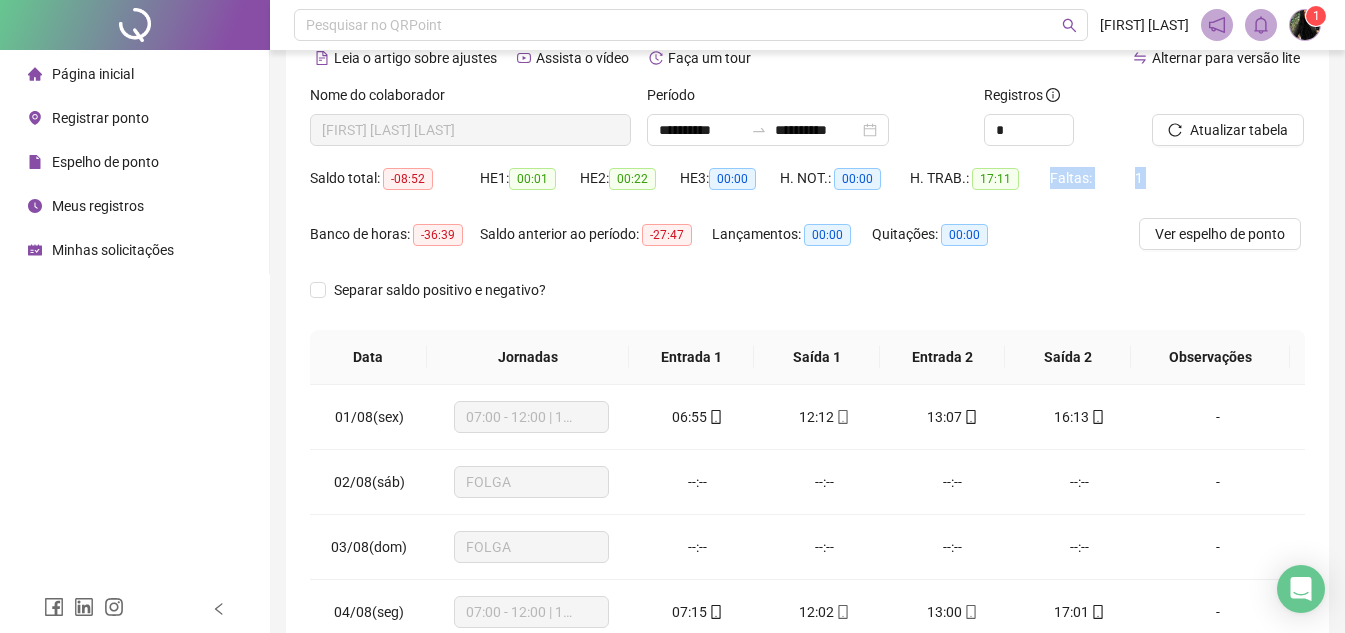 click on "Faltas:" at bounding box center [1072, 178] 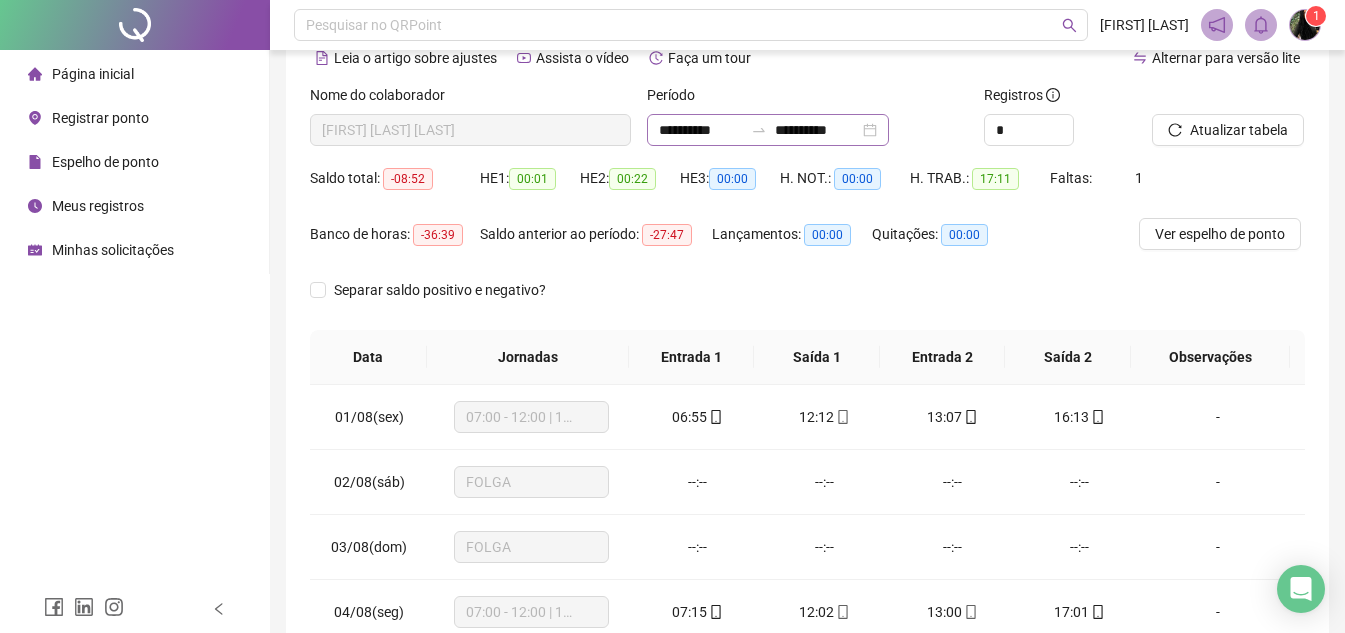 click on "**********" at bounding box center [768, 130] 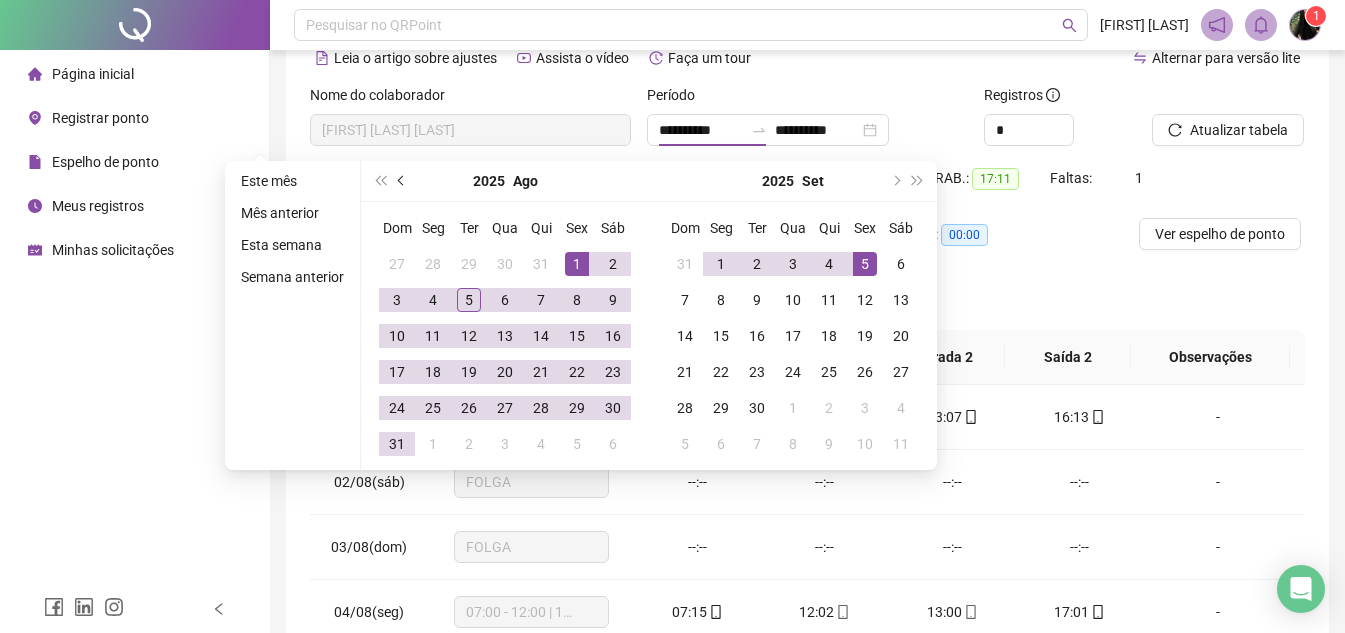 click at bounding box center [402, 181] 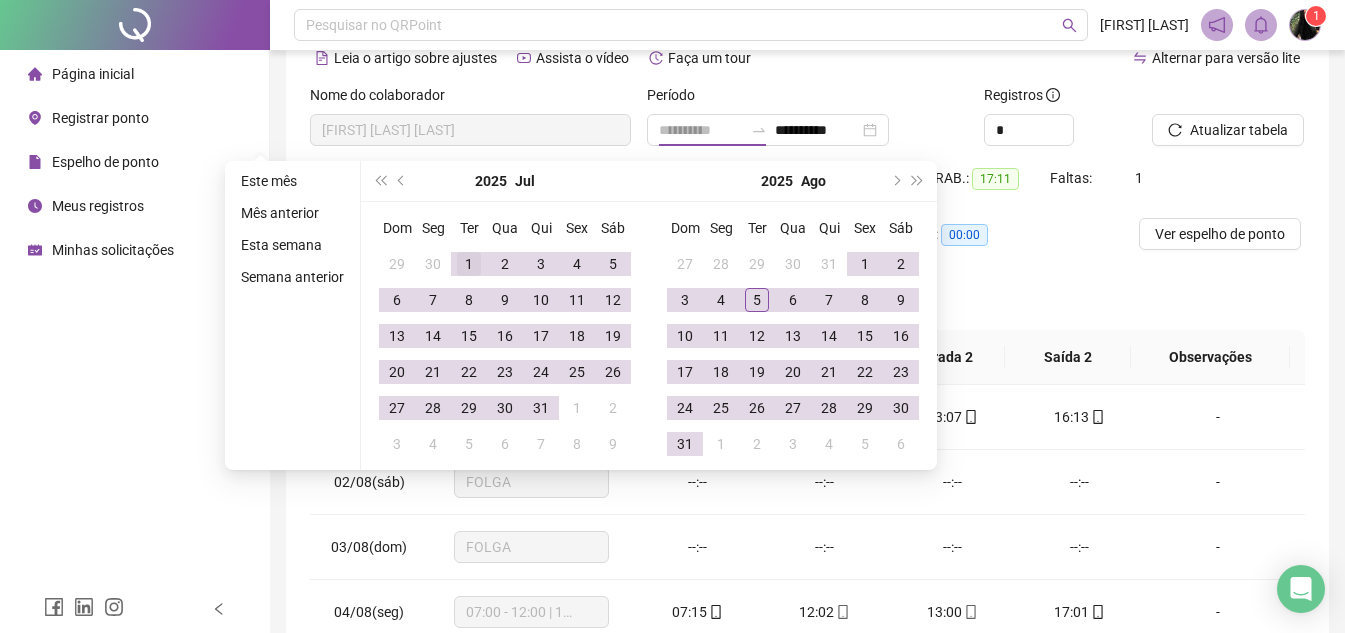 type on "**********" 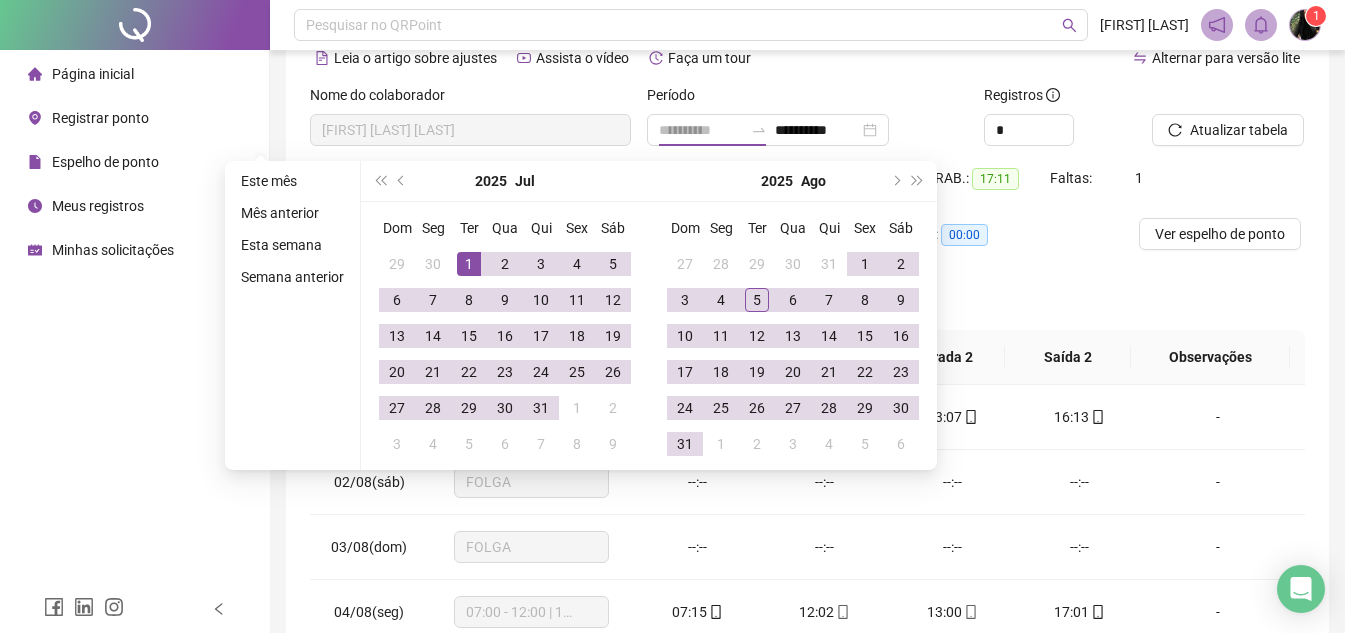 click on "1" at bounding box center [469, 264] 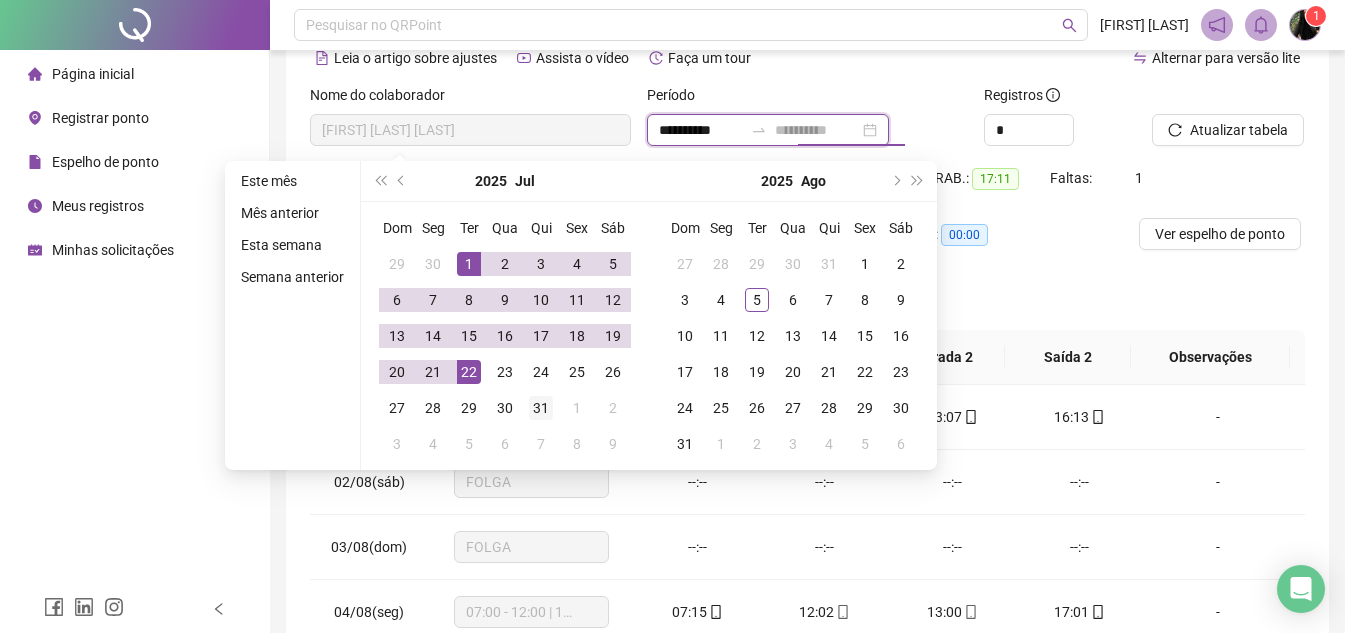 type on "**********" 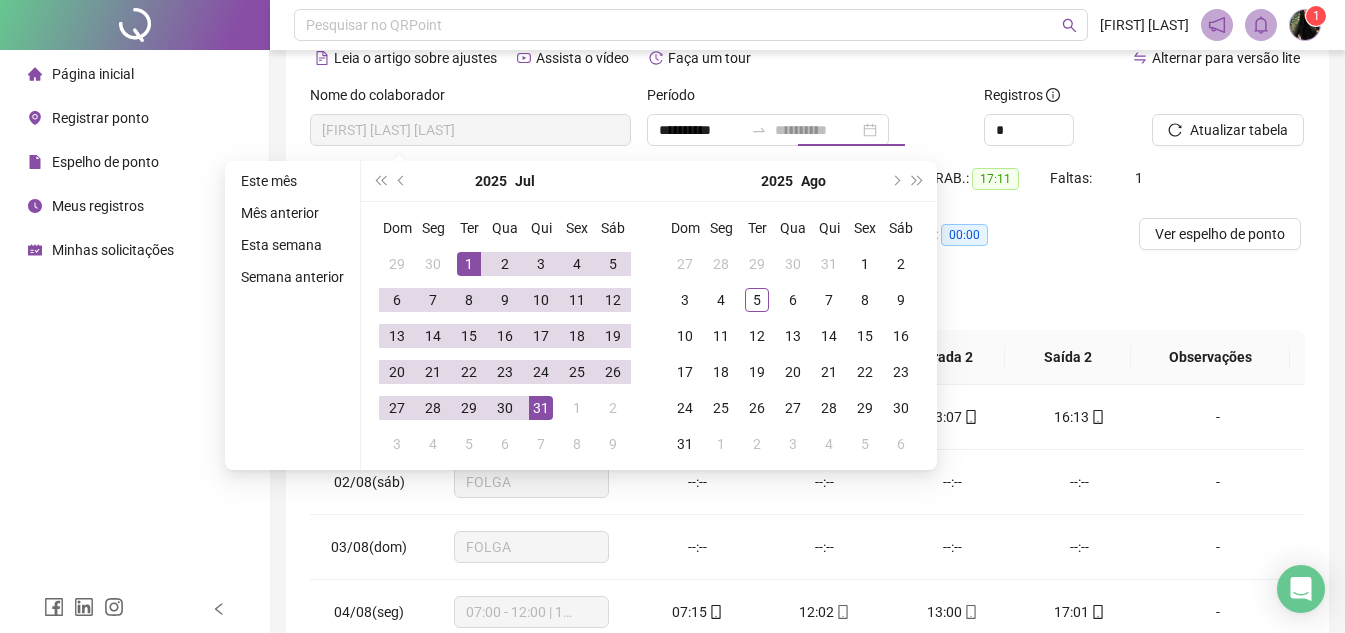 click on "31" at bounding box center [541, 408] 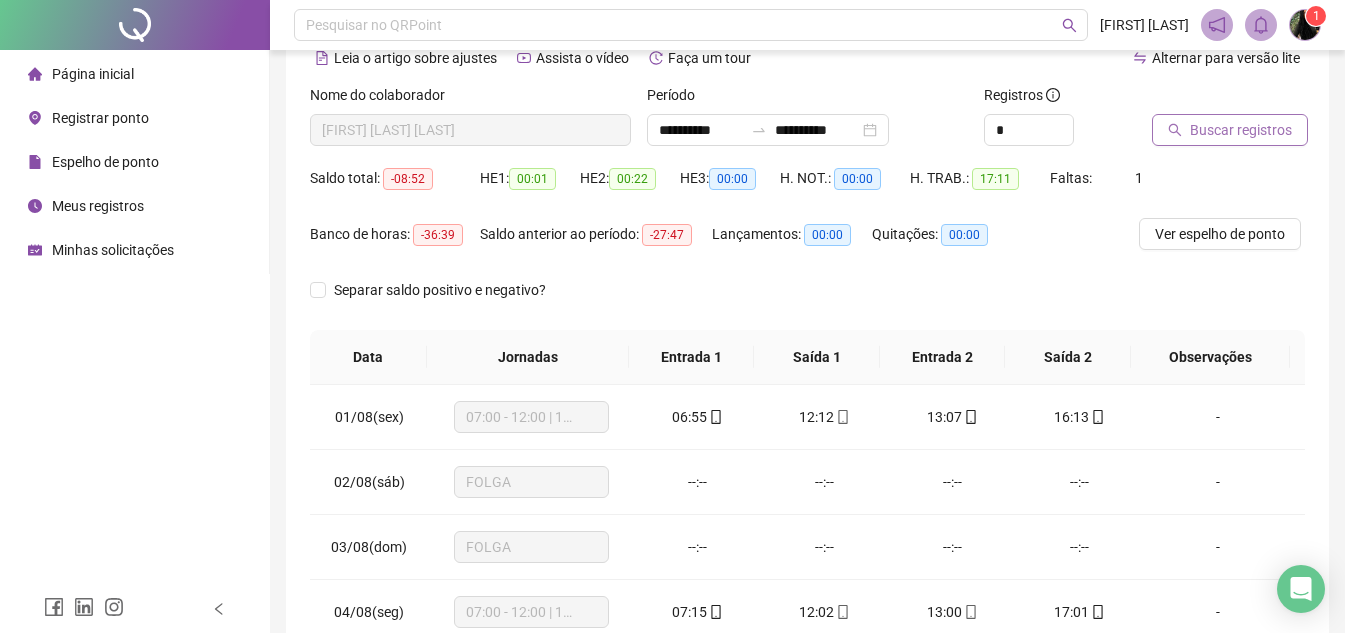 click on "Buscar registros" at bounding box center [1241, 130] 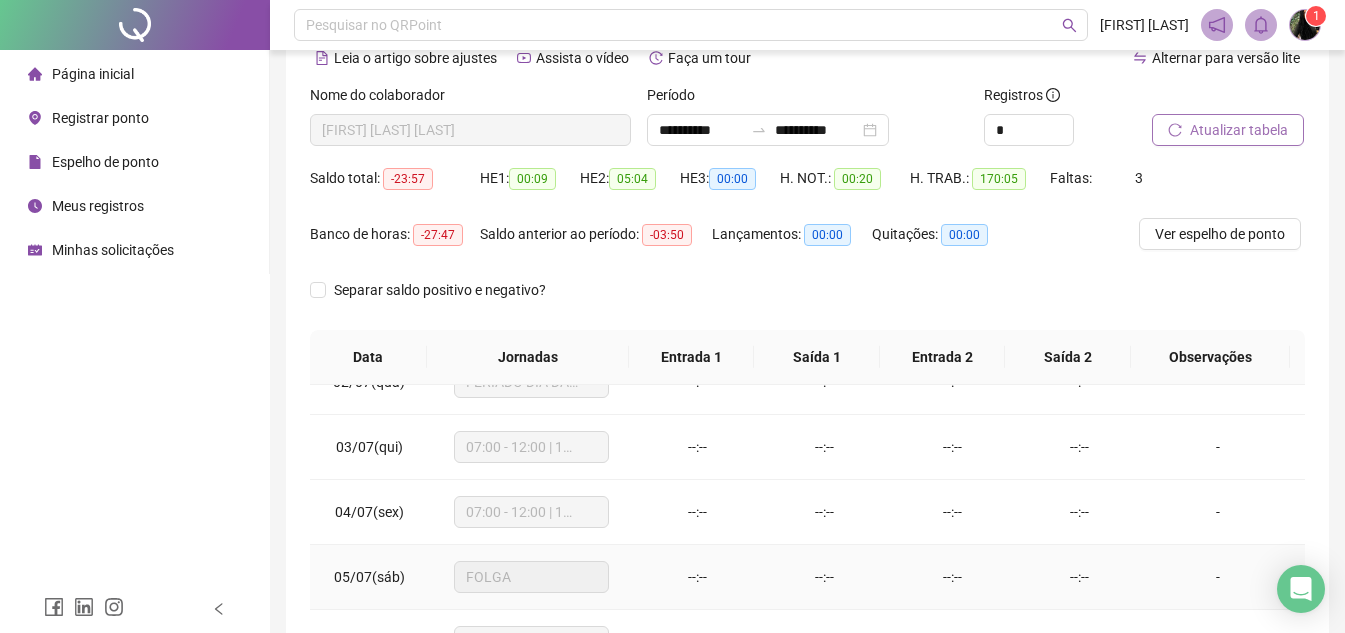 scroll, scrollTop: 0, scrollLeft: 0, axis: both 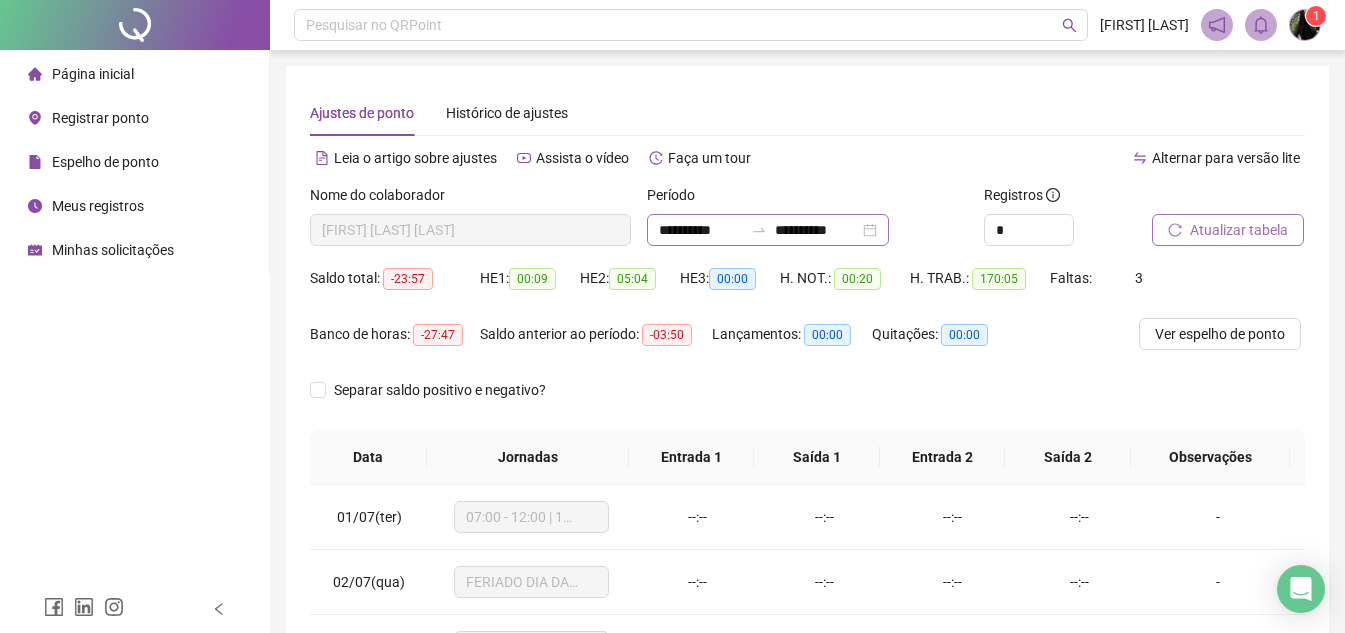 click on "**********" at bounding box center (768, 230) 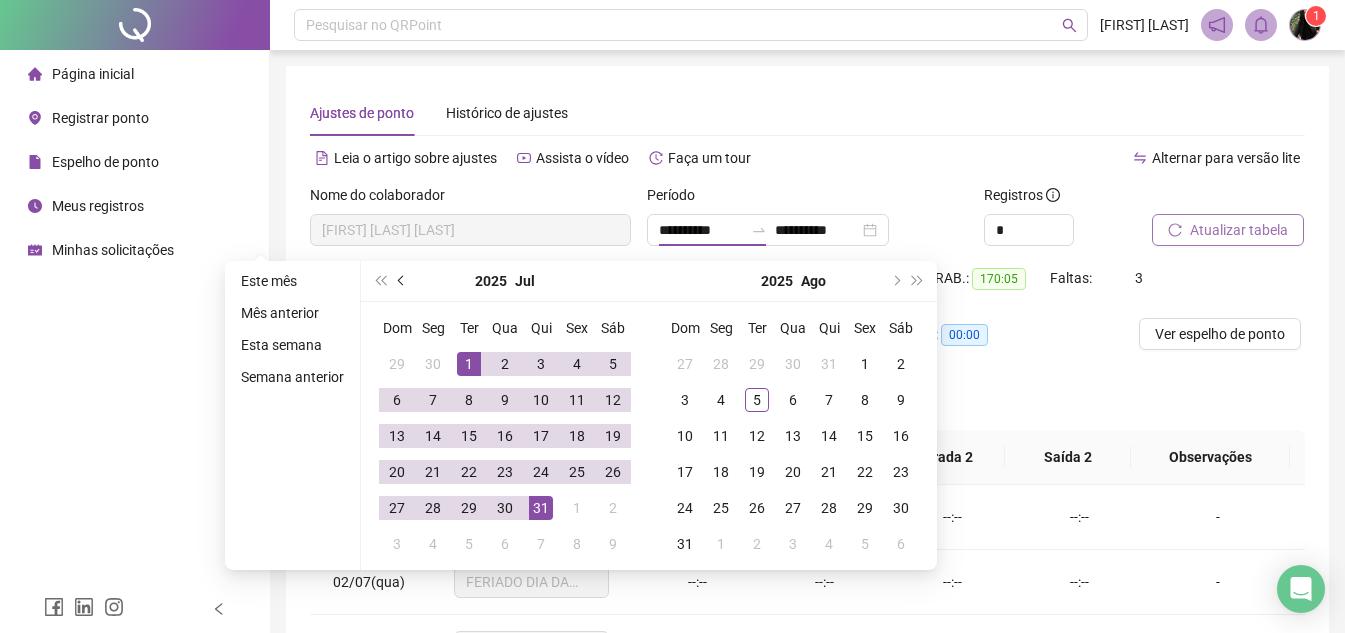 click at bounding box center (402, 281) 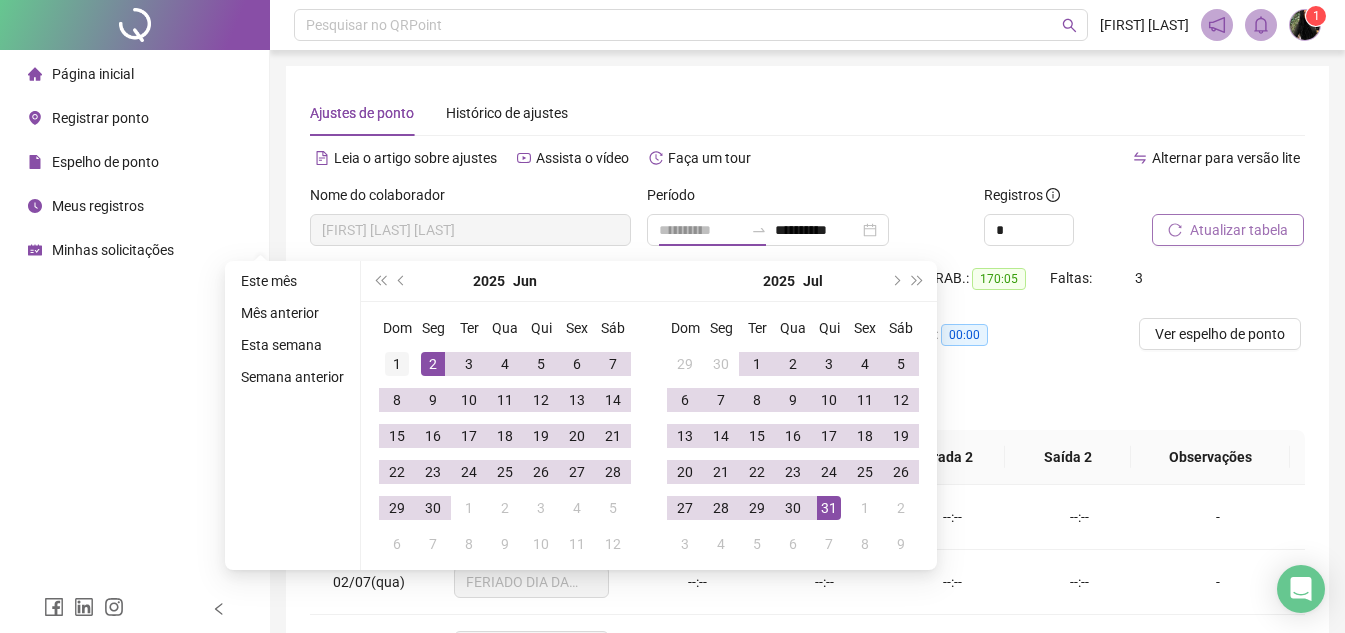 type on "**********" 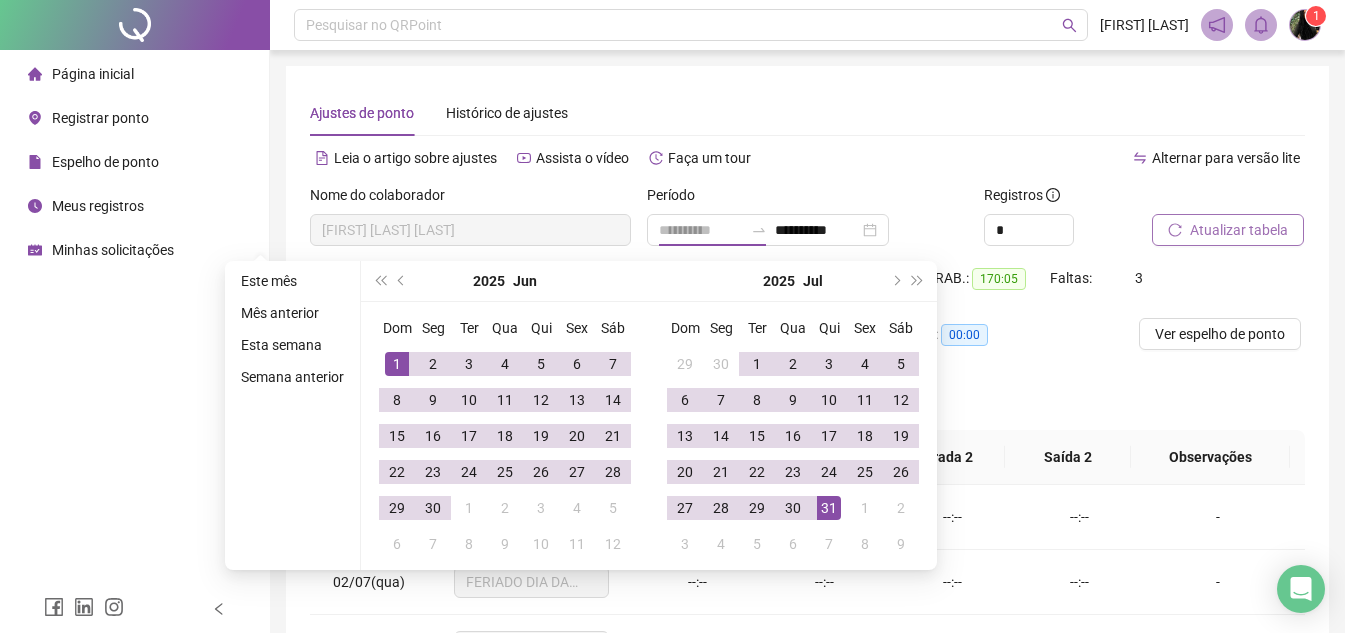click on "1" at bounding box center [397, 364] 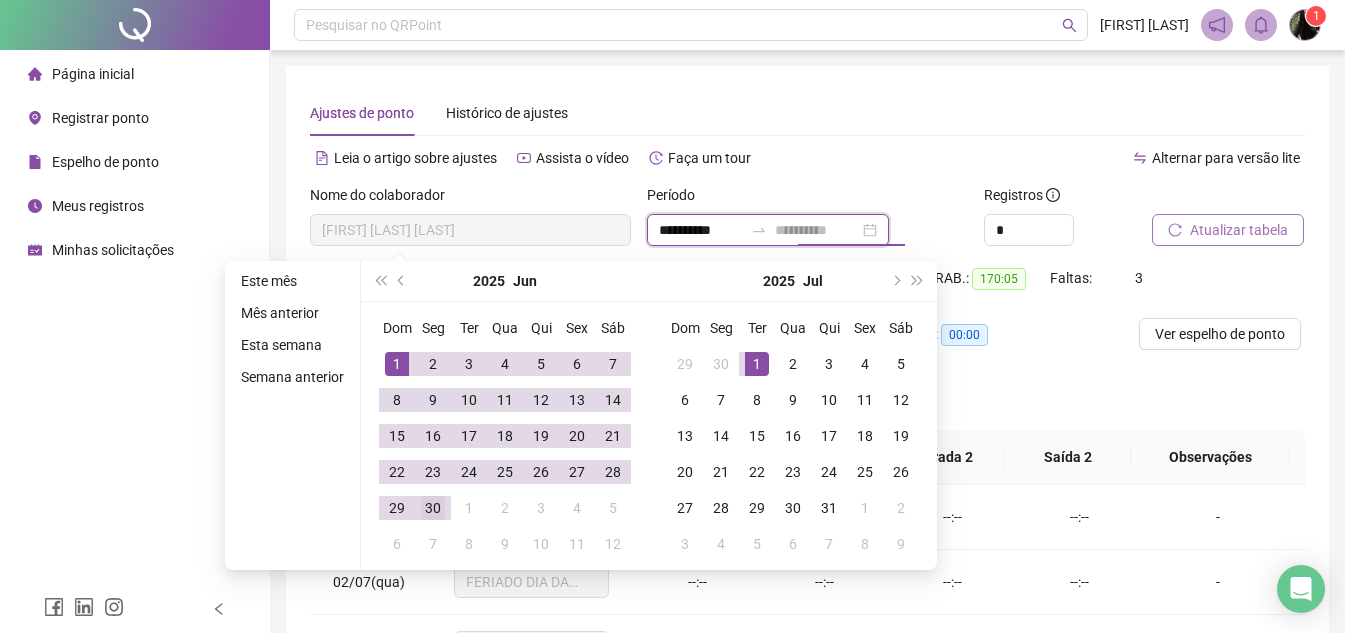 type on "**********" 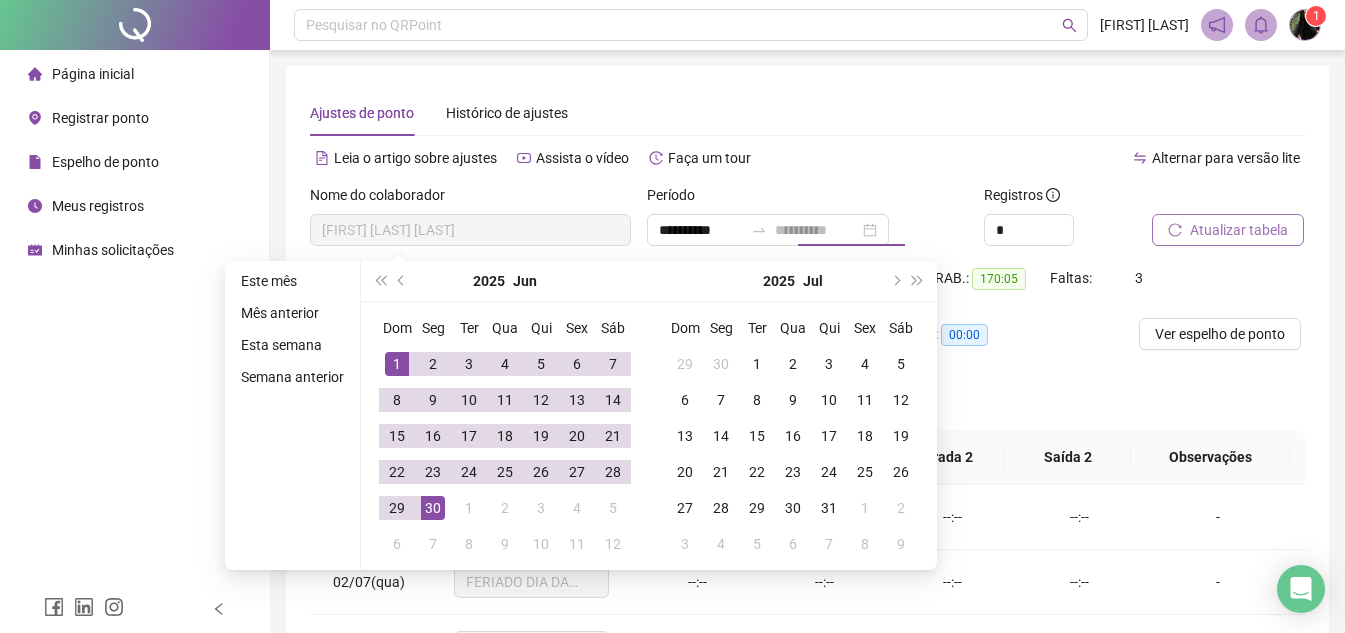 click on "30" at bounding box center (433, 508) 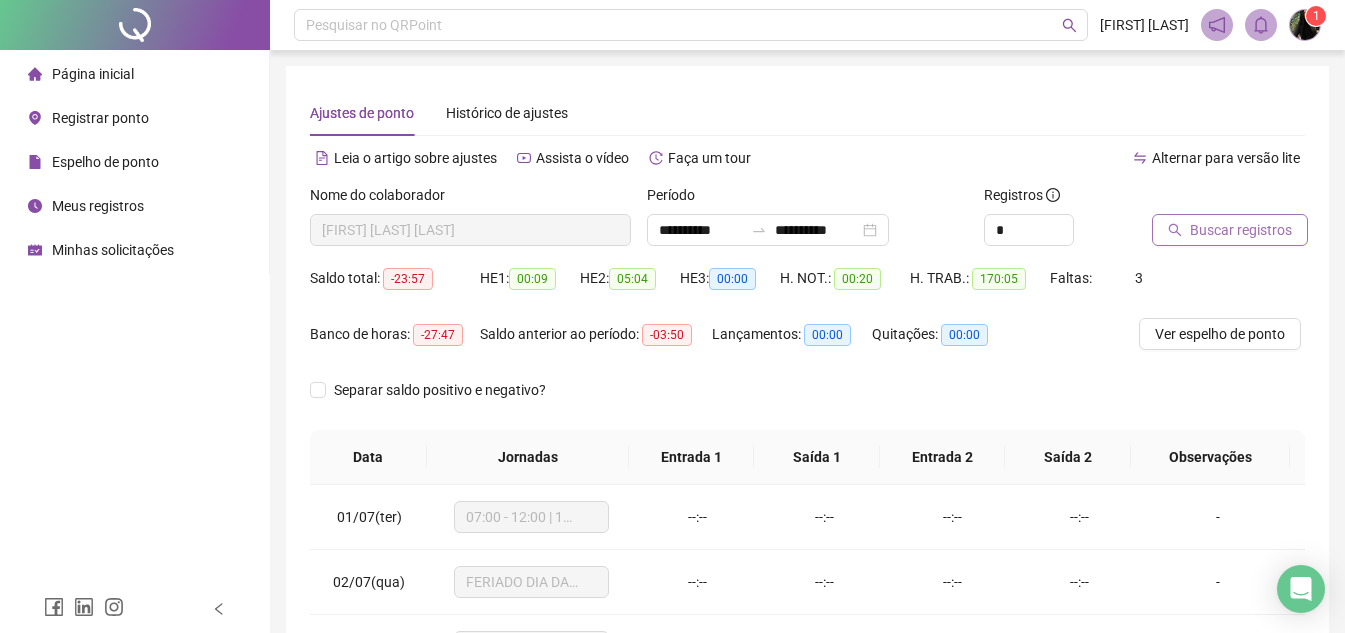 click on "Buscar registros" at bounding box center (1241, 230) 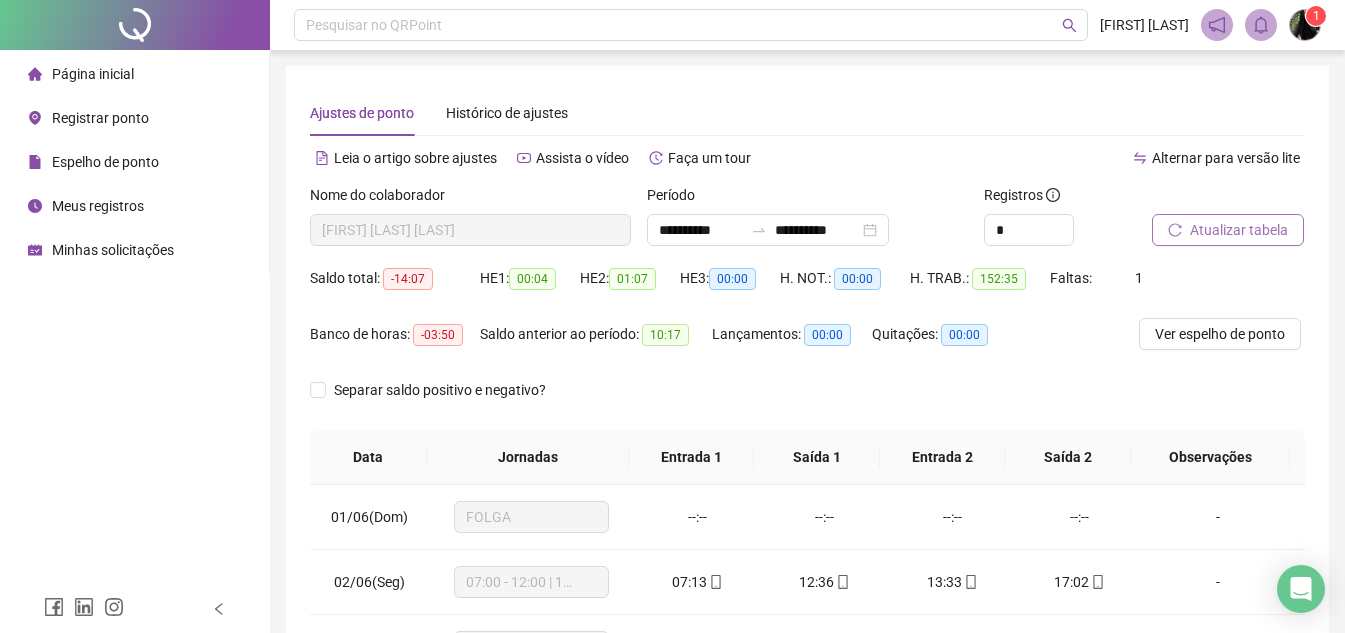 scroll, scrollTop: 100, scrollLeft: 0, axis: vertical 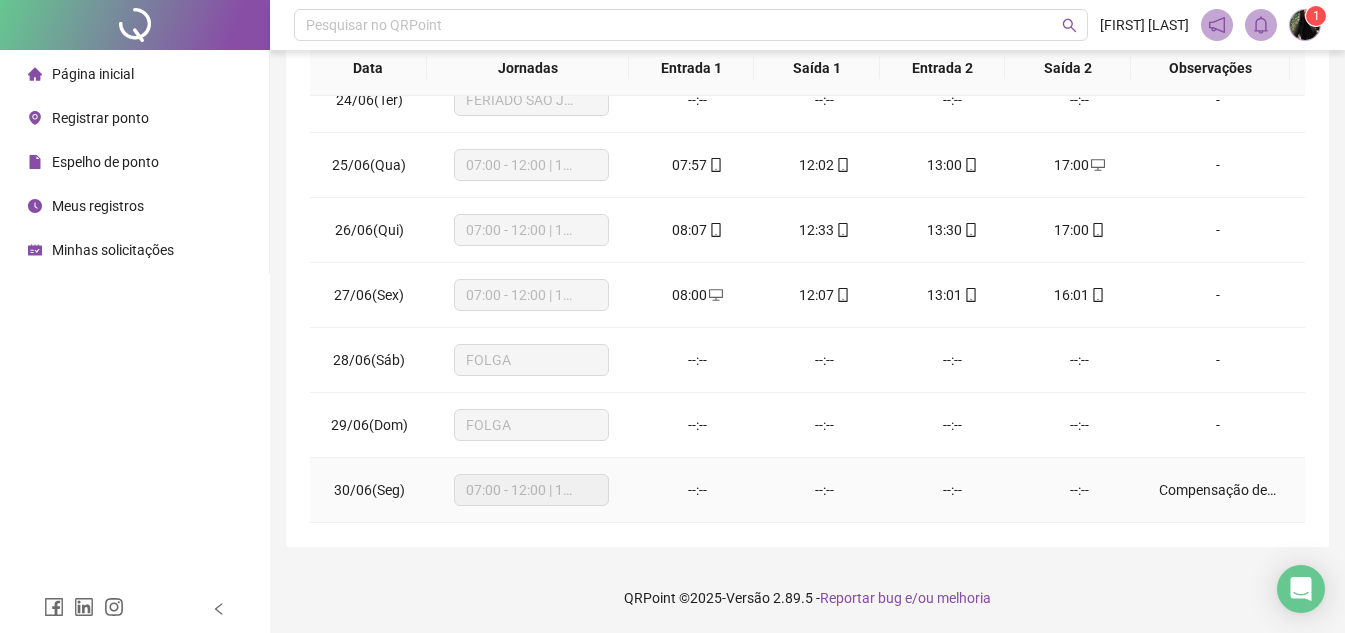 click on "--:--" at bounding box center (824, 490) 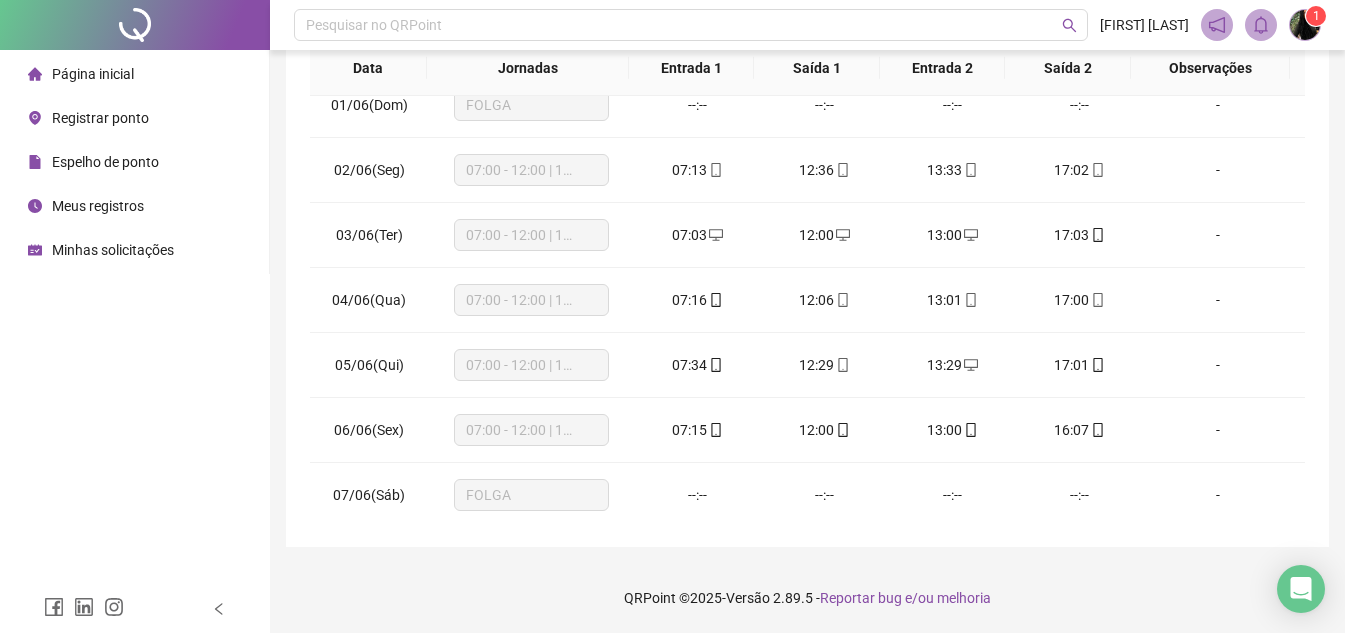 scroll, scrollTop: 0, scrollLeft: 0, axis: both 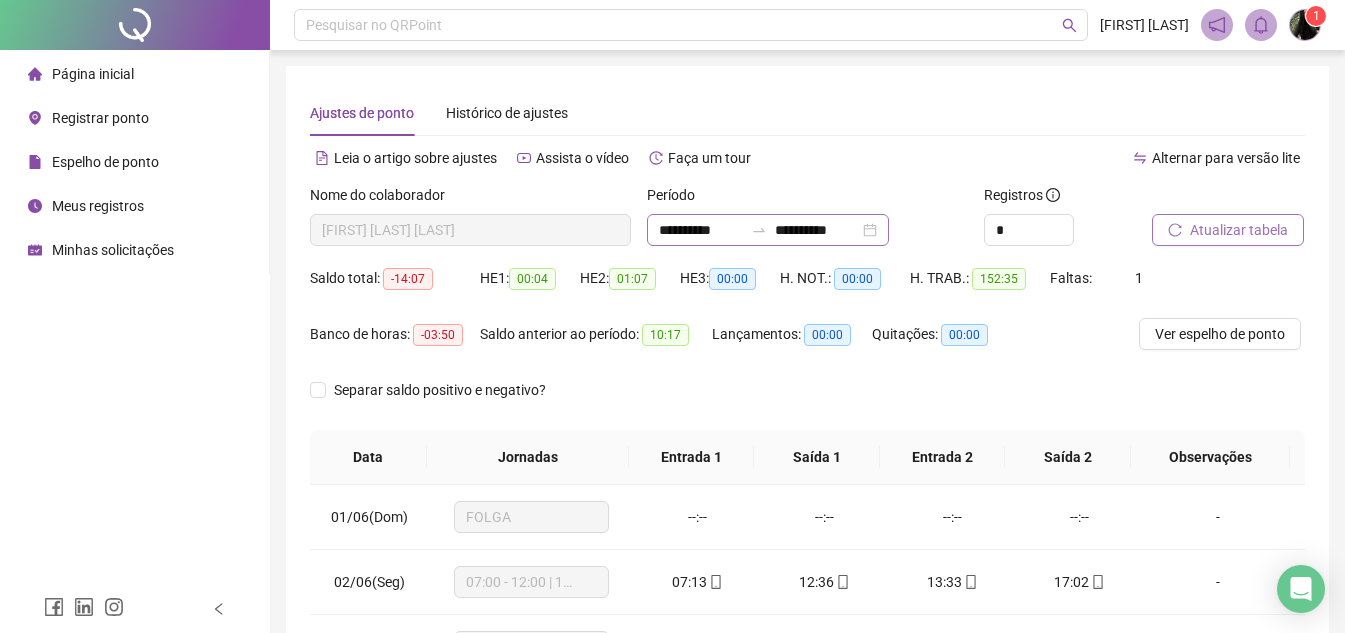click on "**********" at bounding box center (768, 230) 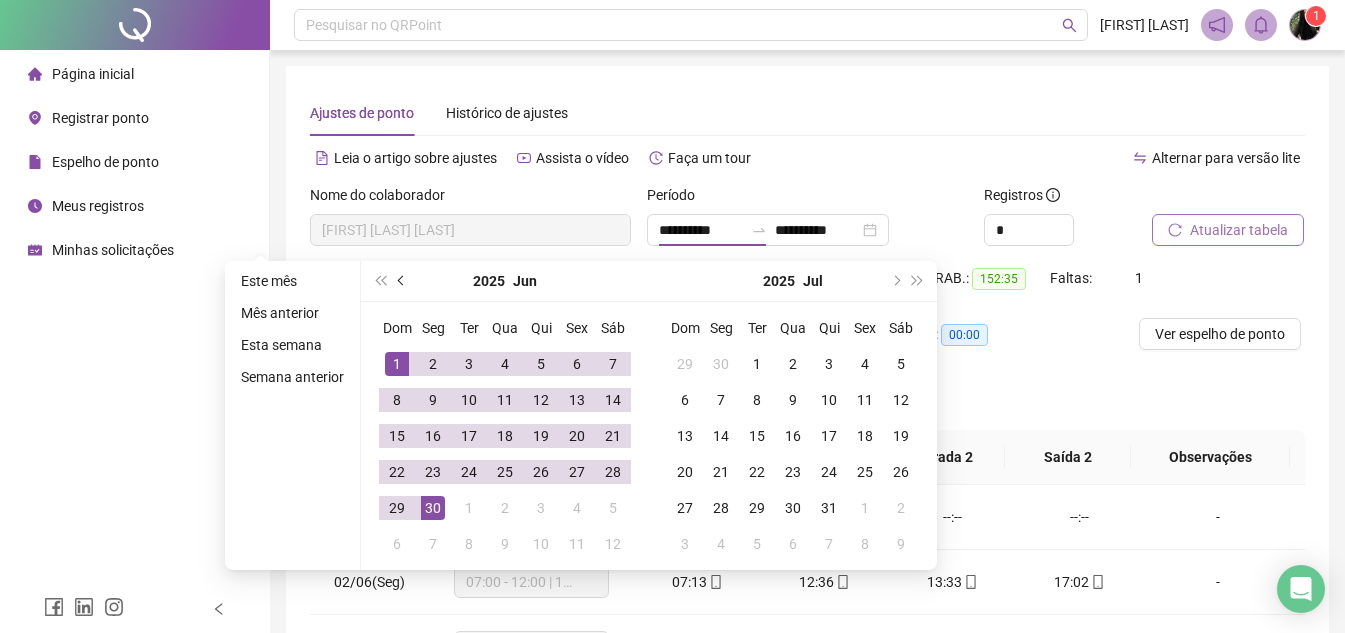 click at bounding box center (402, 281) 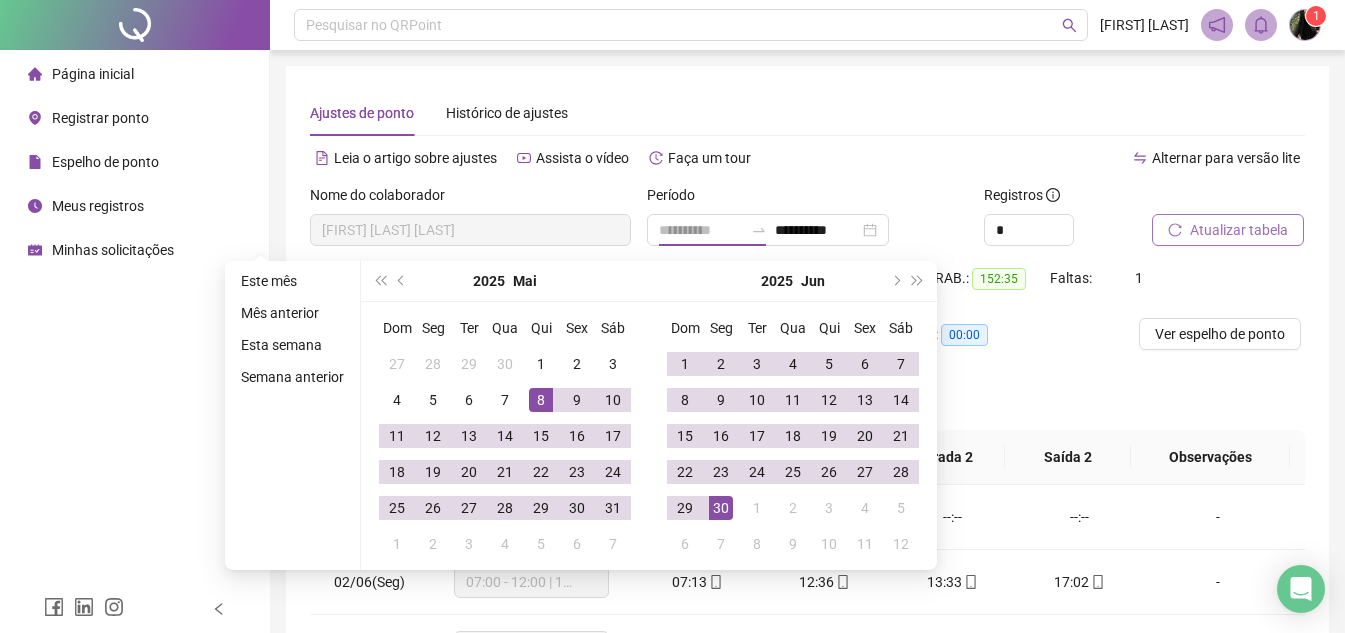 type on "**********" 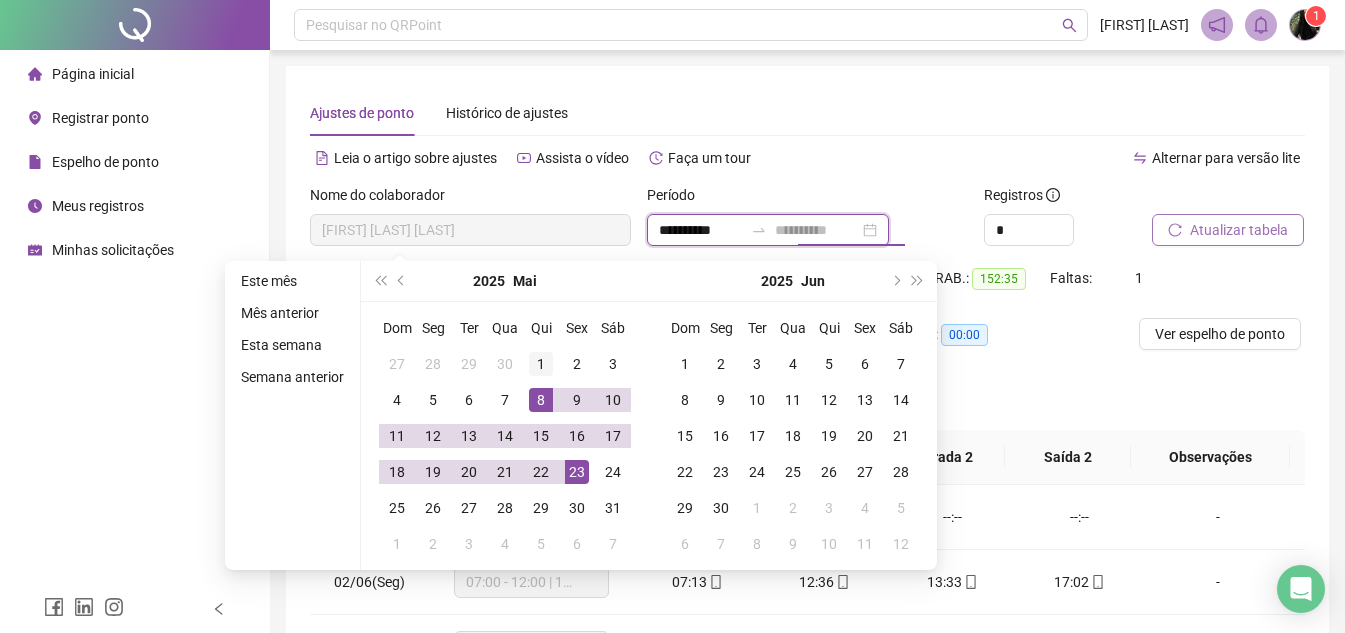 type on "**********" 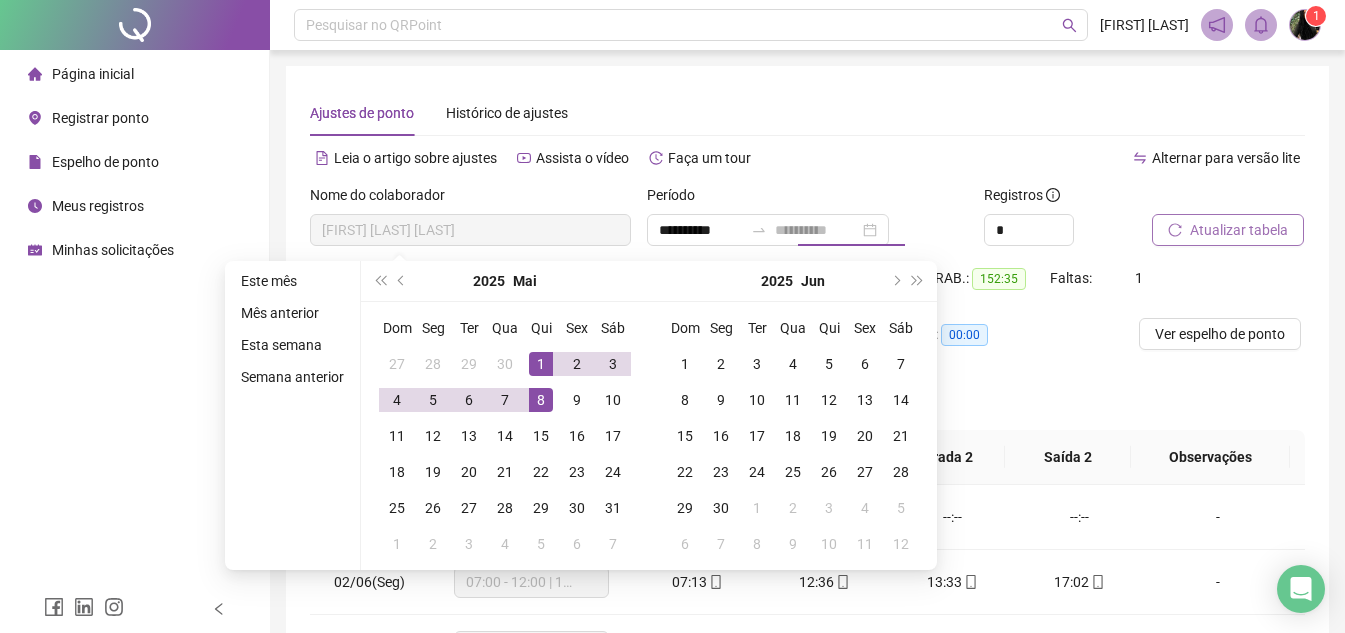 click on "1" at bounding box center [541, 364] 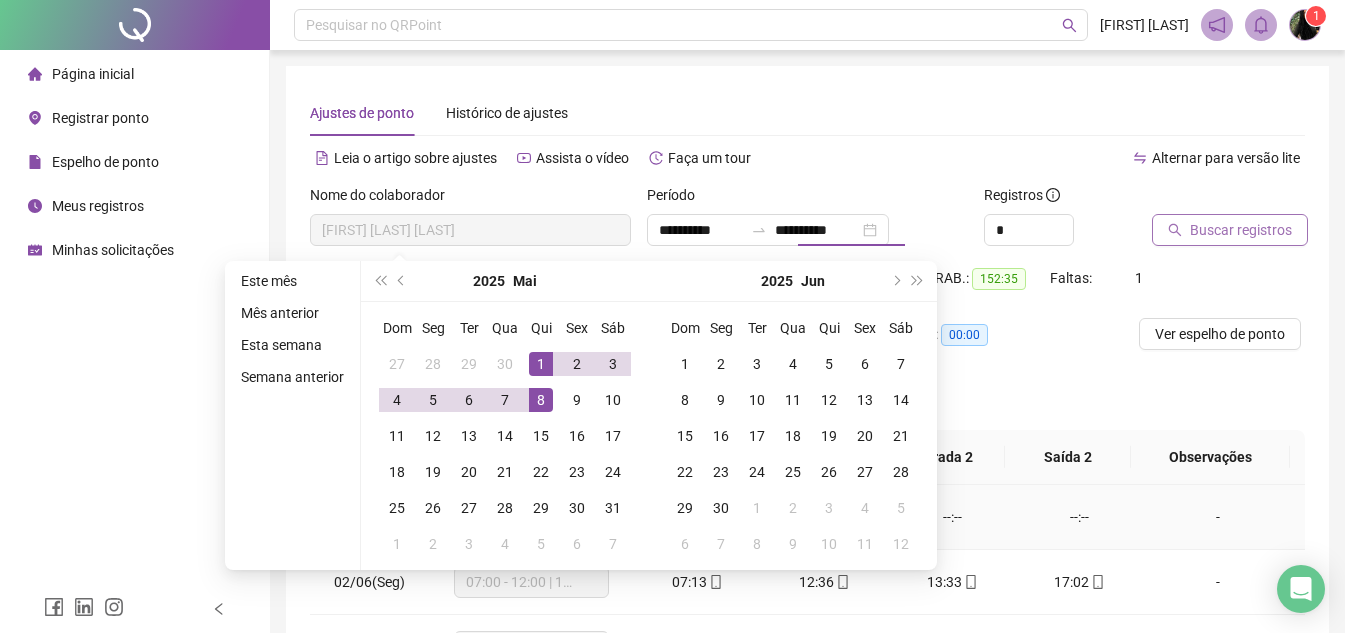 type on "**********" 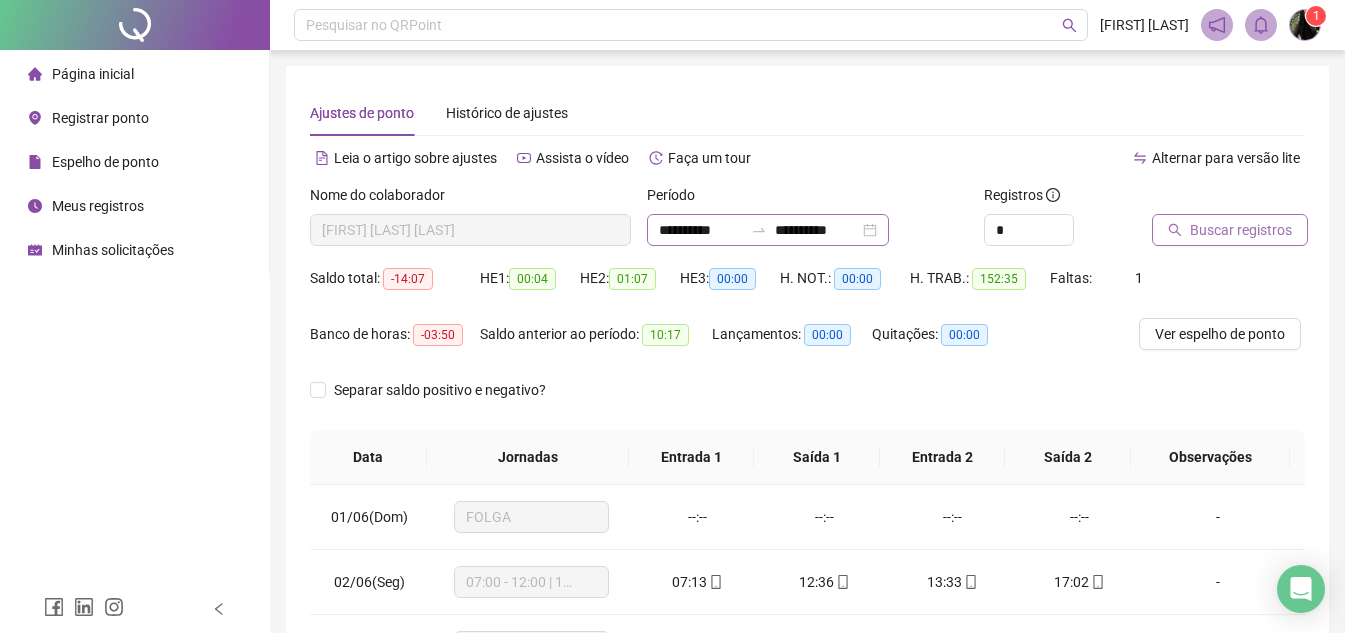 click on "**********" at bounding box center (768, 230) 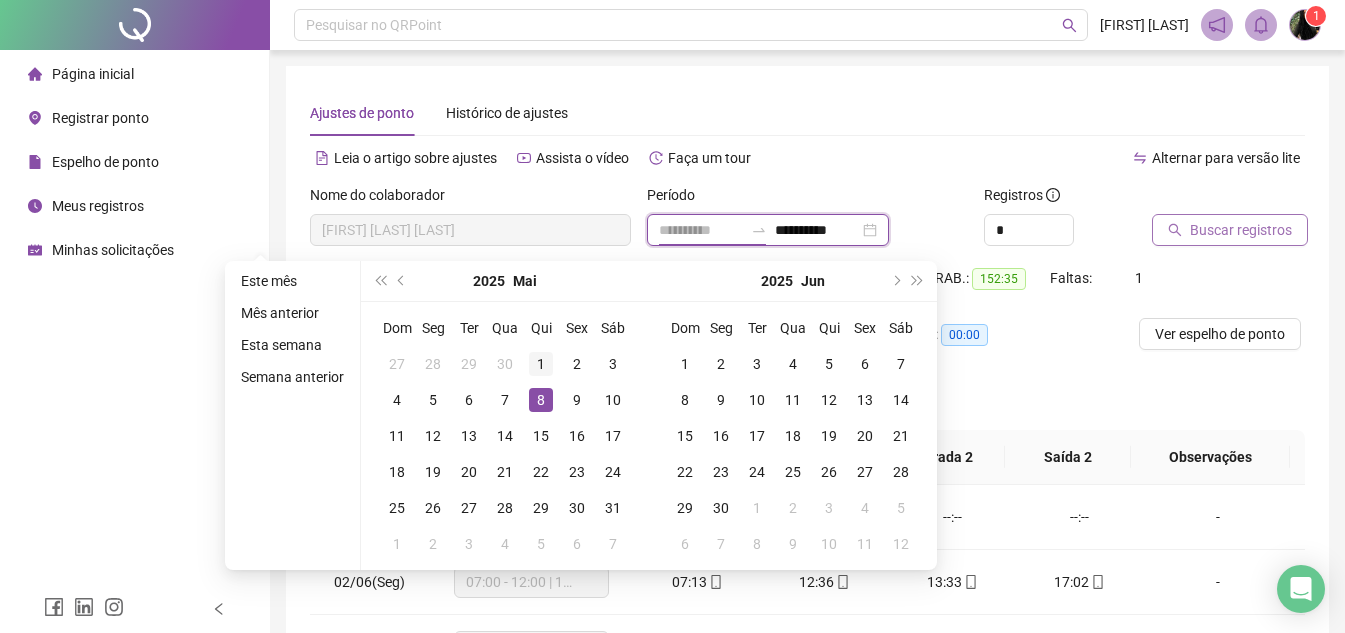 type on "**********" 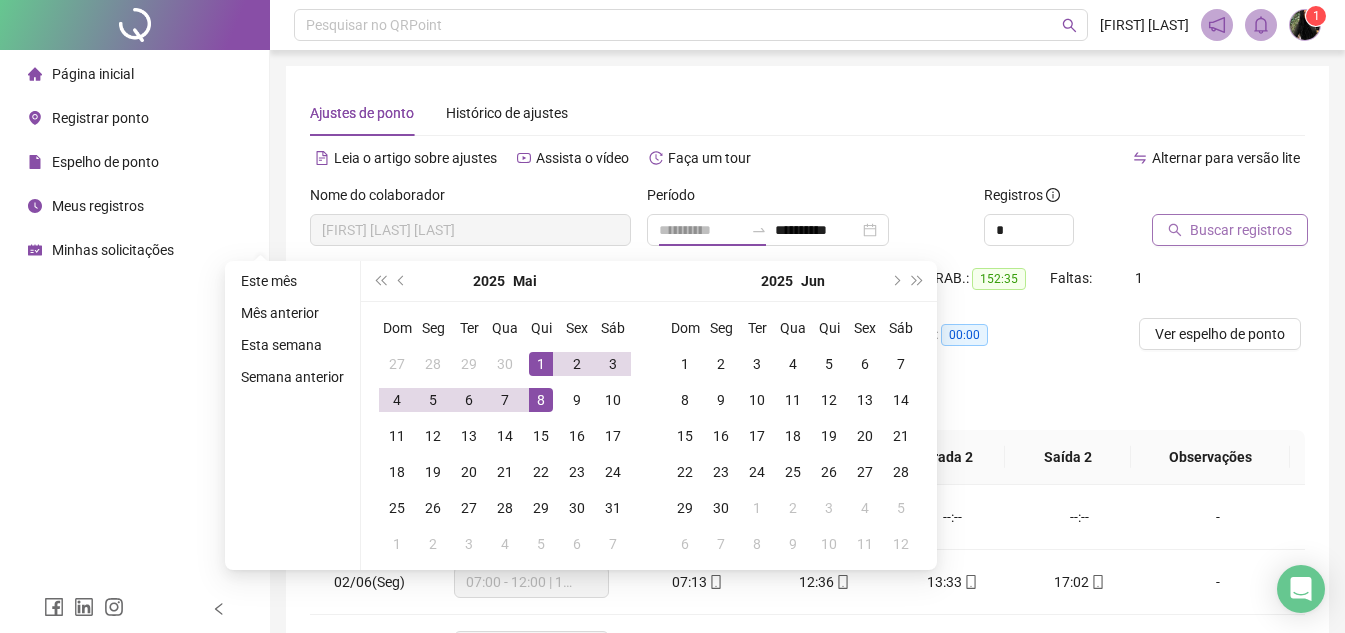 click on "1" at bounding box center (541, 364) 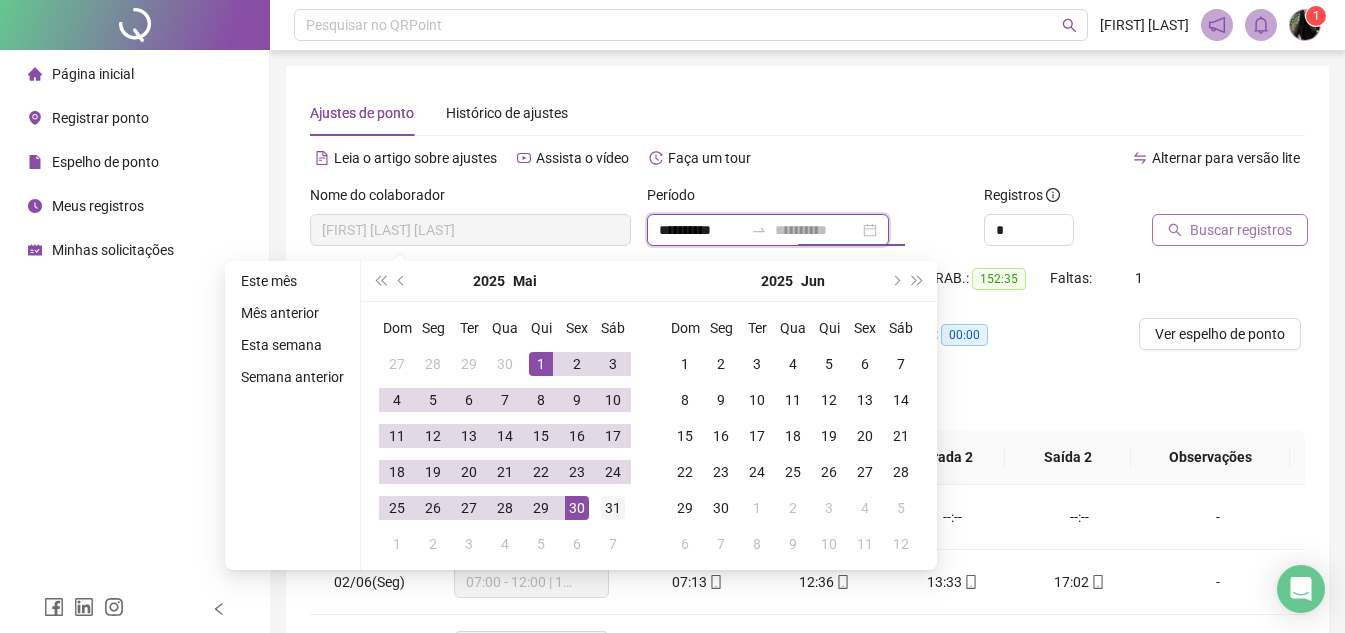 type on "**********" 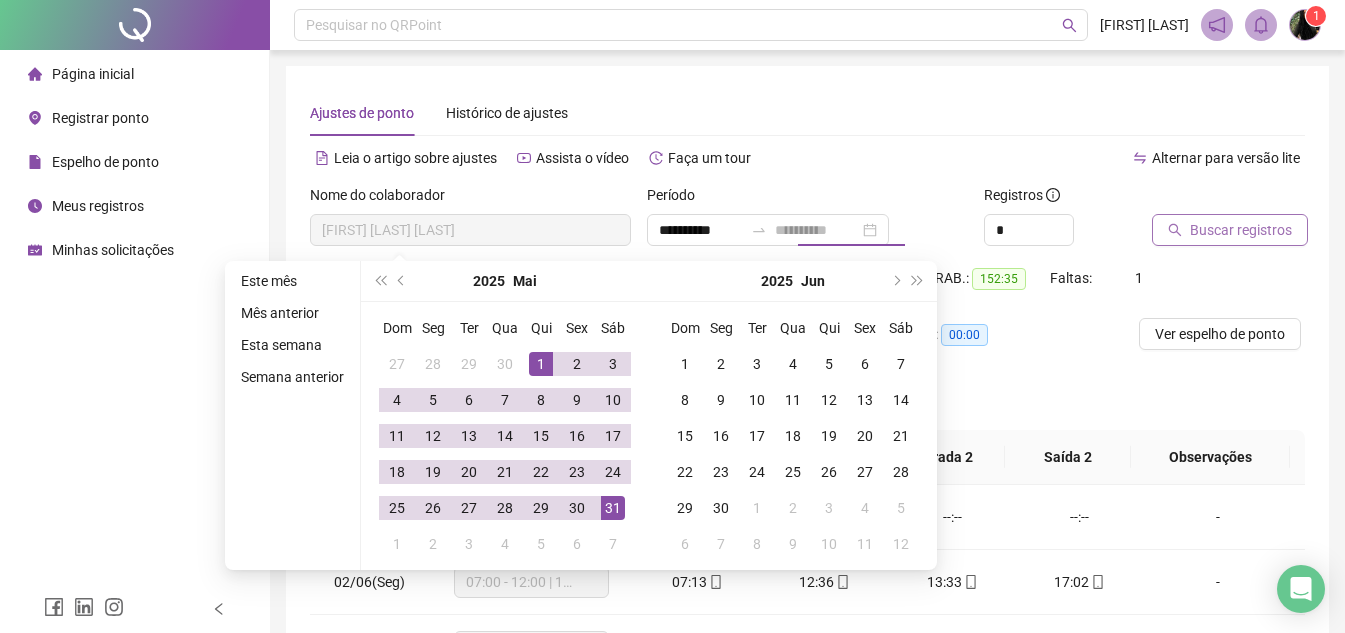 click on "31" at bounding box center (613, 508) 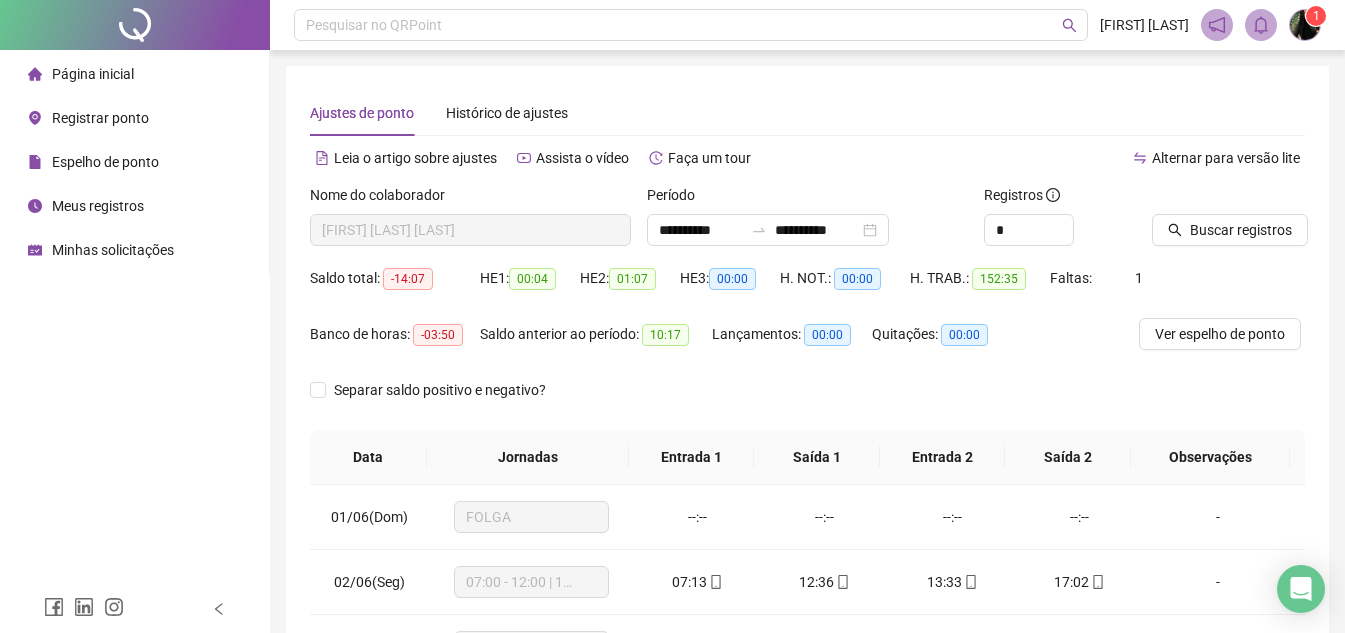 drag, startPoint x: 1226, startPoint y: 226, endPoint x: 654, endPoint y: 283, distance: 574.833 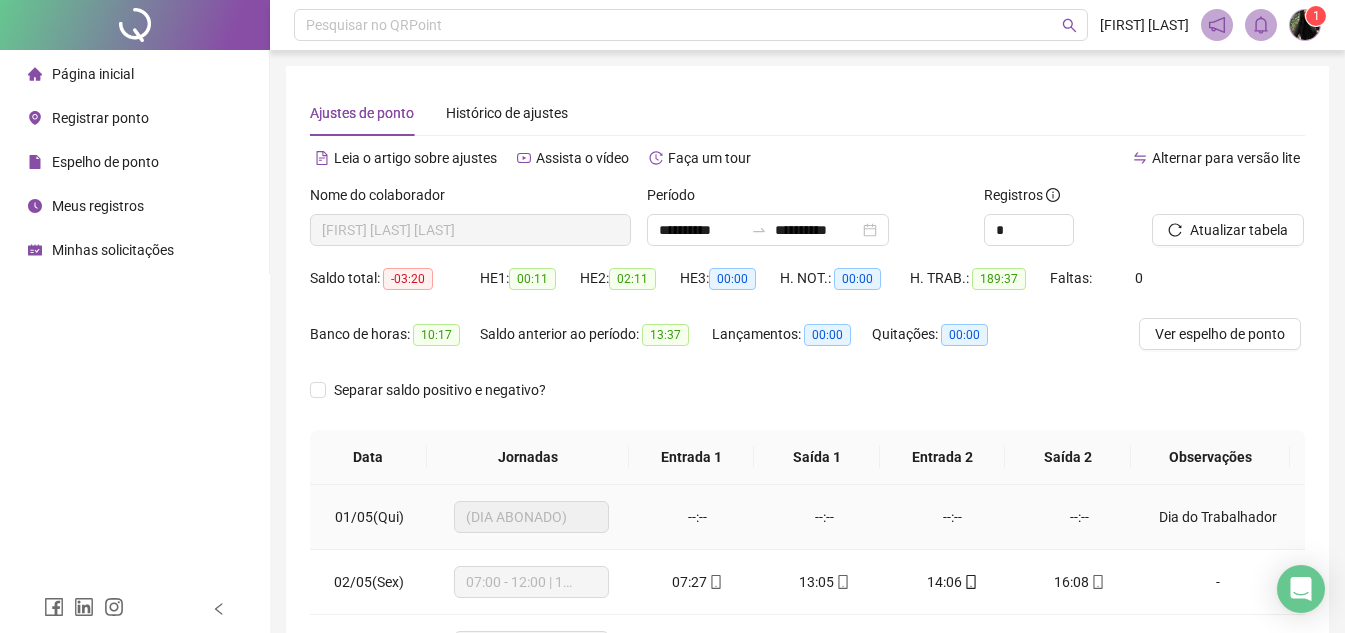 scroll, scrollTop: 100, scrollLeft: 0, axis: vertical 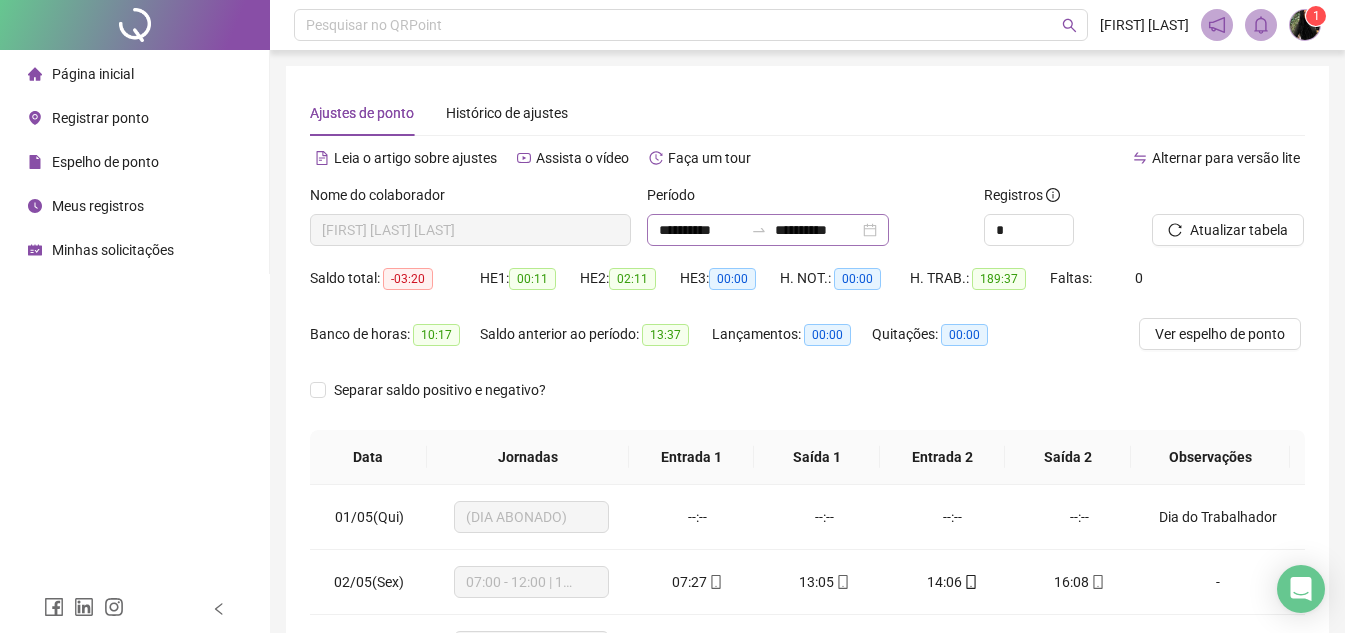click on "**********" at bounding box center (768, 230) 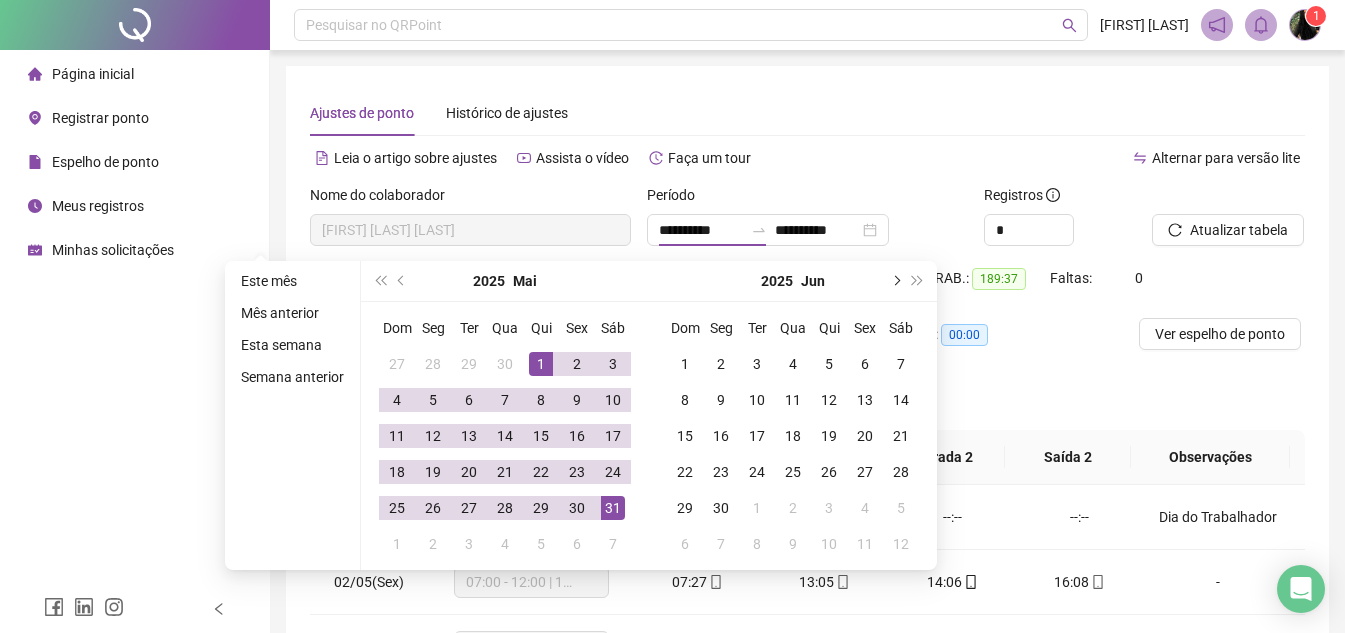 click at bounding box center [895, 281] 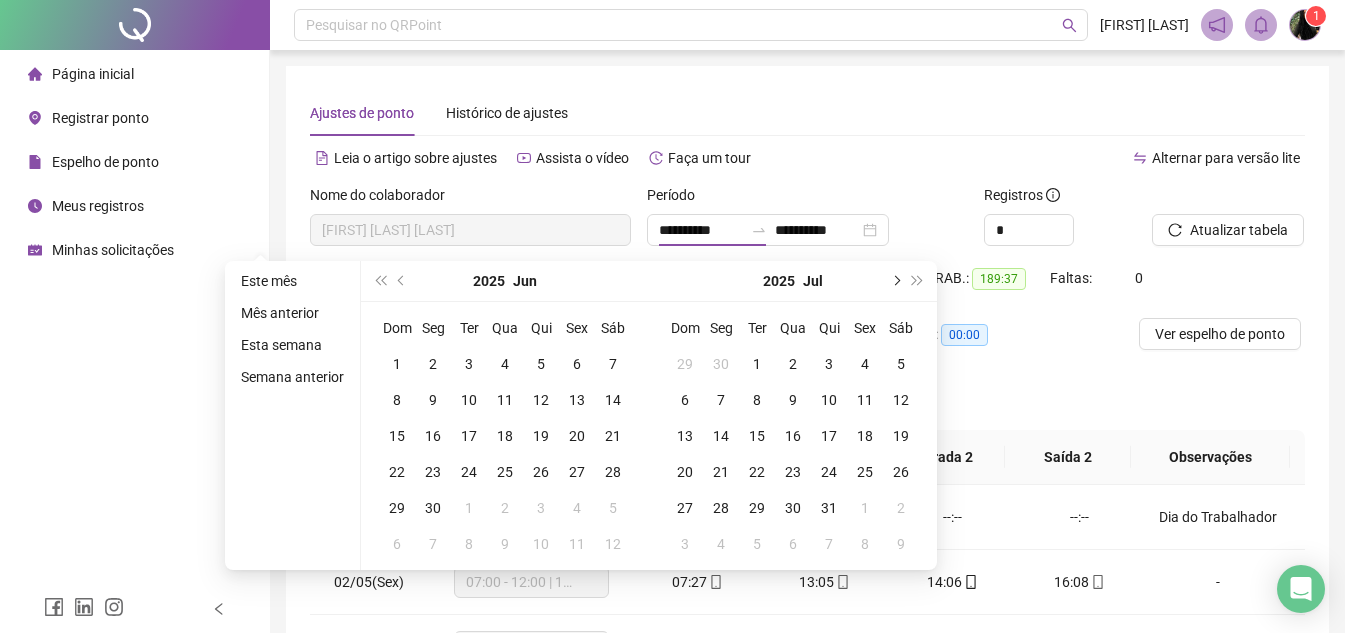 click at bounding box center (895, 281) 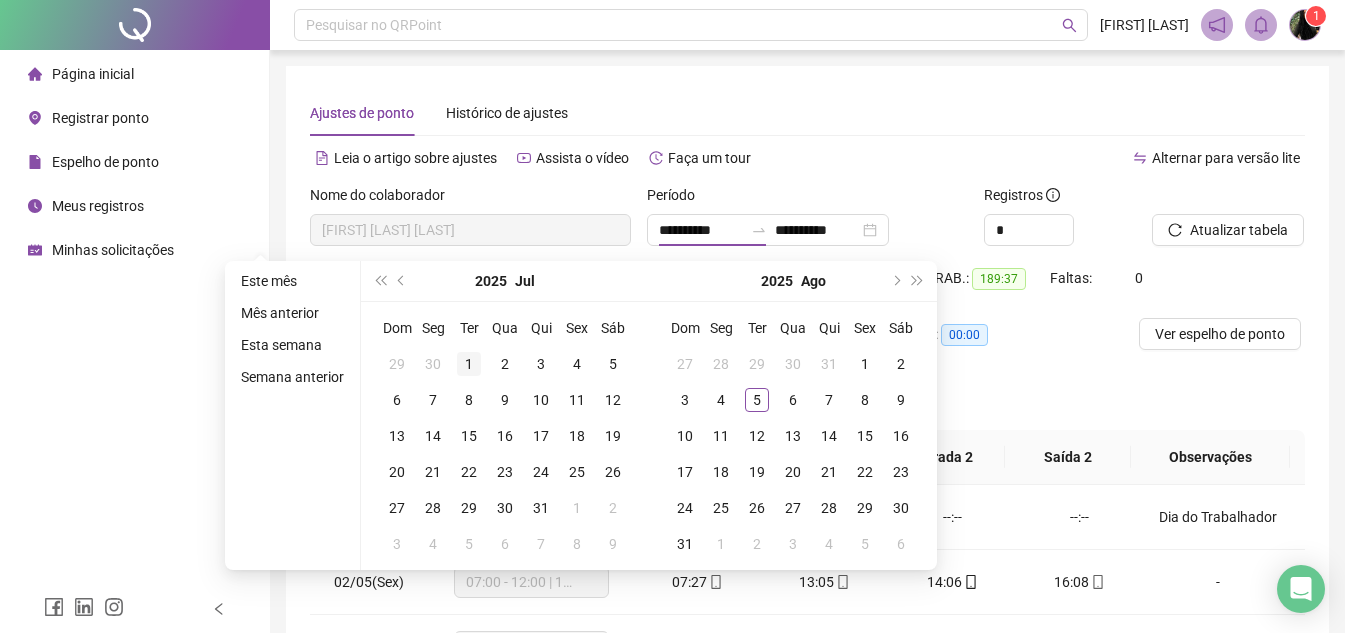 type on "**********" 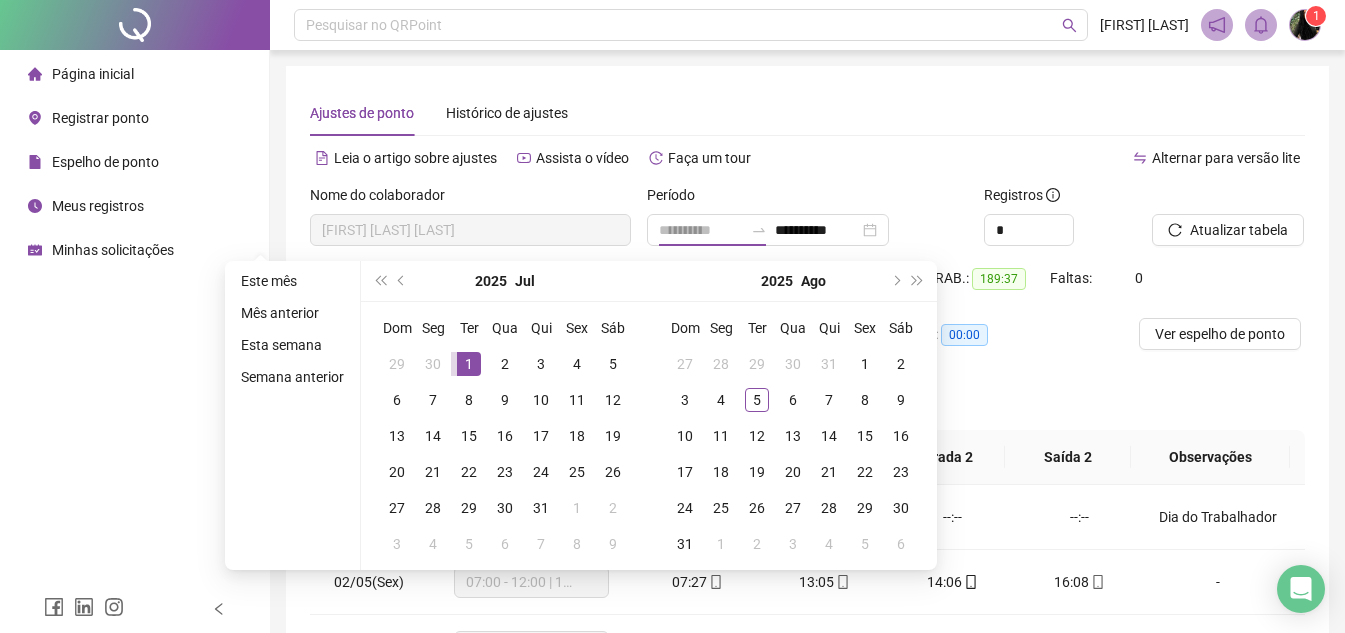 click on "1" at bounding box center [469, 364] 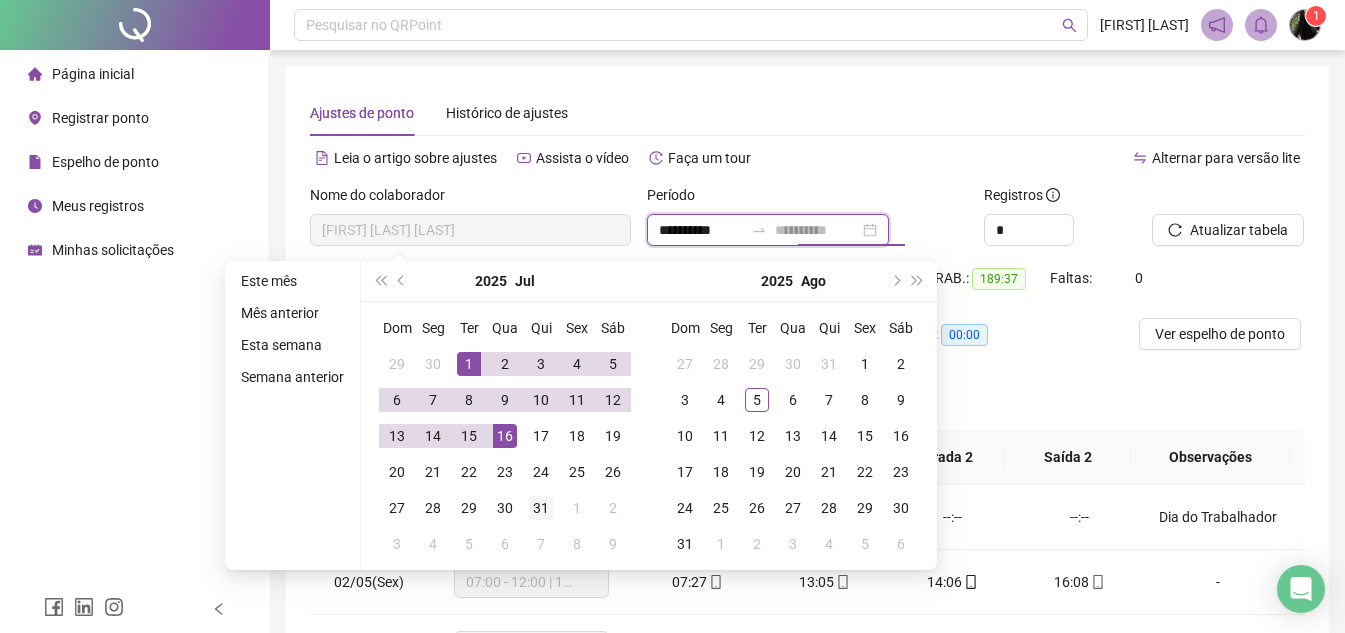 type on "**********" 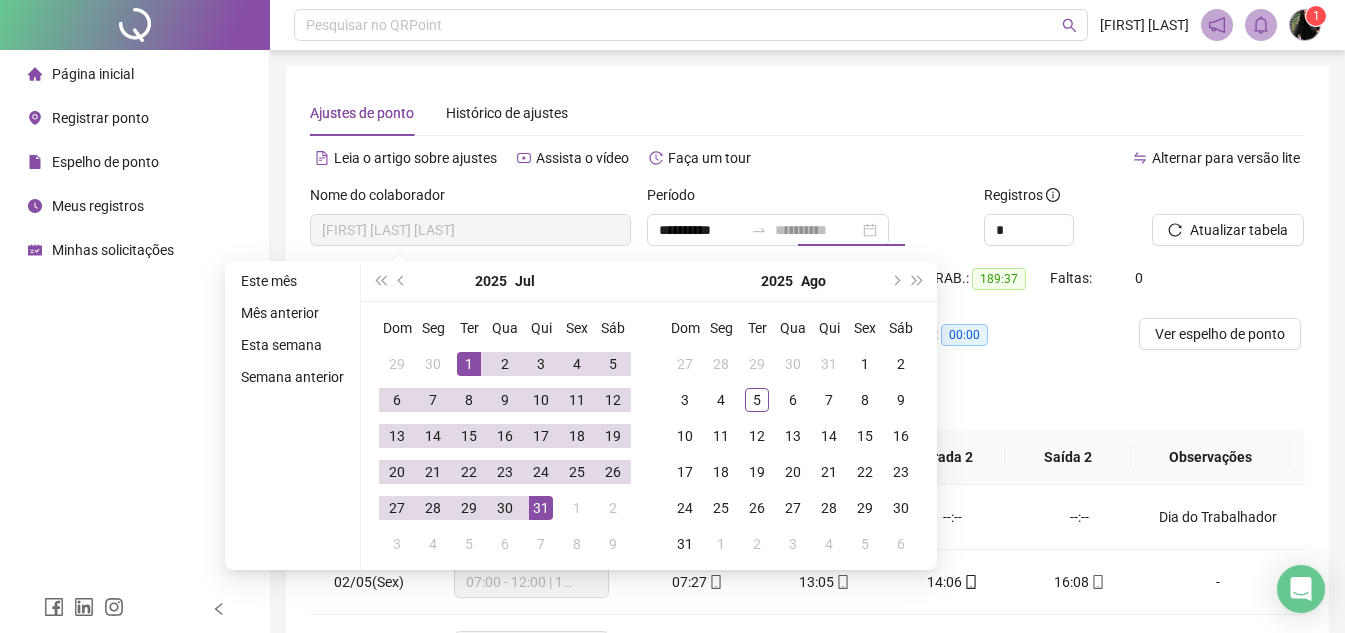 click on "31" at bounding box center [541, 508] 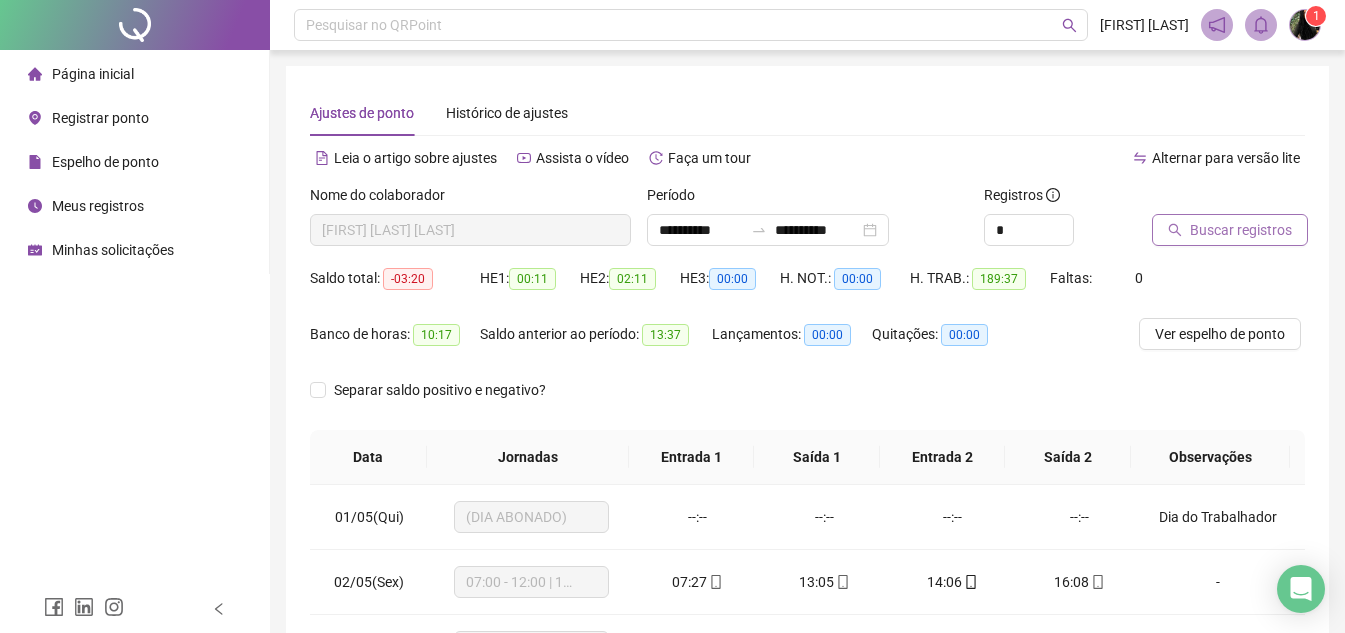 click on "Buscar registros" at bounding box center [1241, 230] 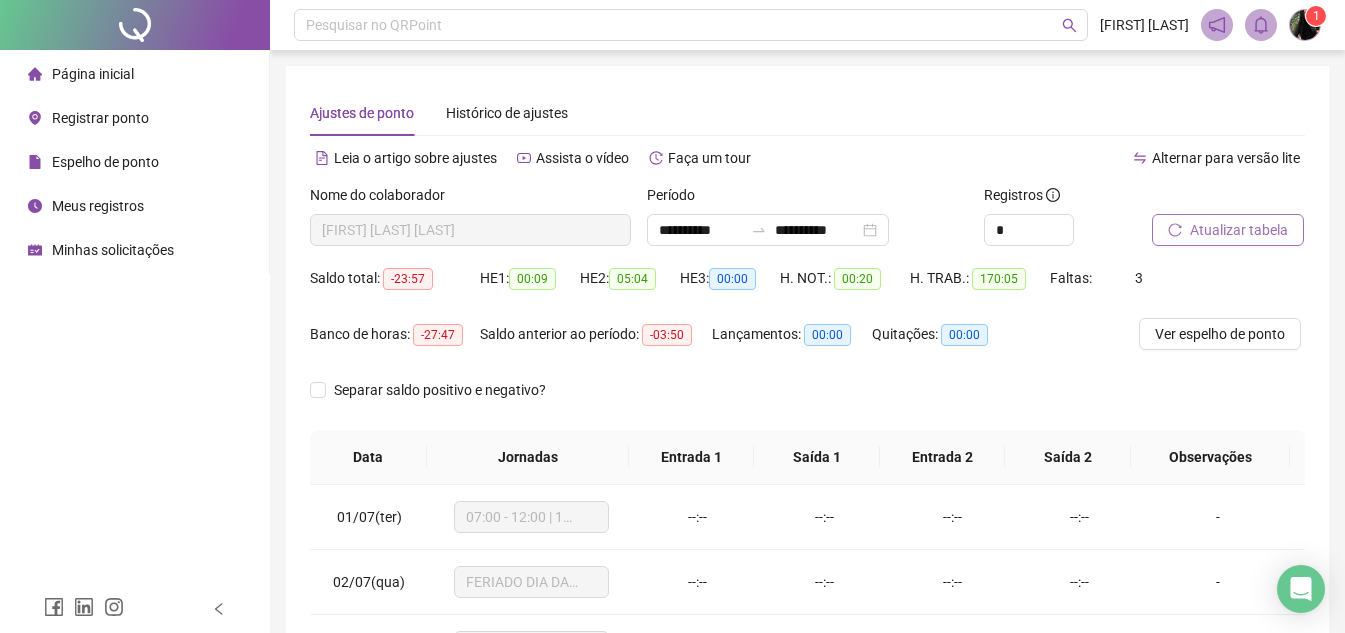 scroll, scrollTop: 200, scrollLeft: 0, axis: vertical 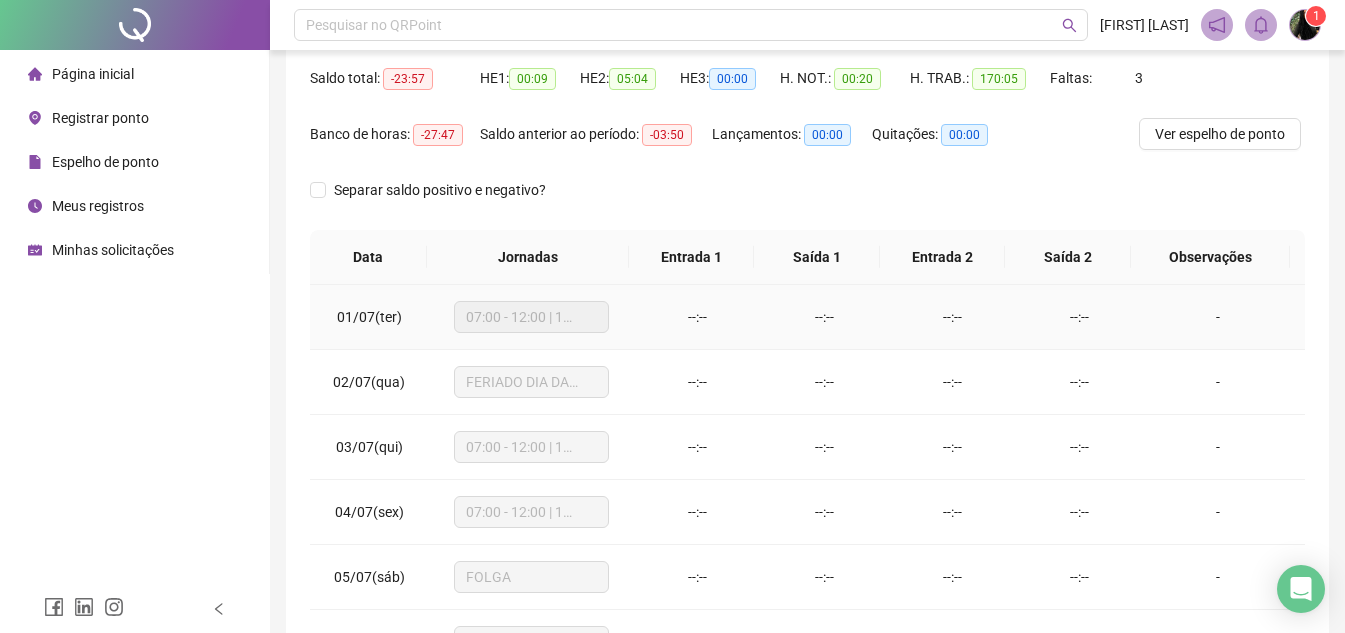 click on "-" at bounding box center (1218, 317) 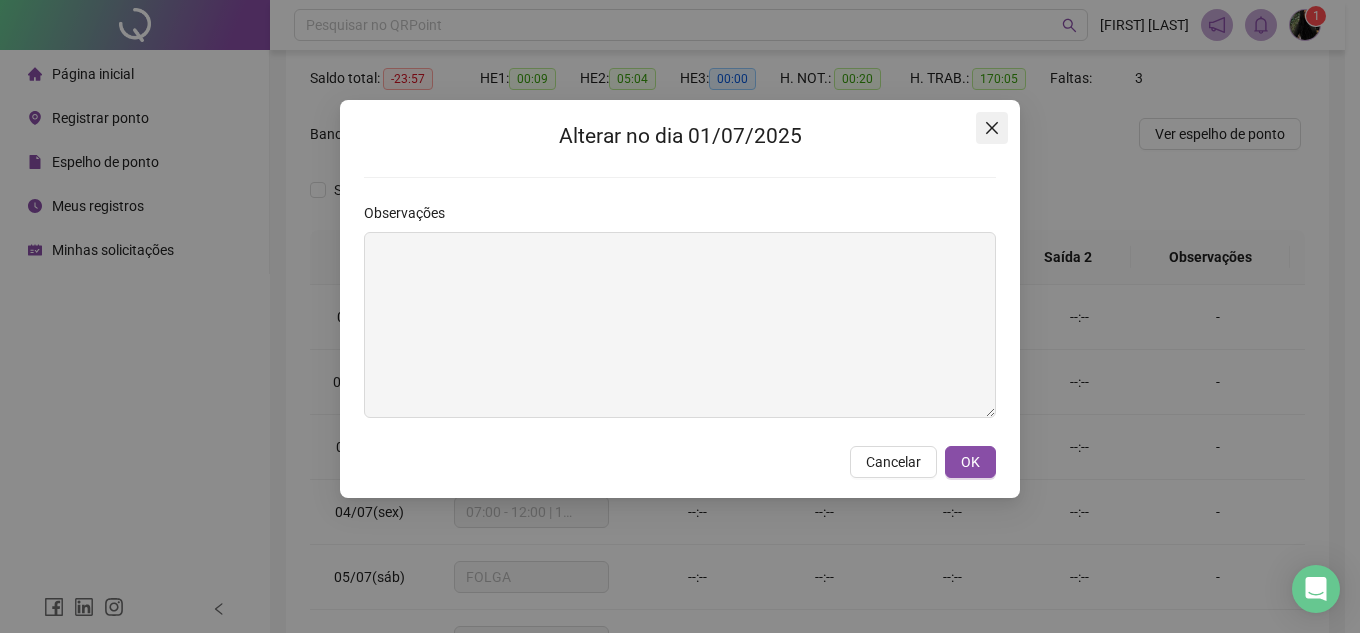 click 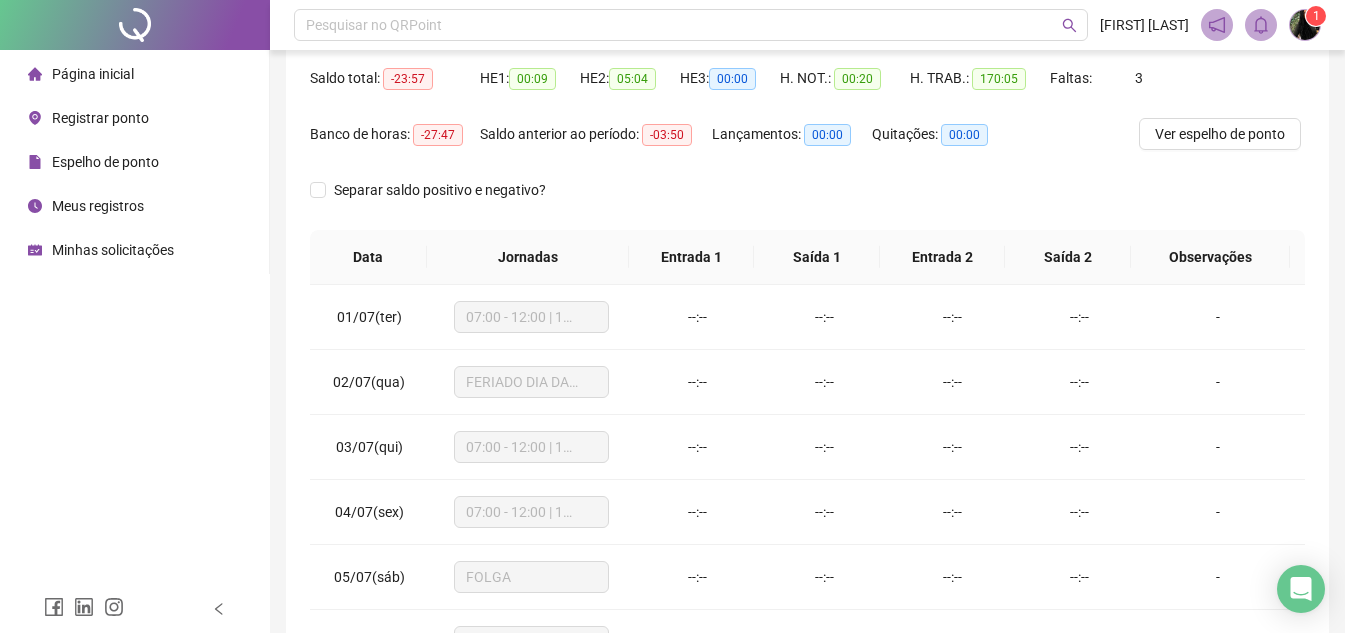 click on "Separar saldo positivo e negativo?" at bounding box center [807, 202] 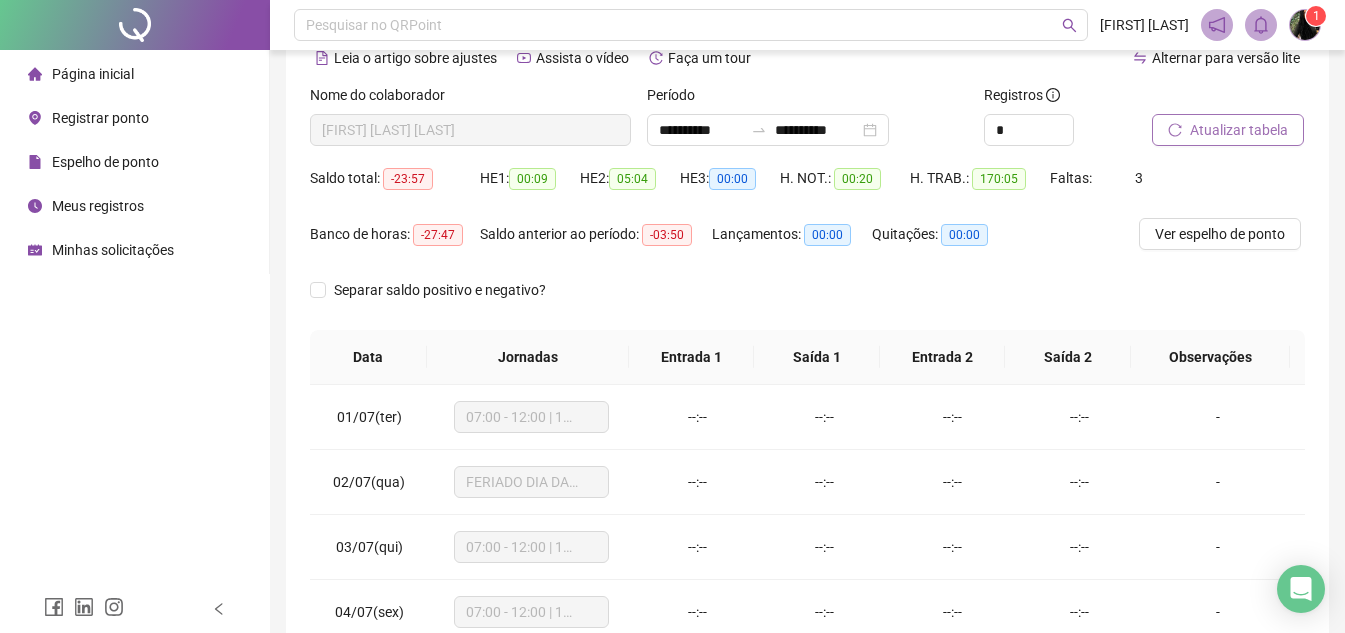 scroll, scrollTop: 200, scrollLeft: 0, axis: vertical 